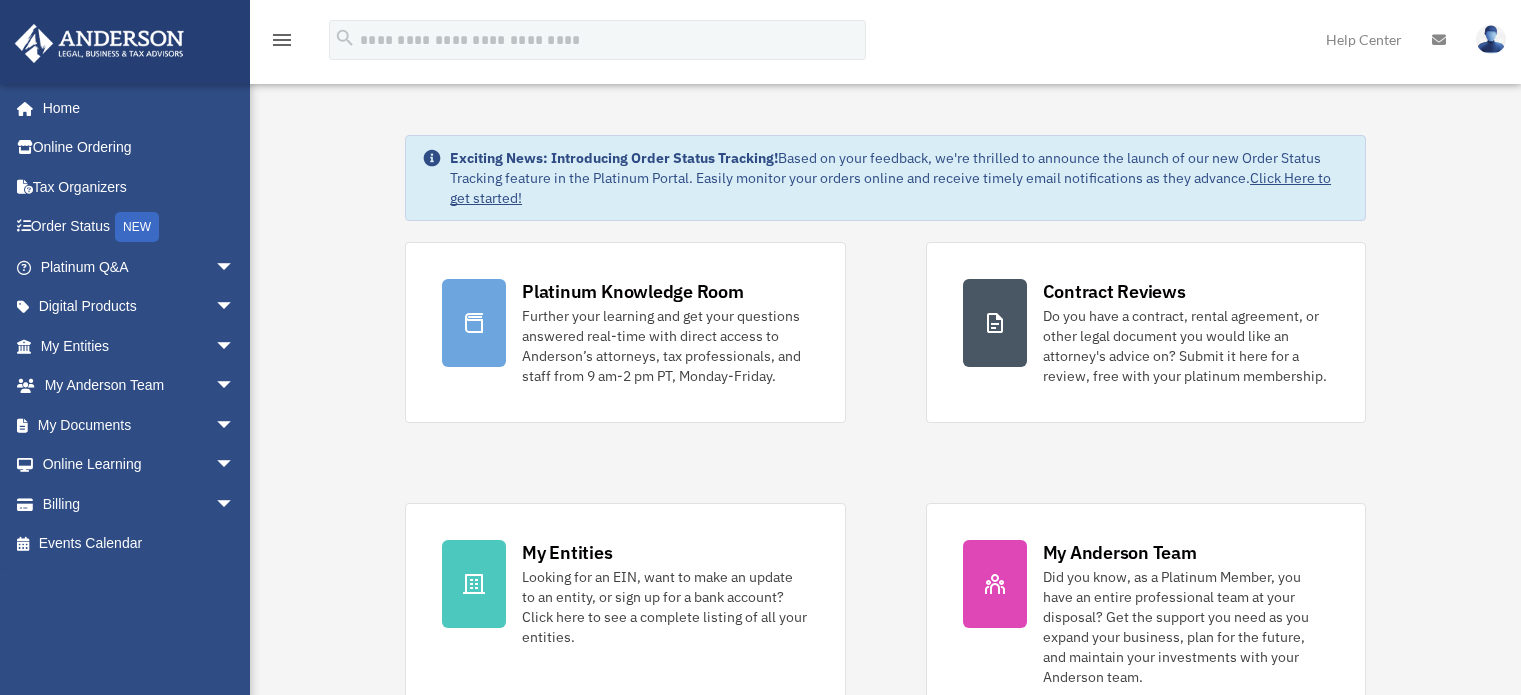 scroll, scrollTop: 0, scrollLeft: 0, axis: both 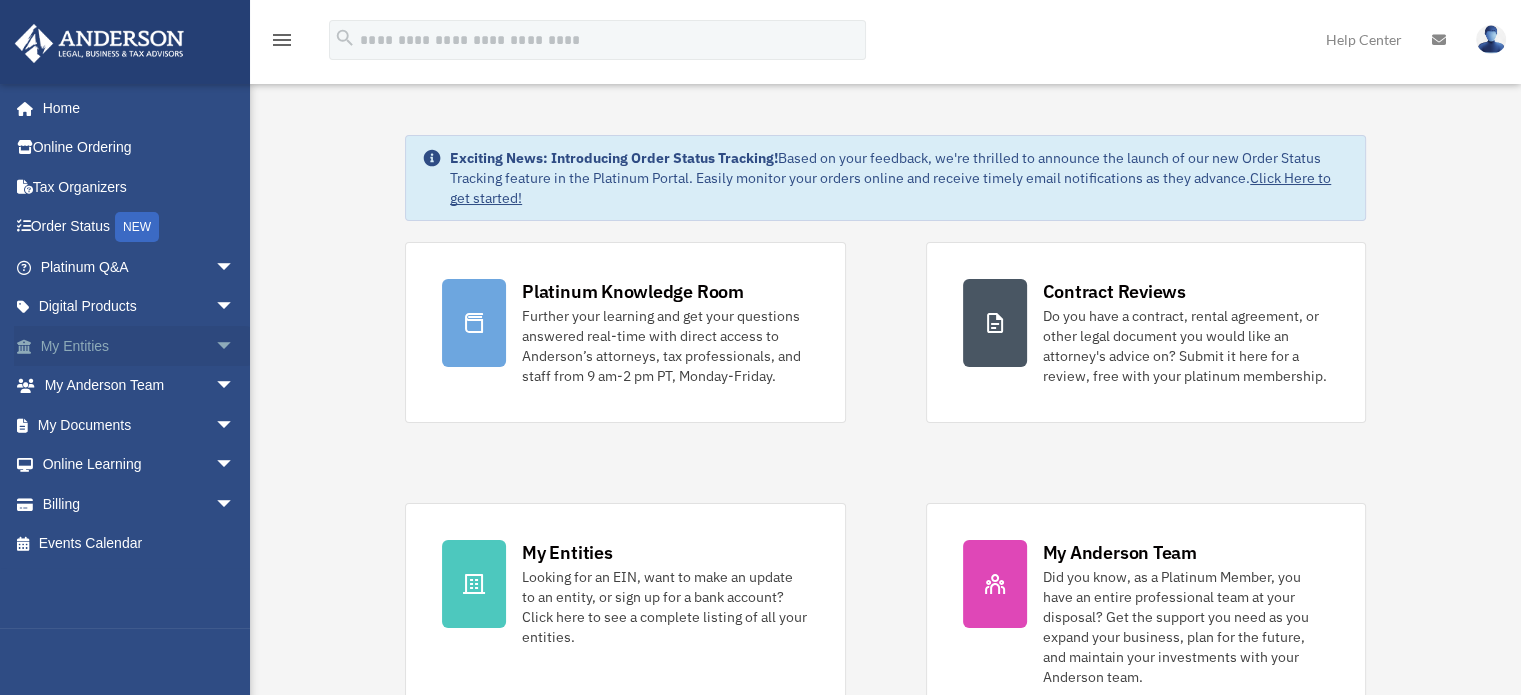 click on "arrow_drop_down" at bounding box center (235, 346) 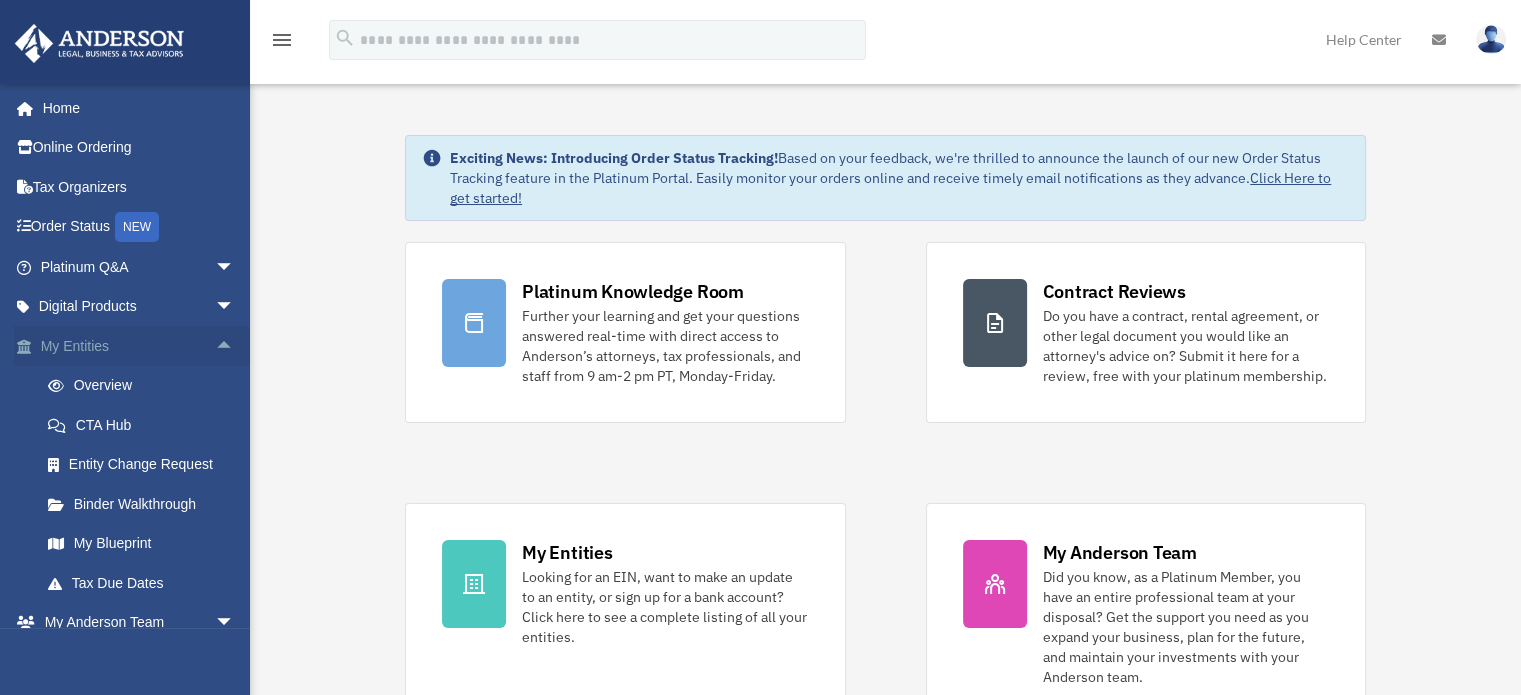 click on "arrow_drop_up" at bounding box center [235, 346] 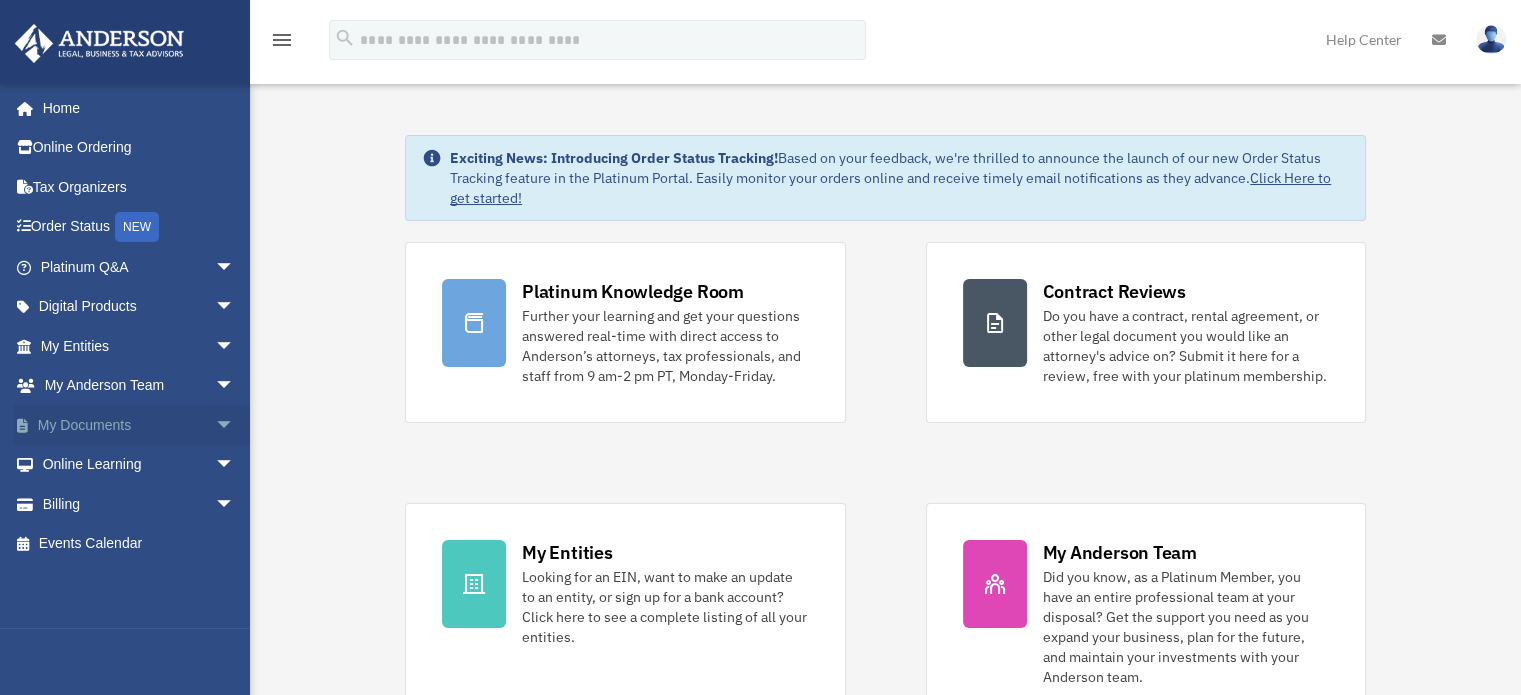 click on "arrow_drop_down" at bounding box center [235, 425] 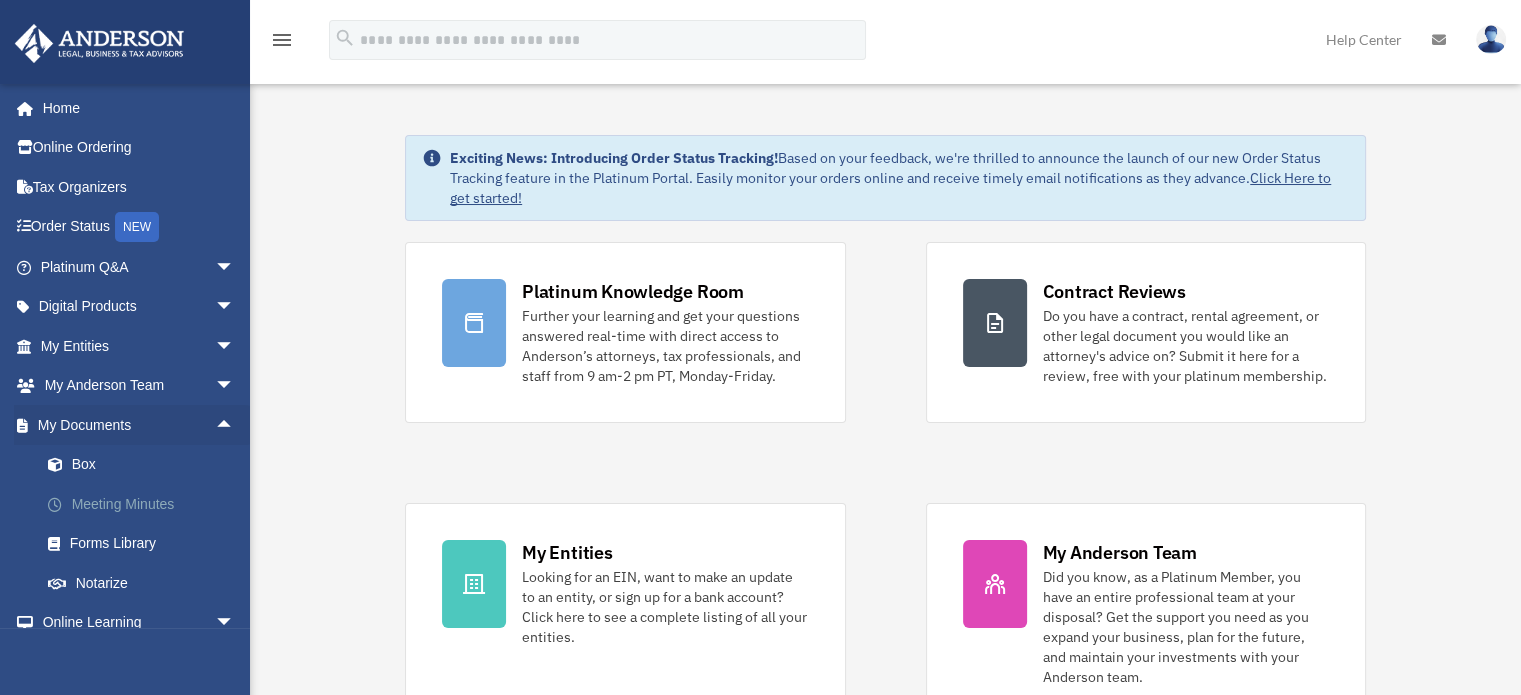 click on "Meeting Minutes" at bounding box center [146, 504] 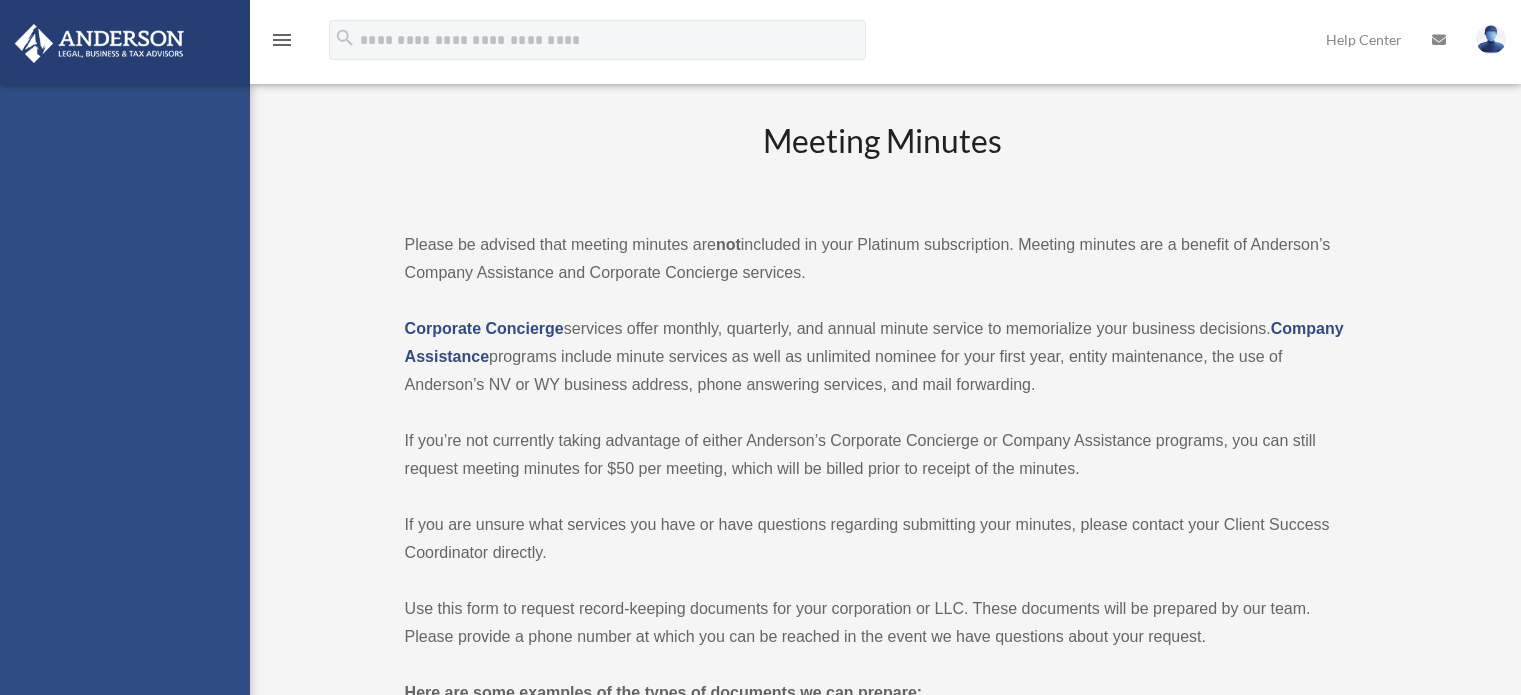 scroll, scrollTop: 0, scrollLeft: 0, axis: both 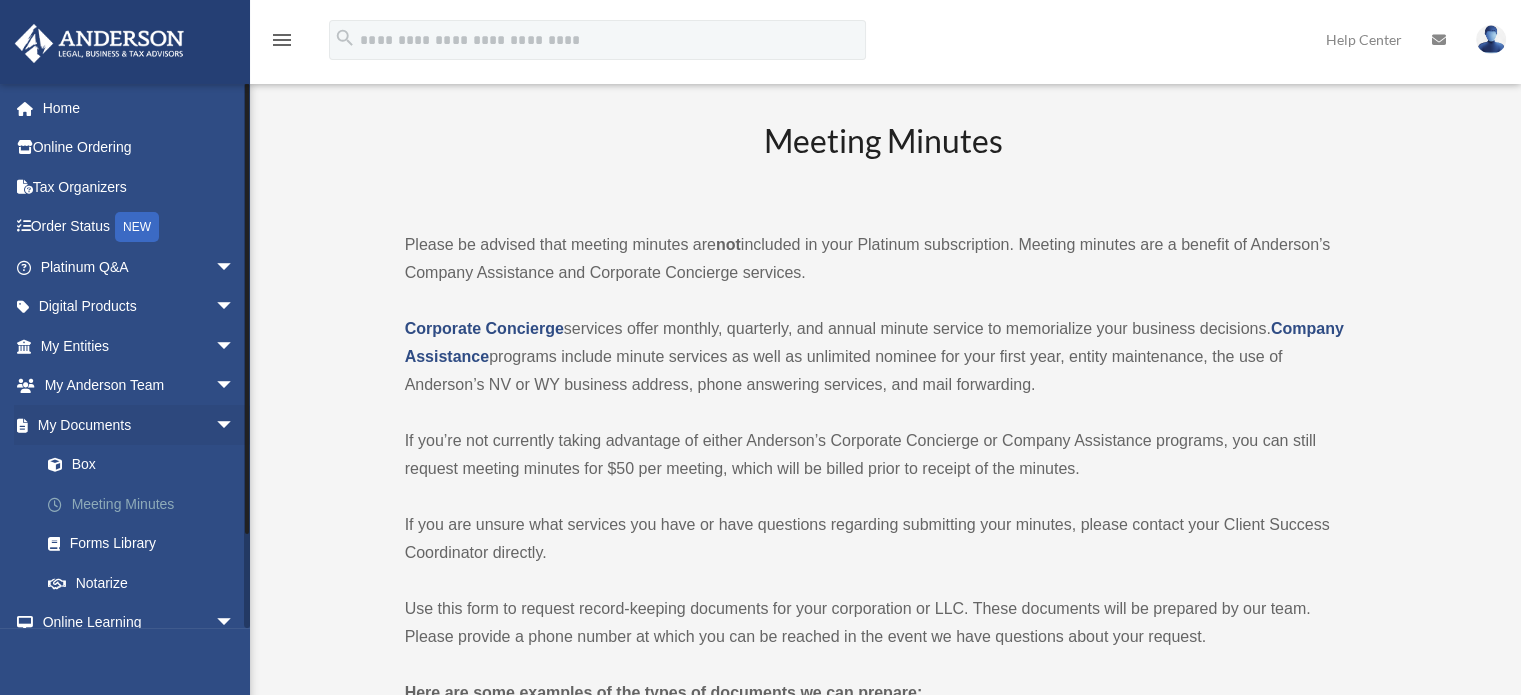 click on "Meeting Minutes" at bounding box center (146, 504) 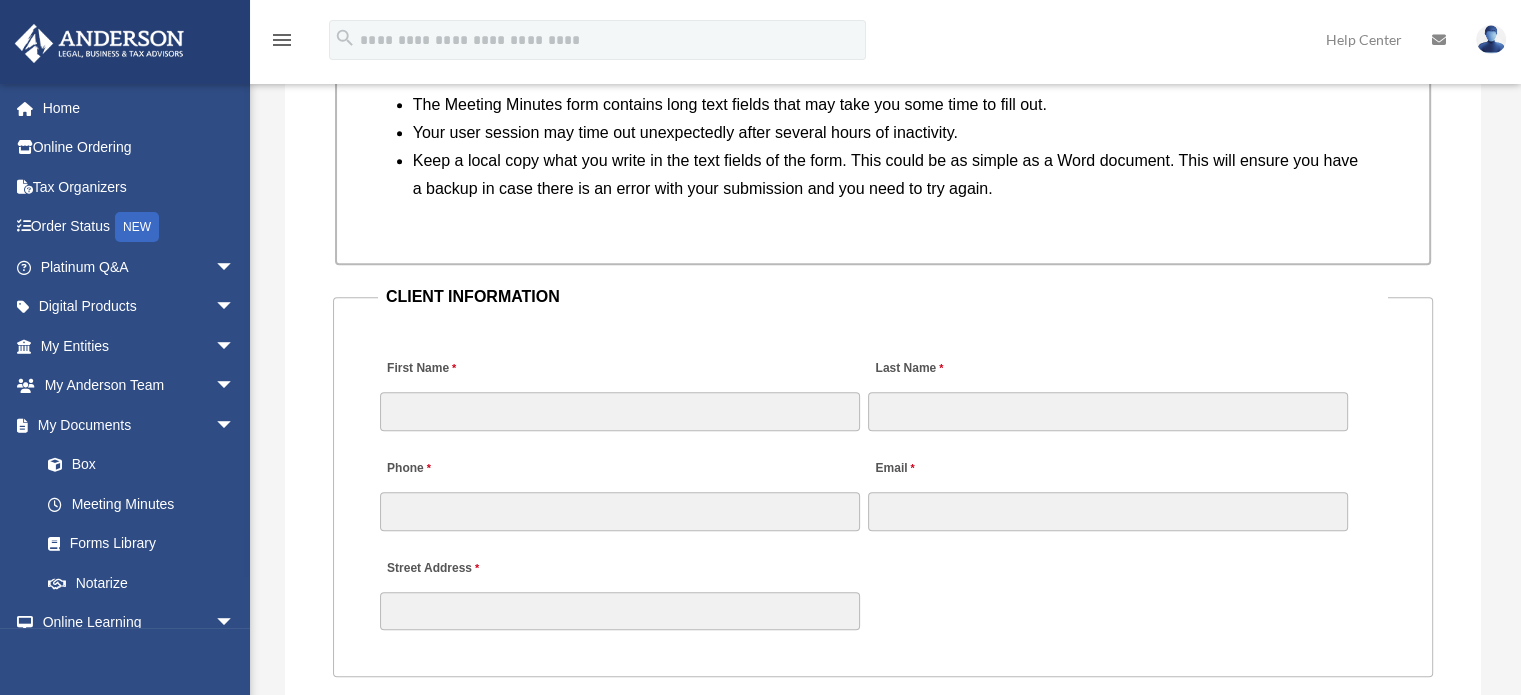 scroll, scrollTop: 1820, scrollLeft: 0, axis: vertical 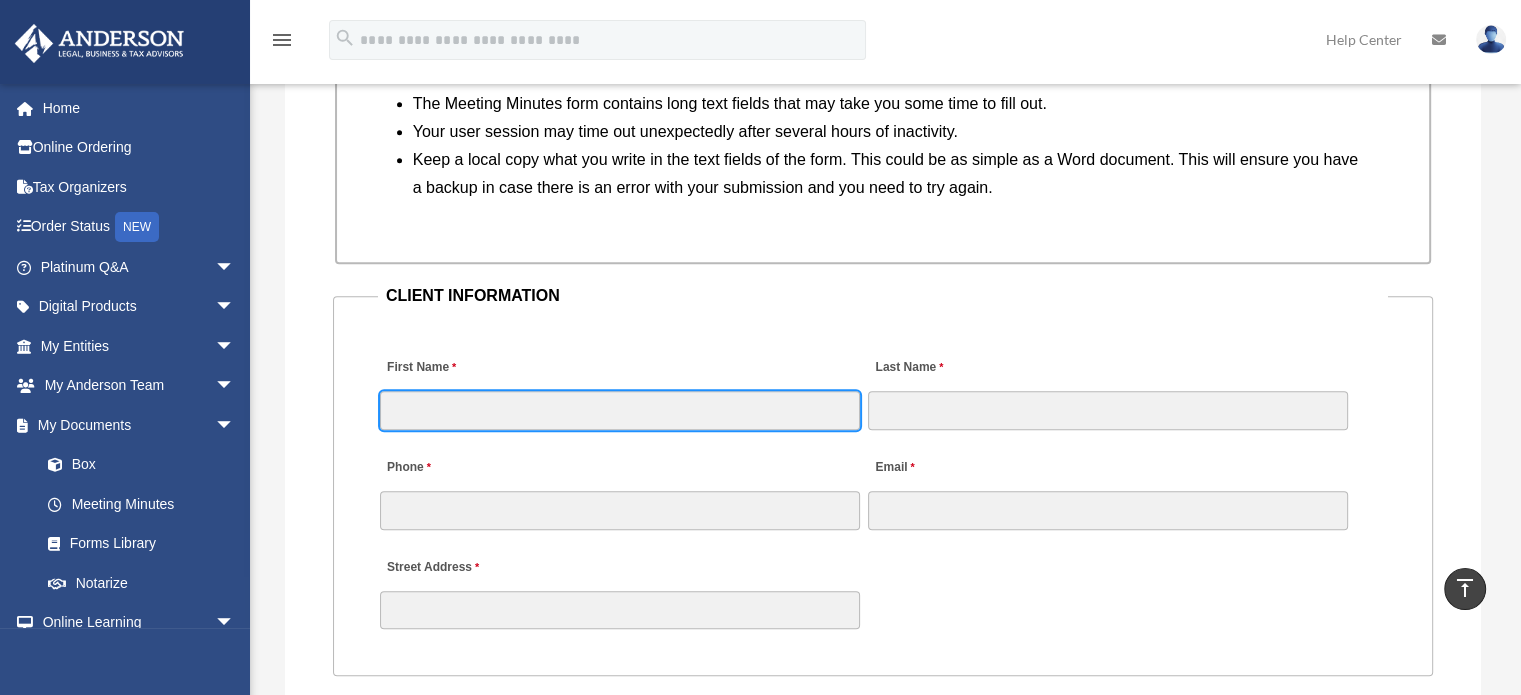 click on "First Name" at bounding box center (620, 410) 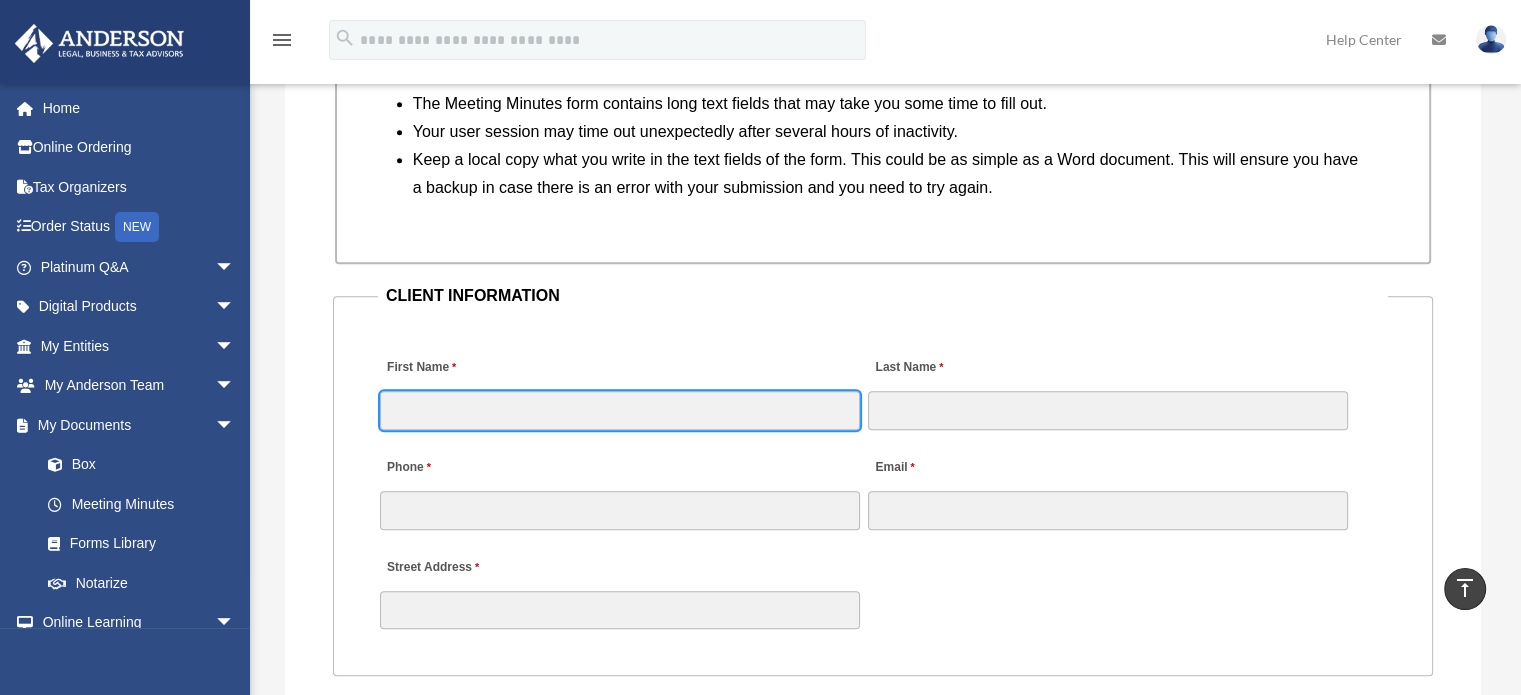 type on "********" 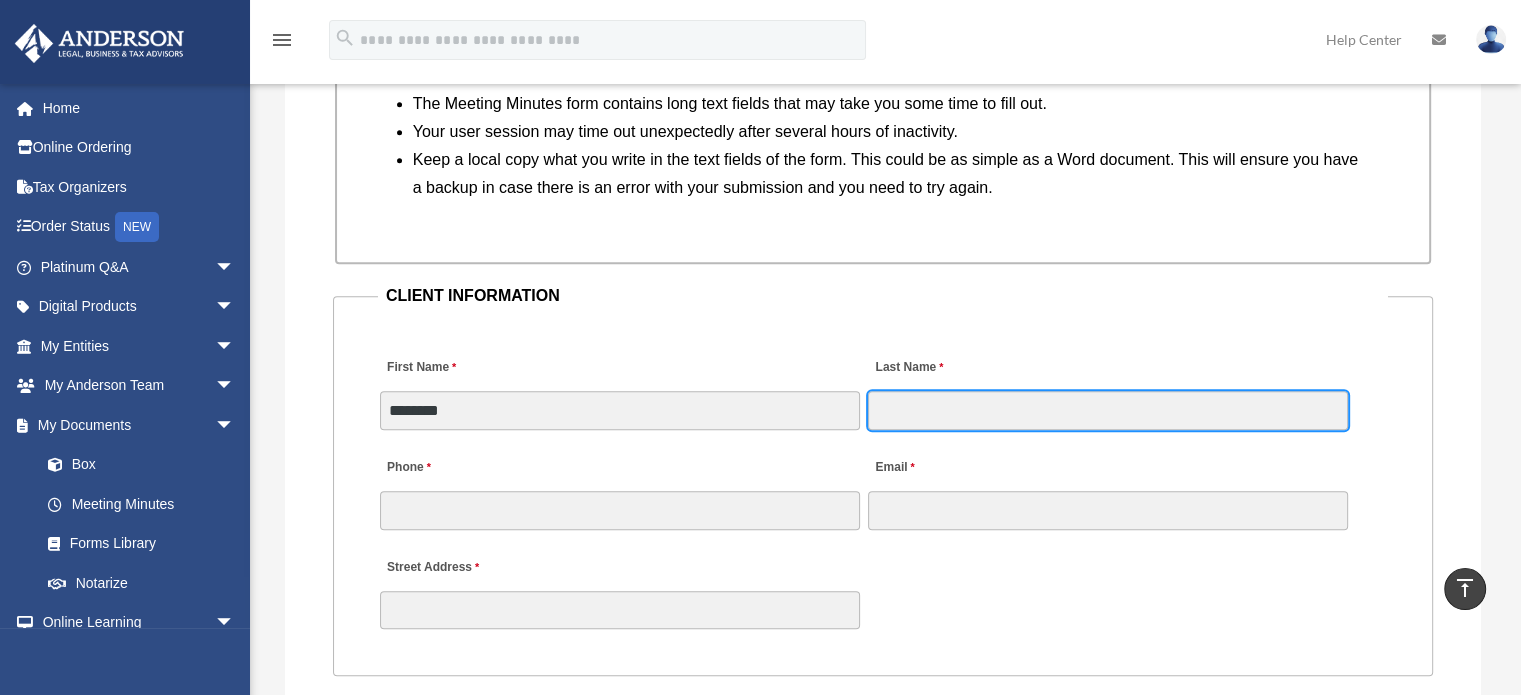type on "****" 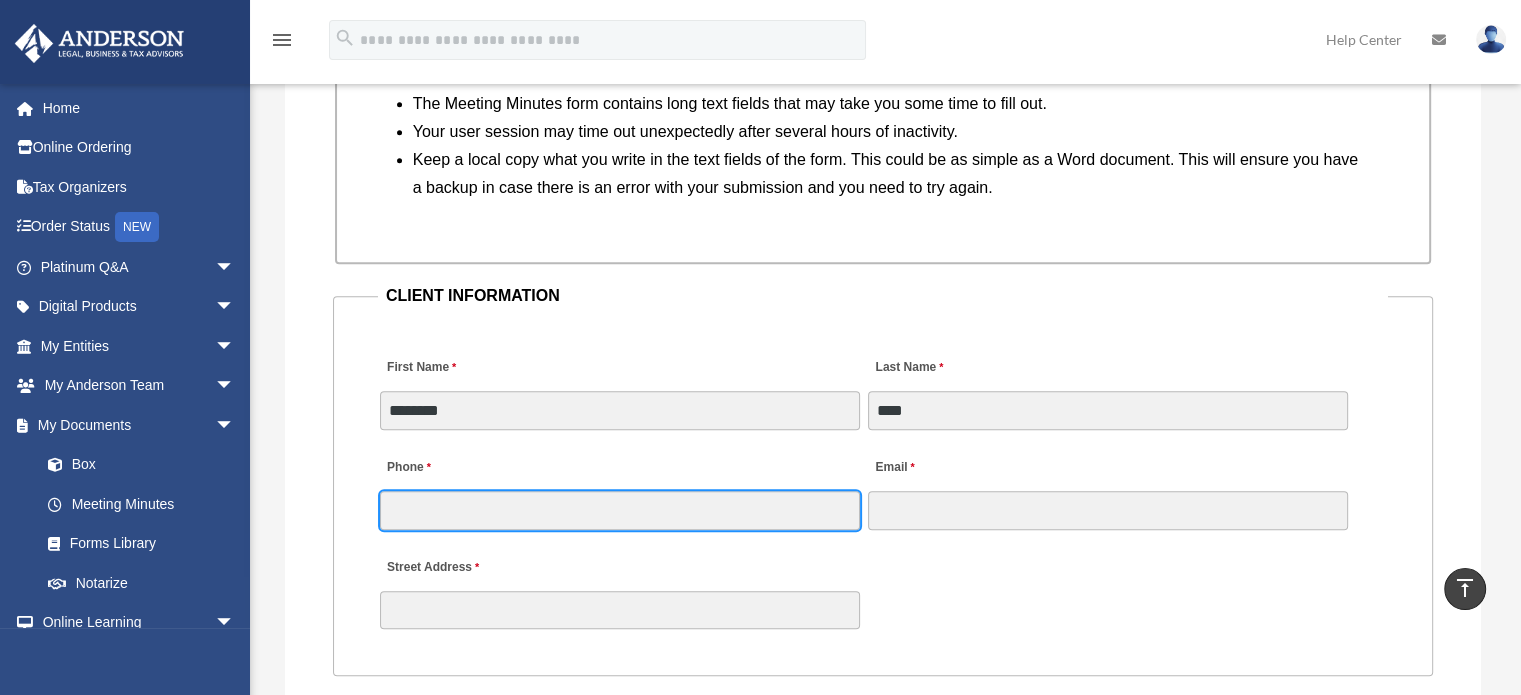 type on "**********" 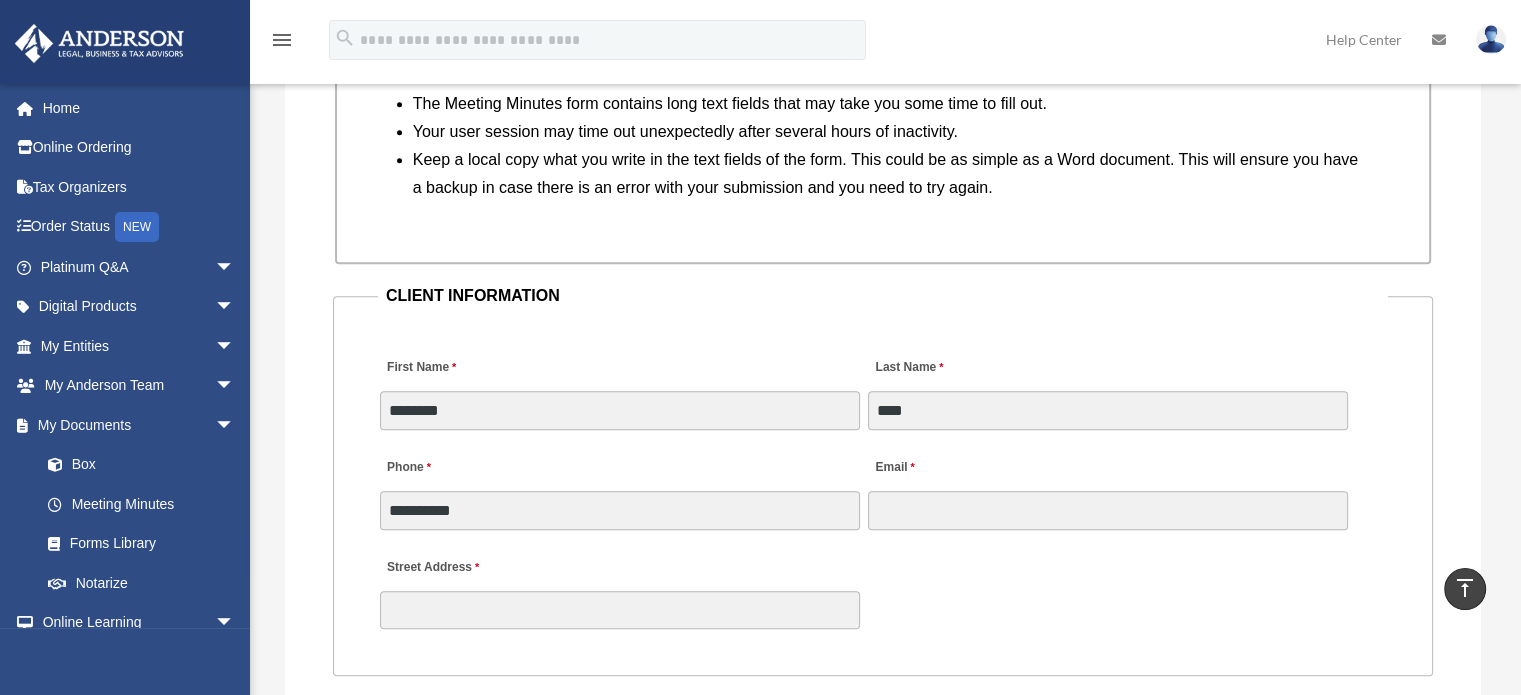 type on "**********" 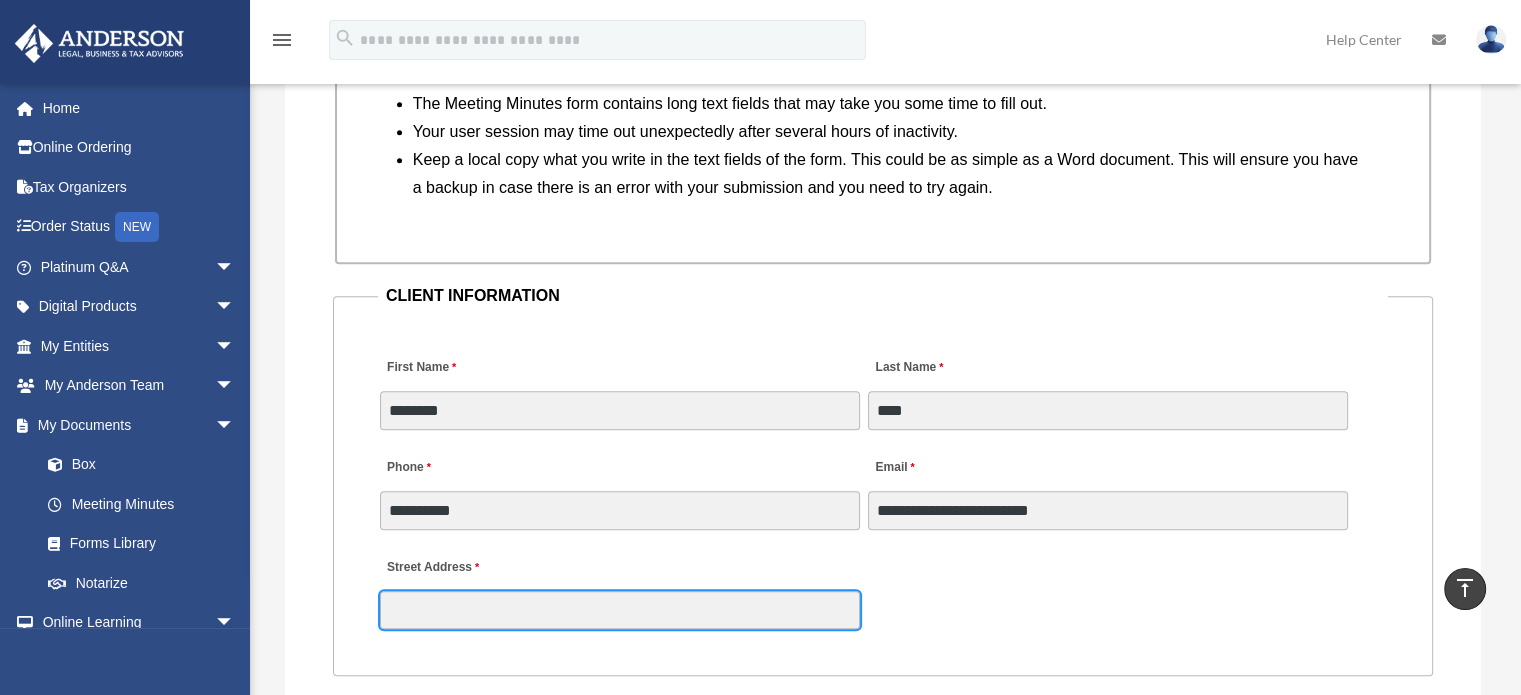 type on "**********" 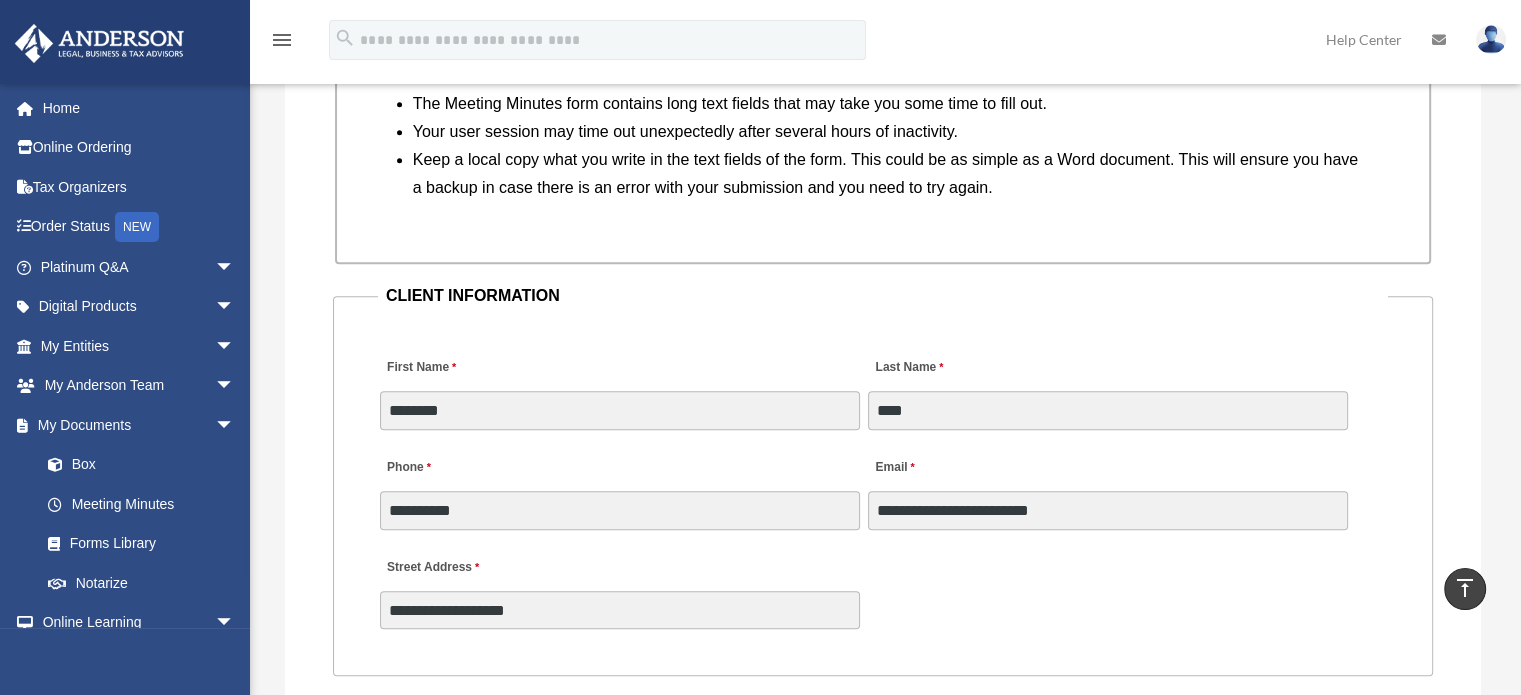 type on "**" 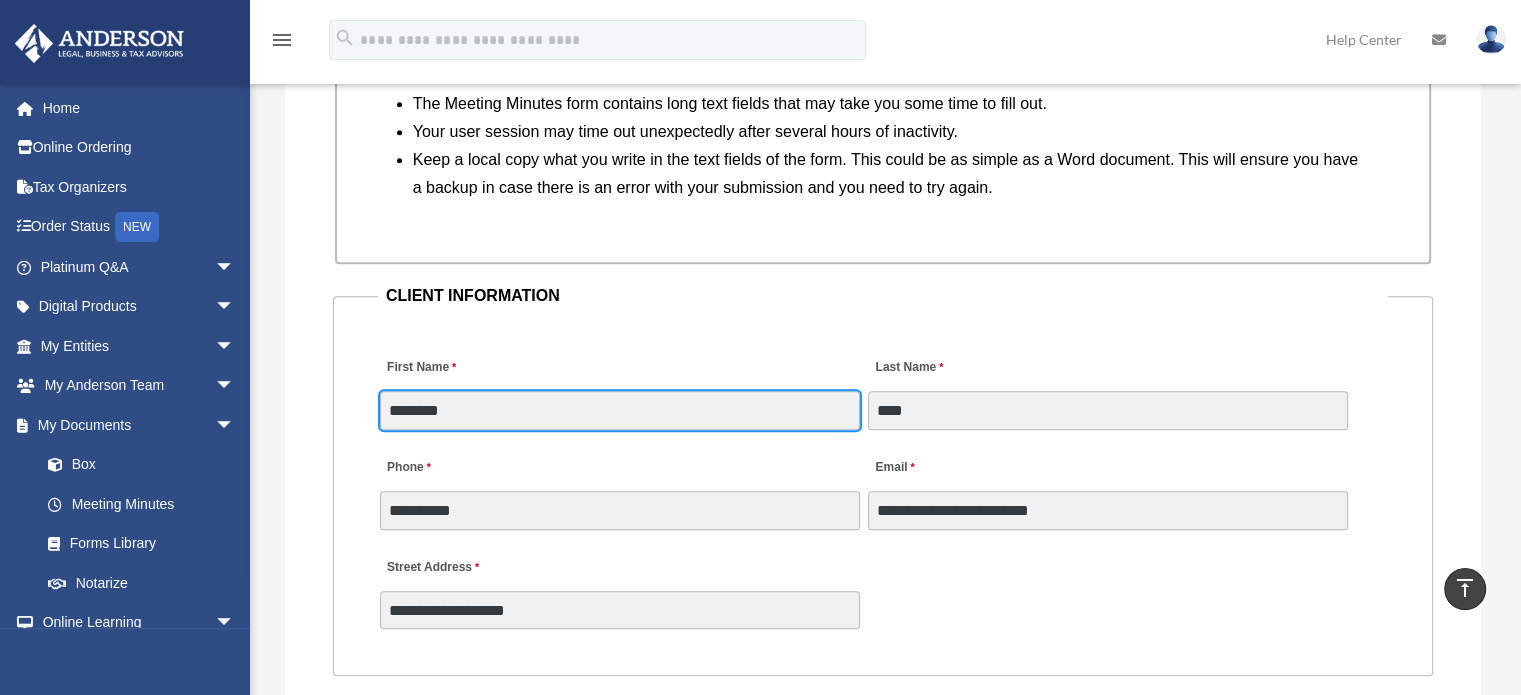 drag, startPoint x: 496, startPoint y: 402, endPoint x: 343, endPoint y: 400, distance: 153.01308 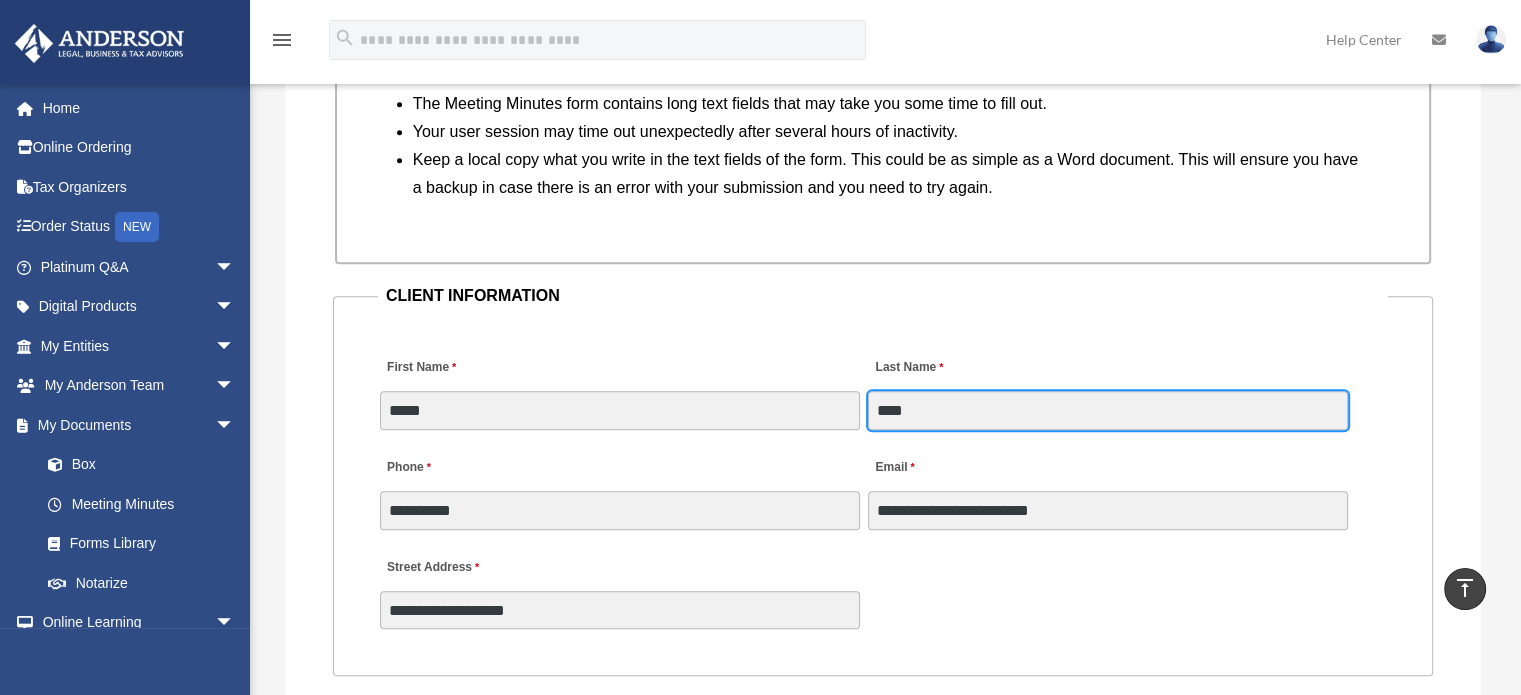 click on "****" at bounding box center [1108, 410] 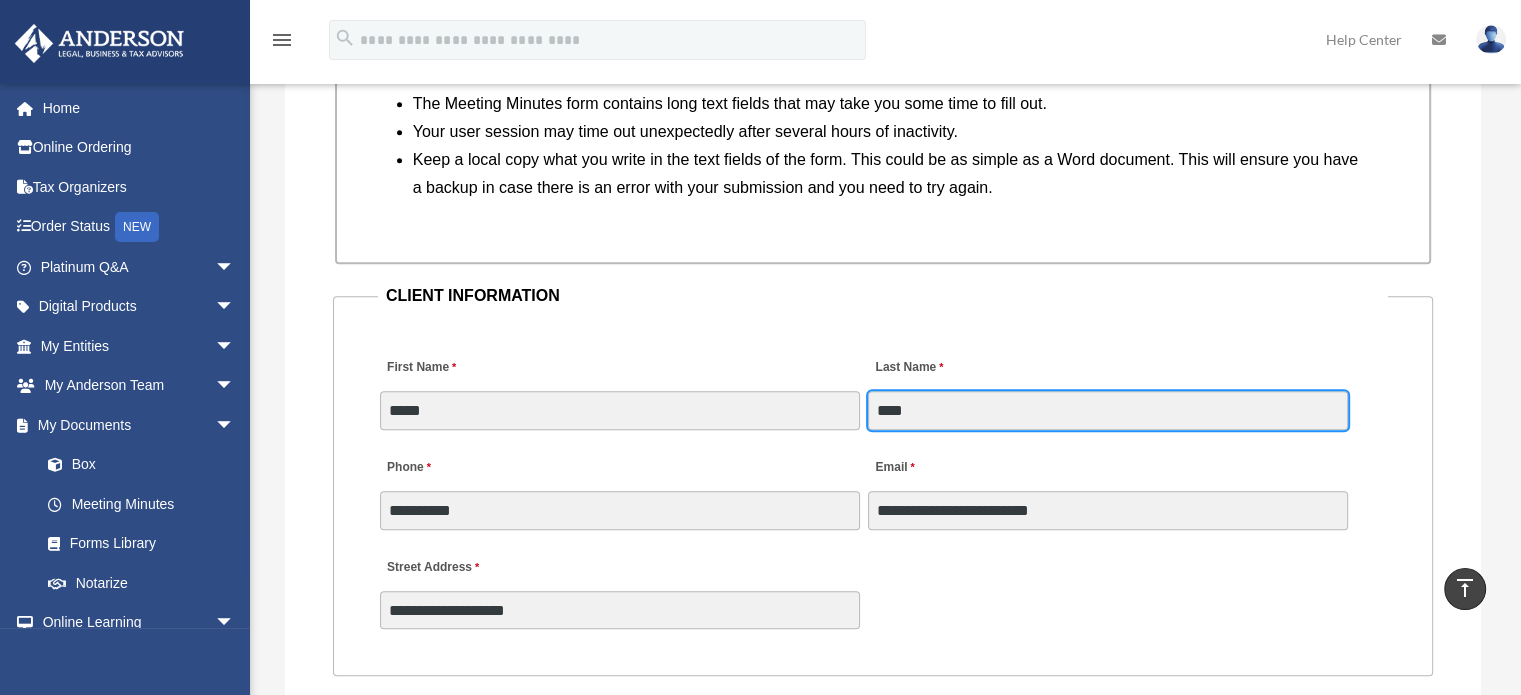 type on "**********" 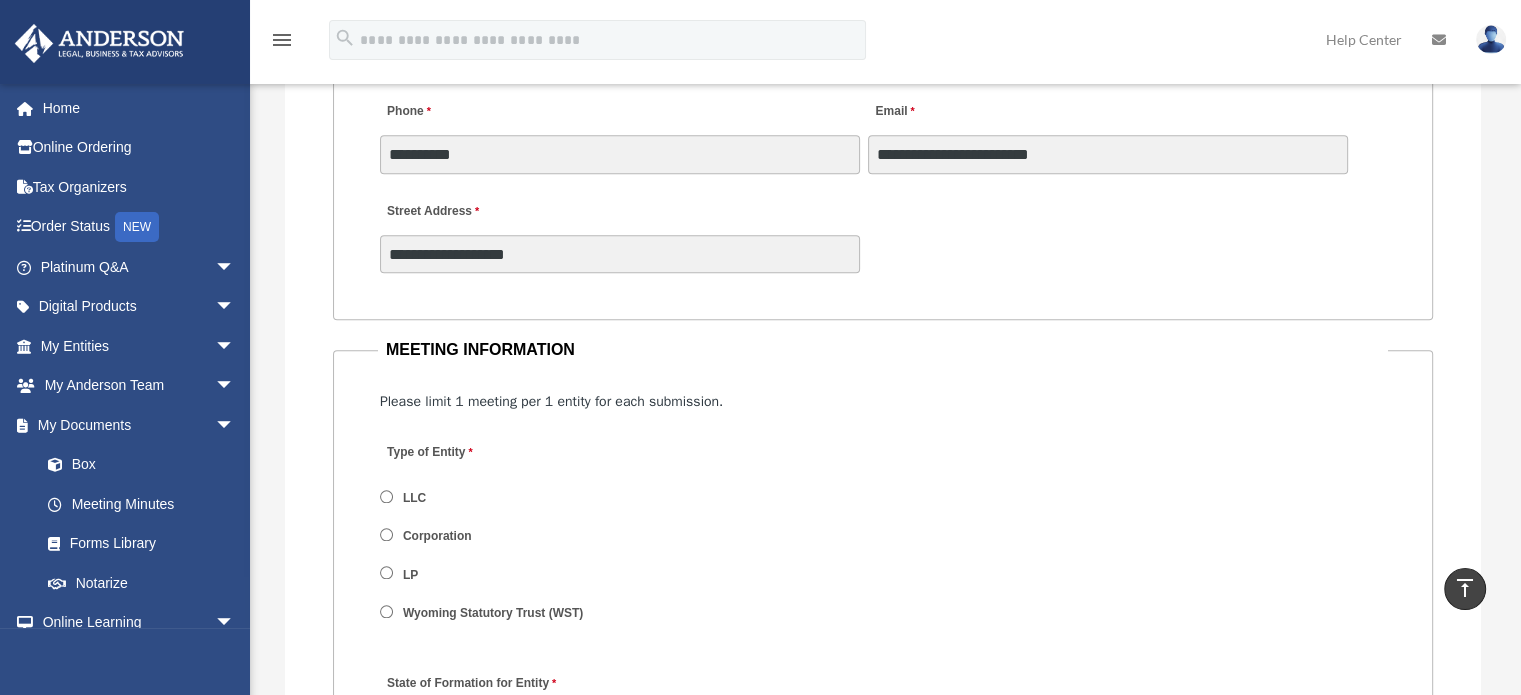 scroll, scrollTop: 2178, scrollLeft: 0, axis: vertical 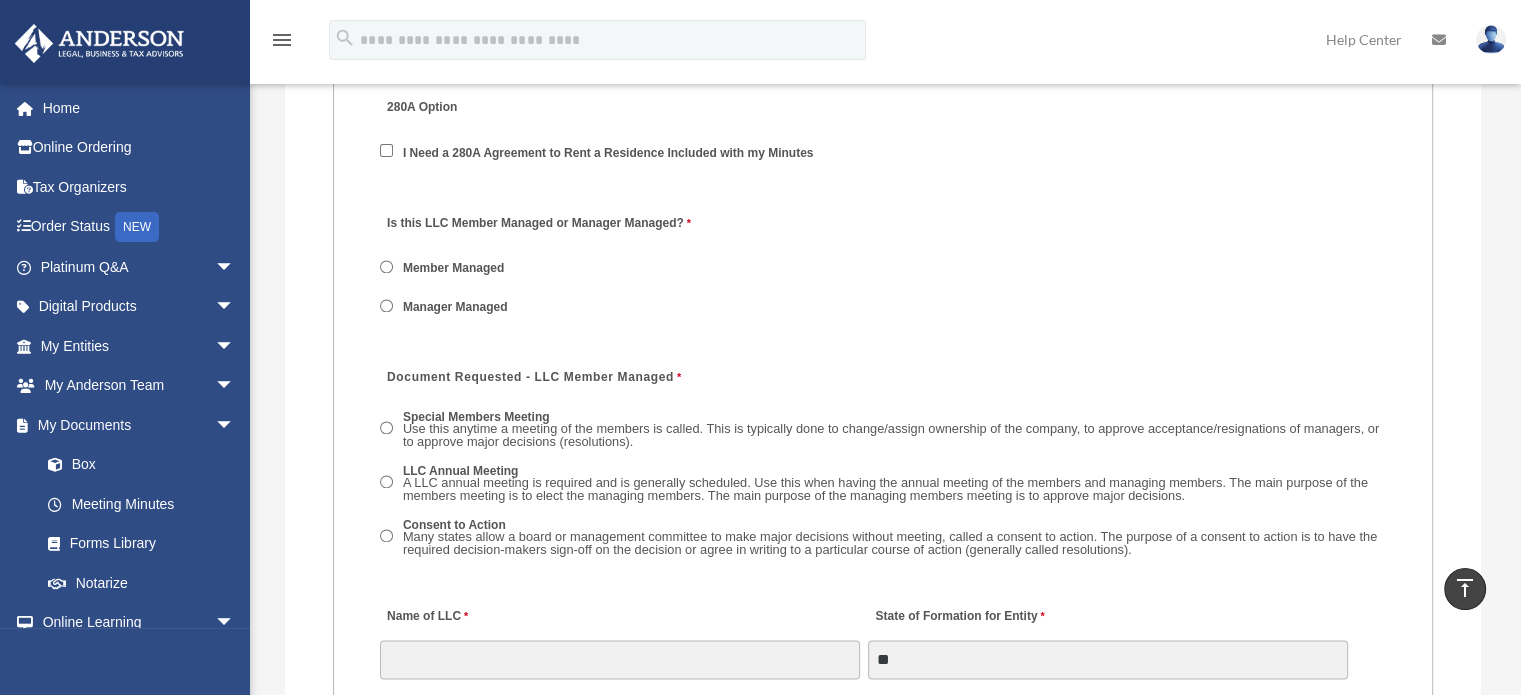 click on "MEETING INFORMATION
Please limit 1 meeting per 1 entity for each submission.
Type of Entity LLC Corporation LP Wyoming Statutory Trust (WST)
280A Option I Need a 280A Agreement to Rent a Residence Included with my Minutes
The 280A Option should only be checked if the LLC is Taxed as a C or S Corporation
WST Option Special Trustees Meeting
Use this when a meeting of trustees is called for a Wyoming Statutory Trust. Please note that technically there are no requirements for meetings in a WST so there are no annual meetings, just trustee meetings.
Name of Wyoming Statutory Trust
I need a Valuation Worksheet included with my minutes
Is this LLC Member Managed or Manager Managed? Member Managed Manager Managed
Document Requested - LLC Member Managed Special Members Meeting LLC Annual Meeting Consent to Action
Document Requested - LLC Manager Managed Special Managers Meeting LLC Annual Meeting Consent to Action Special Document - Special Members Meeting" at bounding box center (883, 1109) 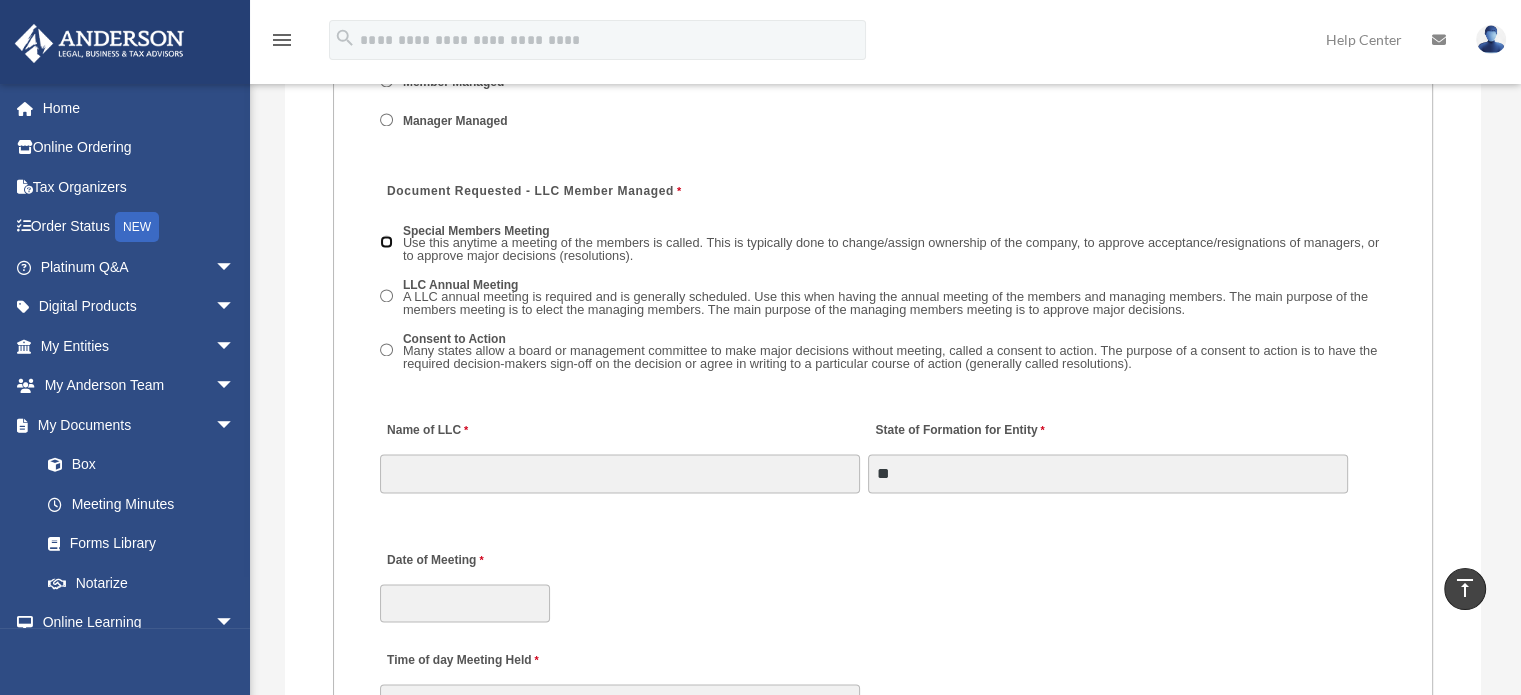 scroll, scrollTop: 2950, scrollLeft: 0, axis: vertical 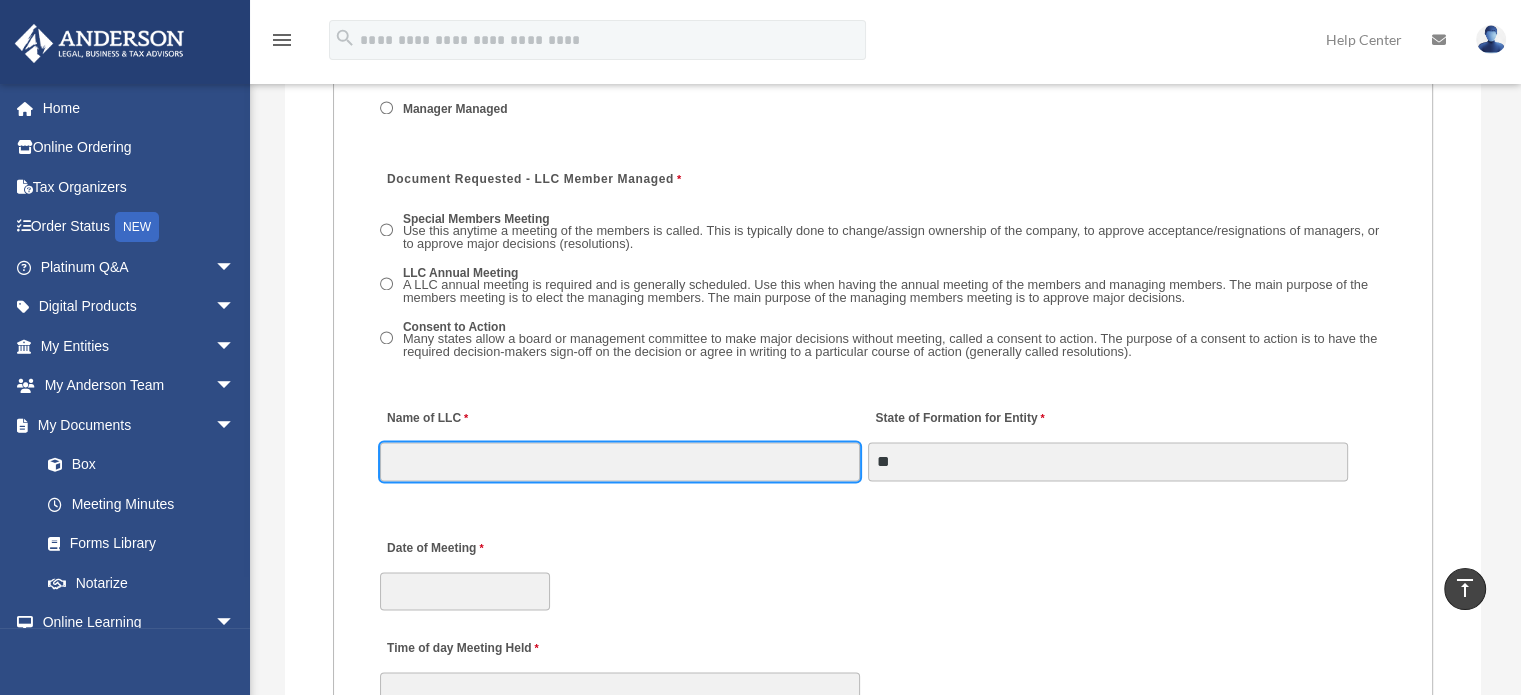 click on "Name of LLC" at bounding box center (620, 461) 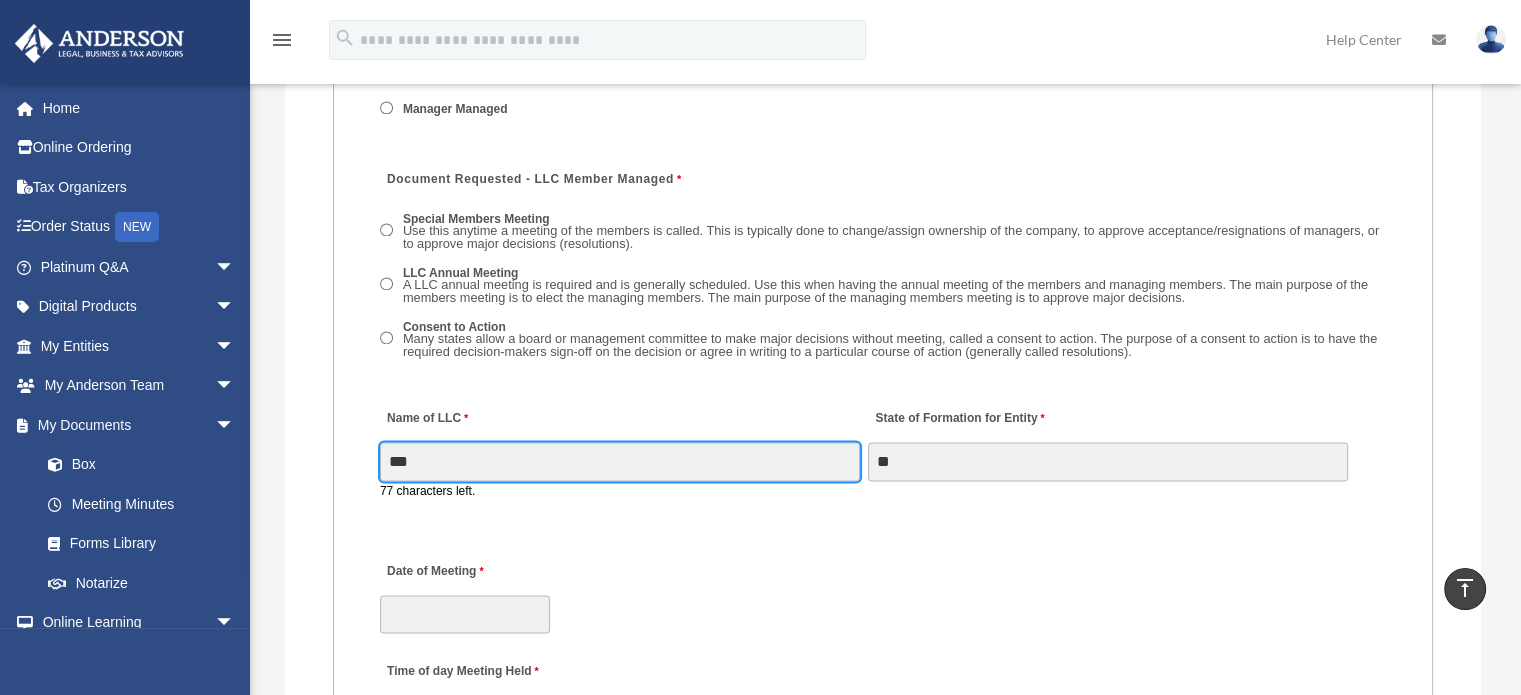 type on "**********" 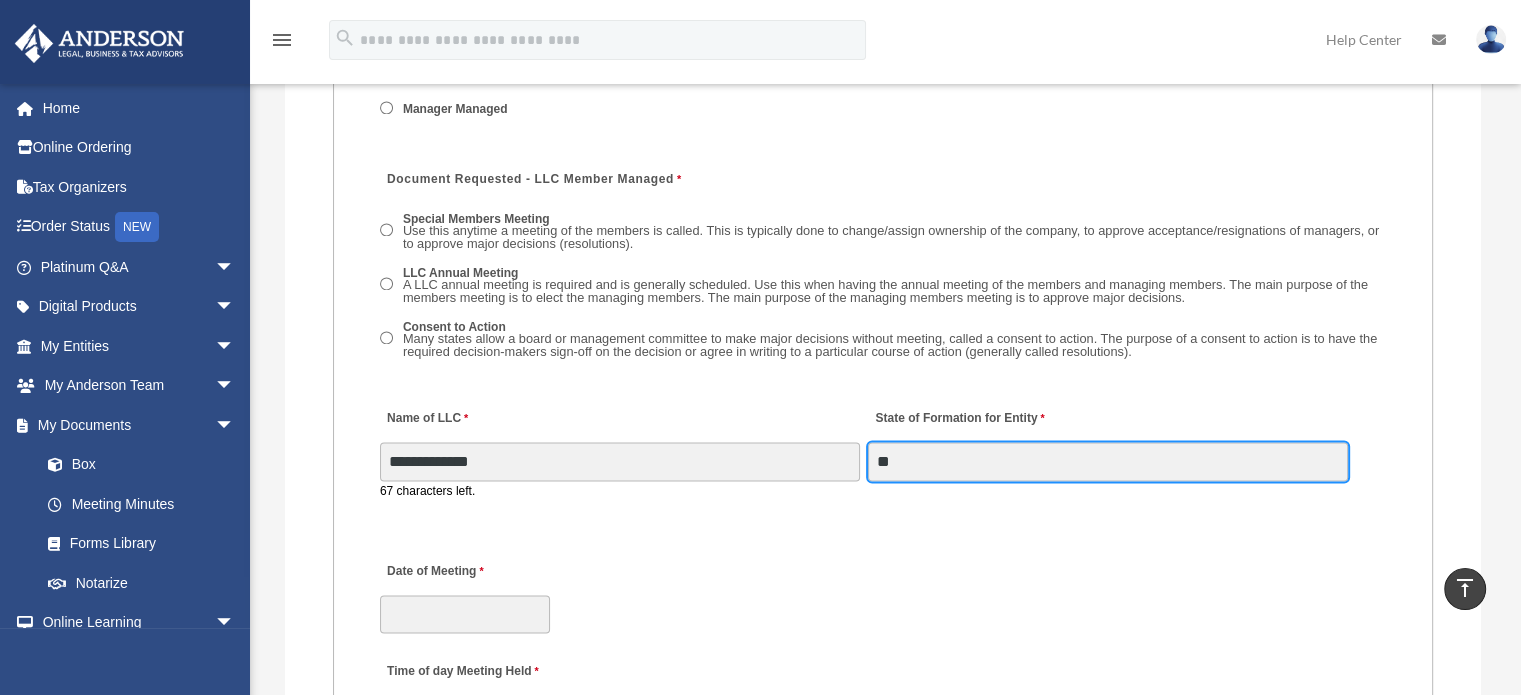 click on "**" at bounding box center [1108, 461] 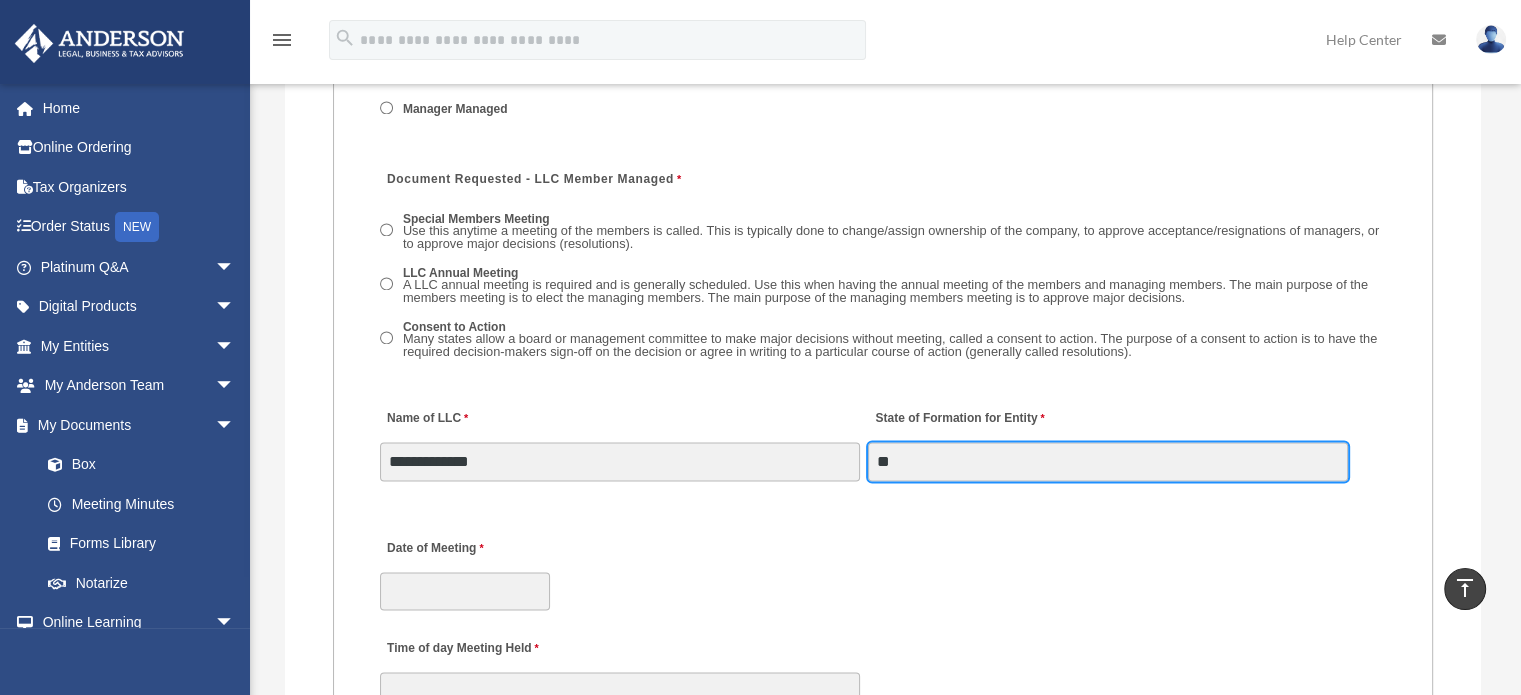 type on "**********" 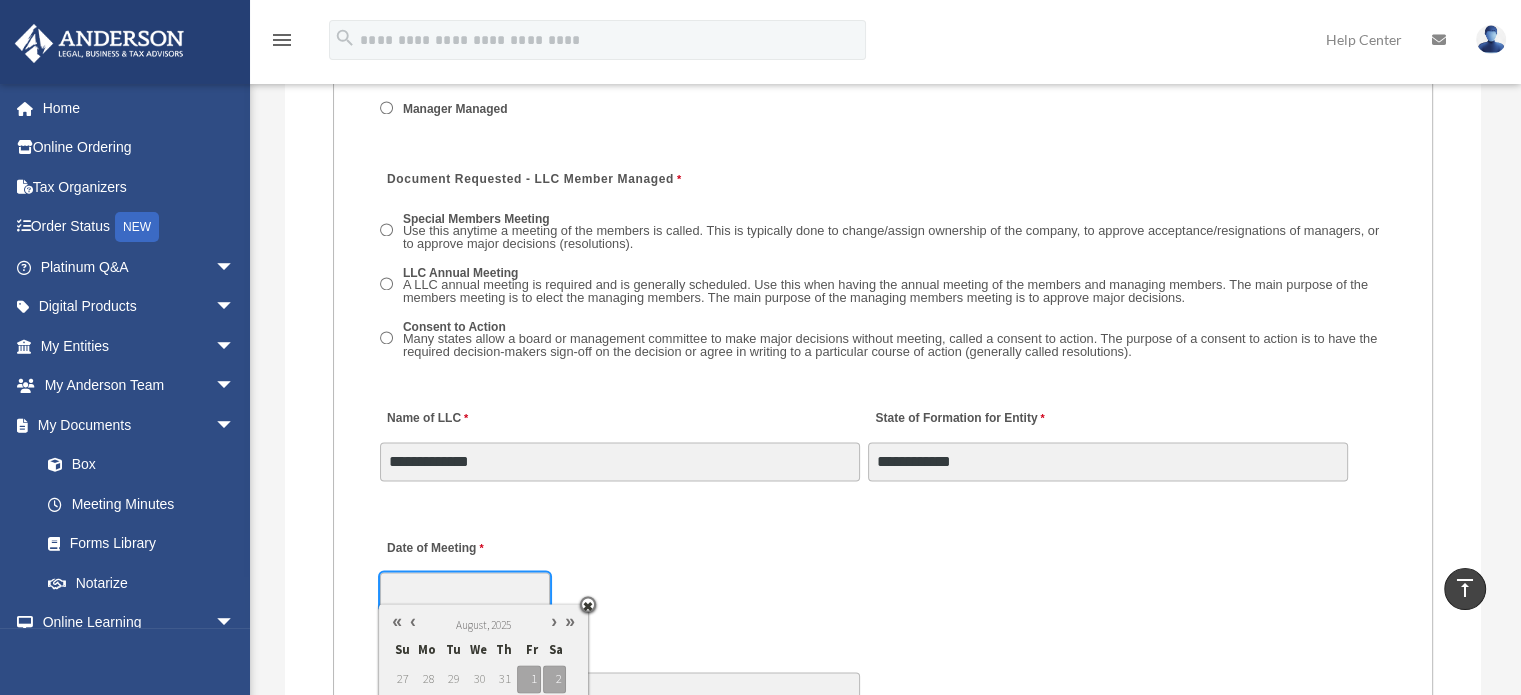 click on "Date of Meeting" at bounding box center [465, 591] 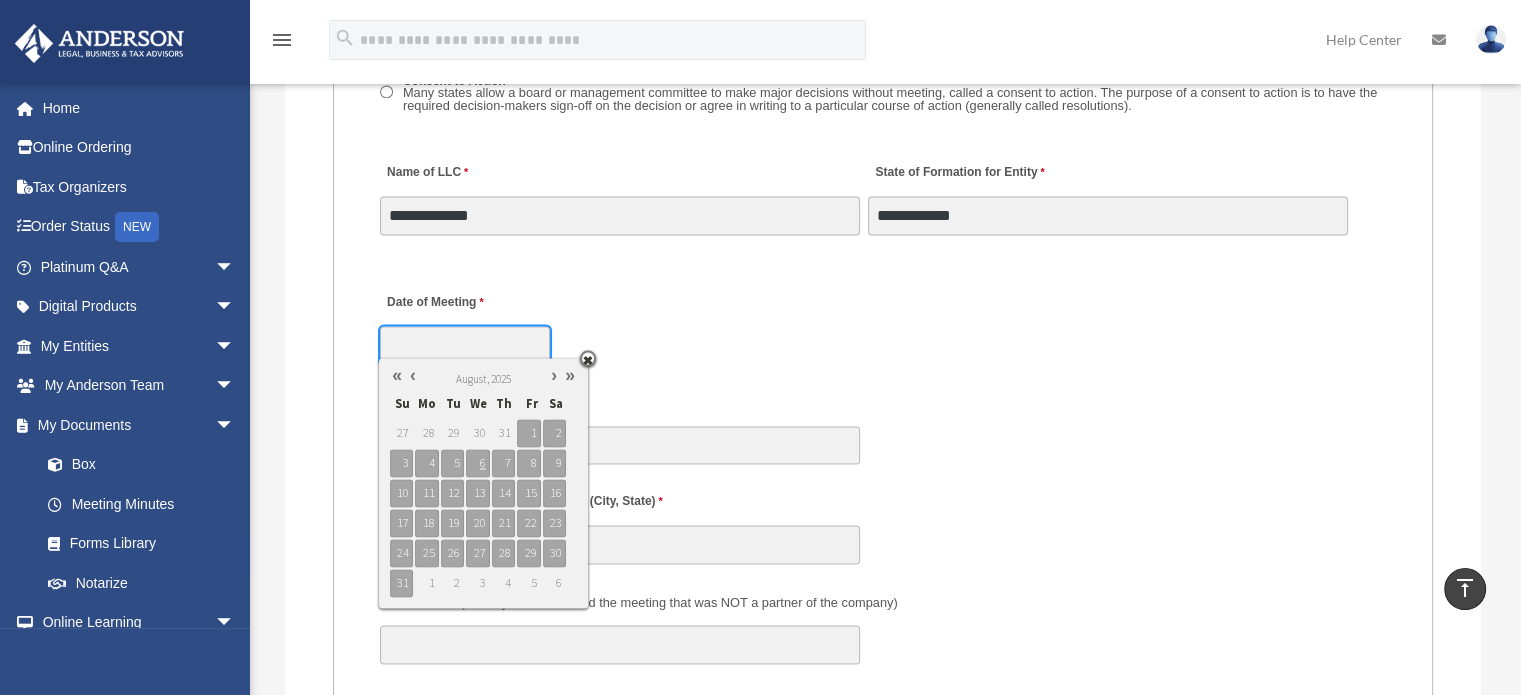 scroll, scrollTop: 3199, scrollLeft: 0, axis: vertical 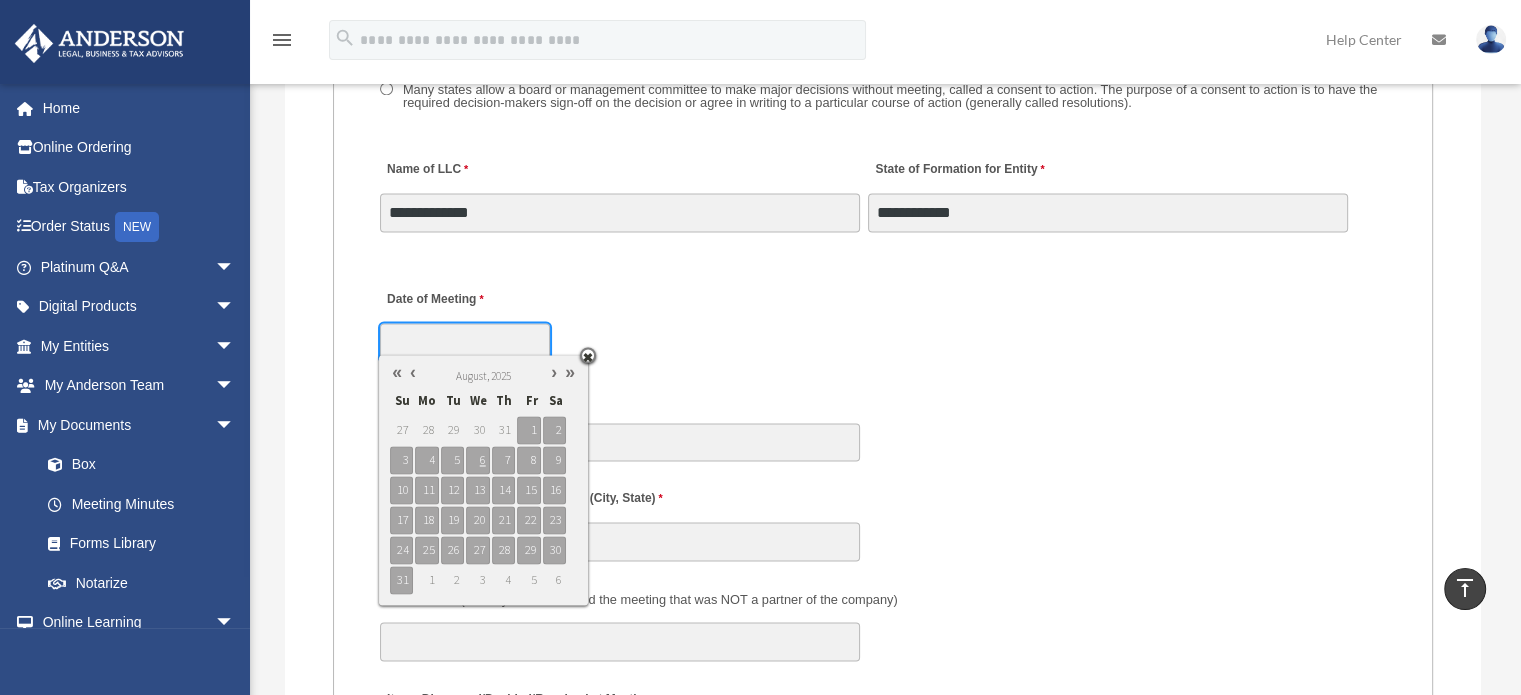 click at bounding box center [413, 372] 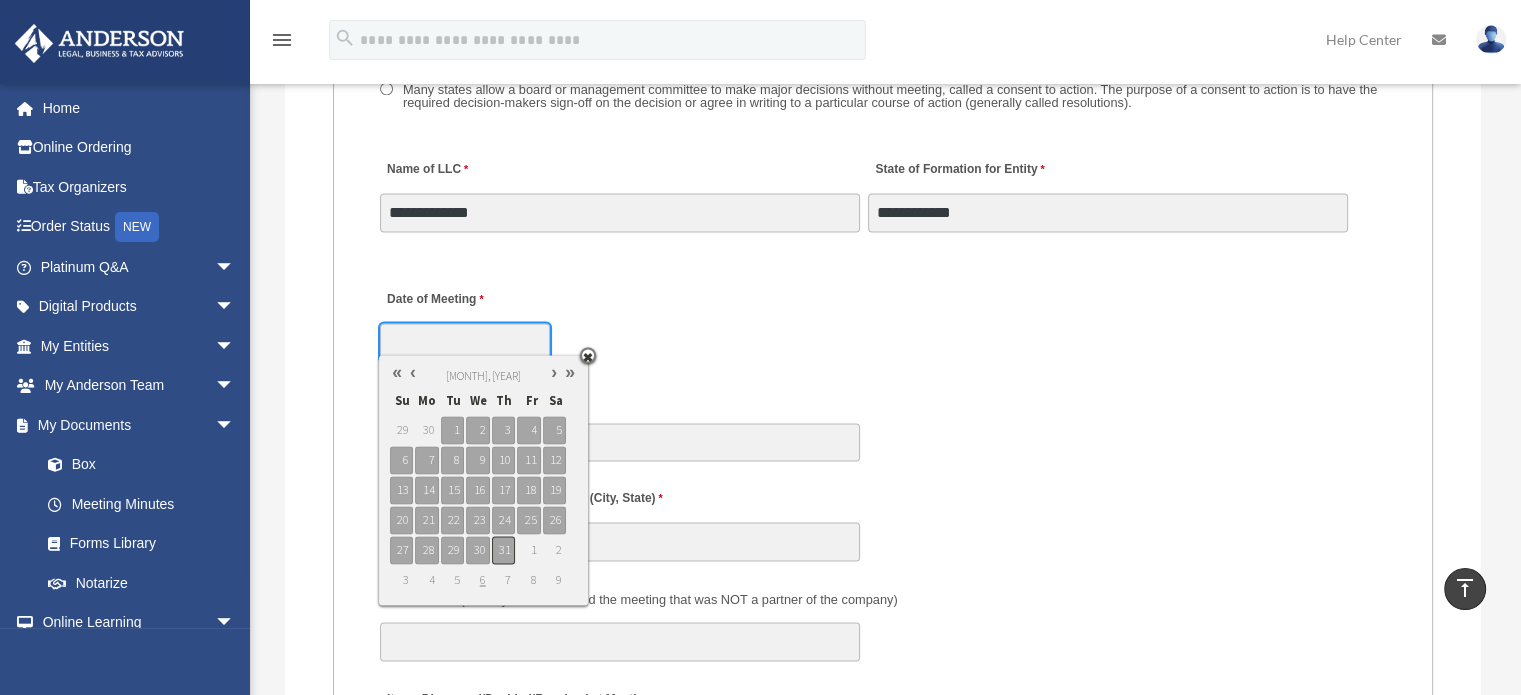 type on "**********" 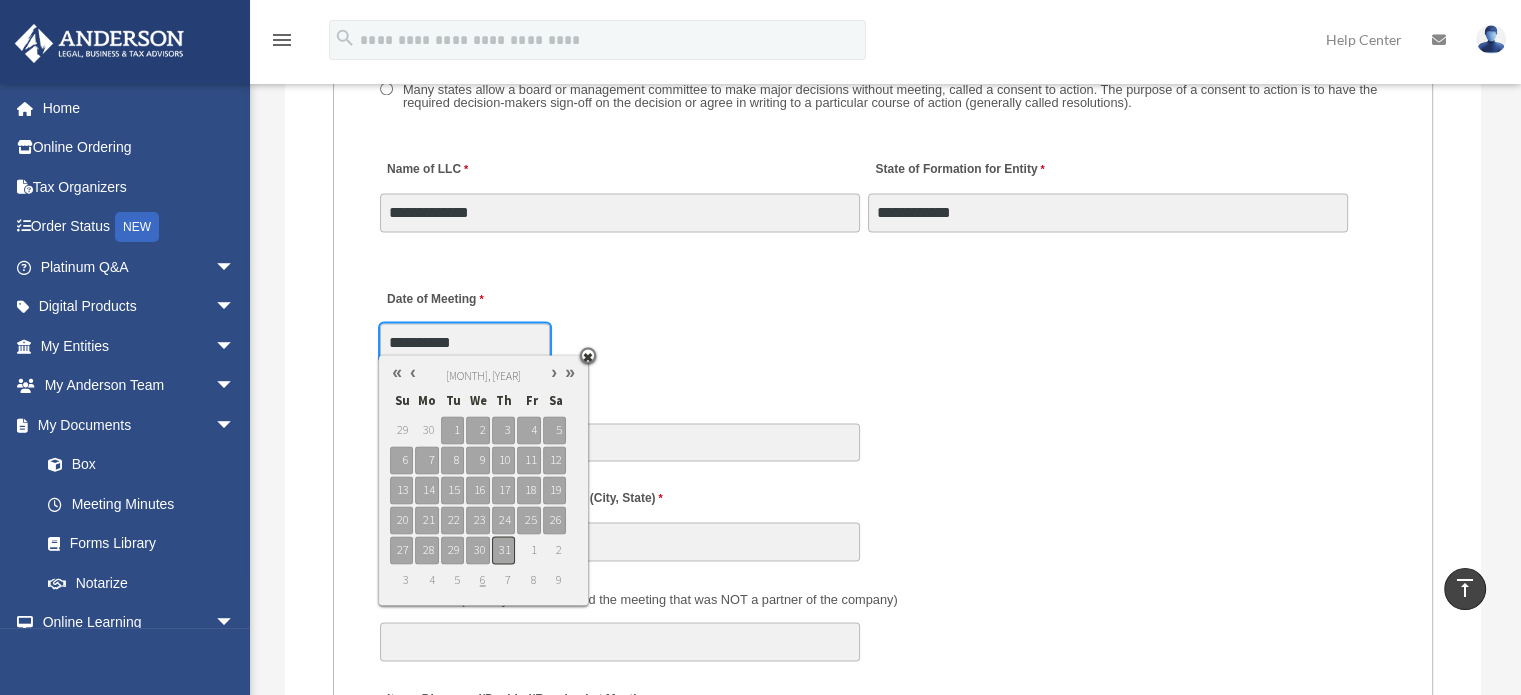 click on "31" at bounding box center [503, 550] 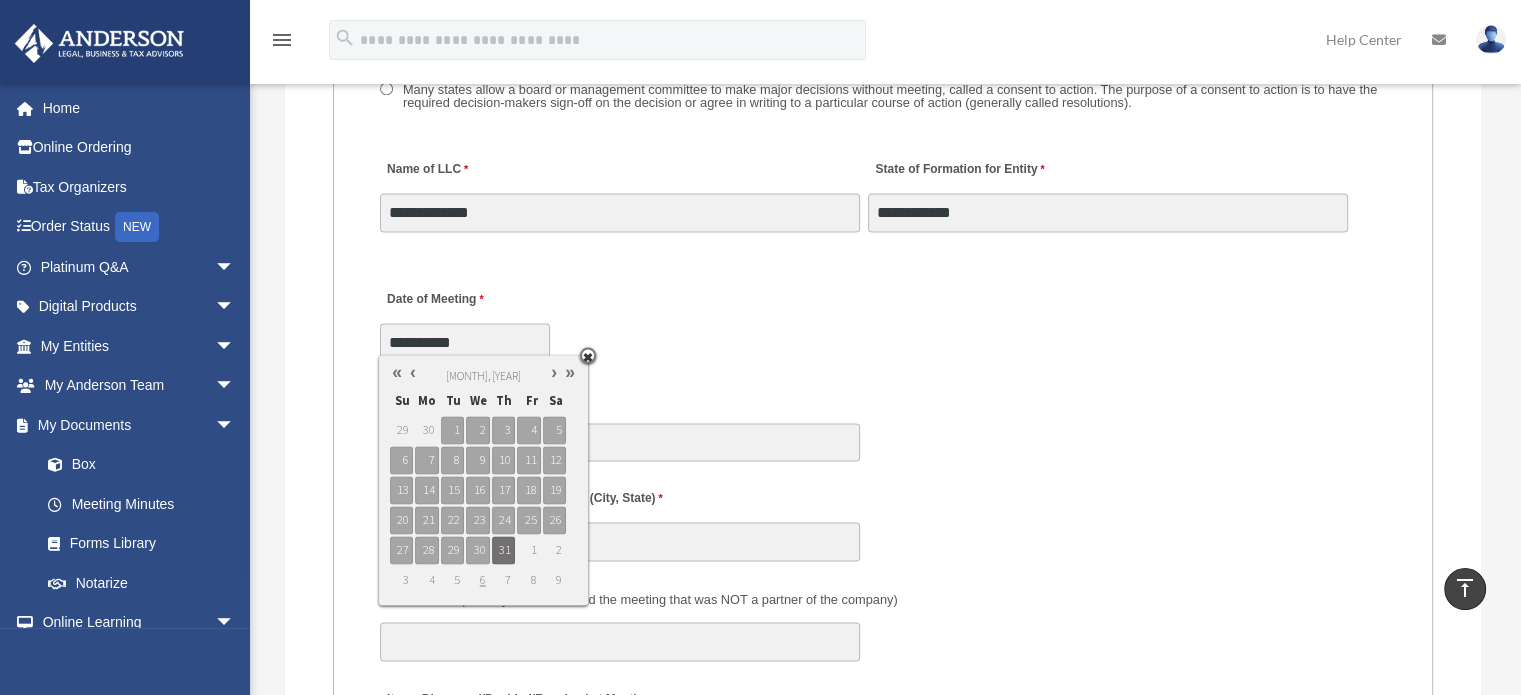 click on "Time of day Meeting Held" at bounding box center (883, 419) 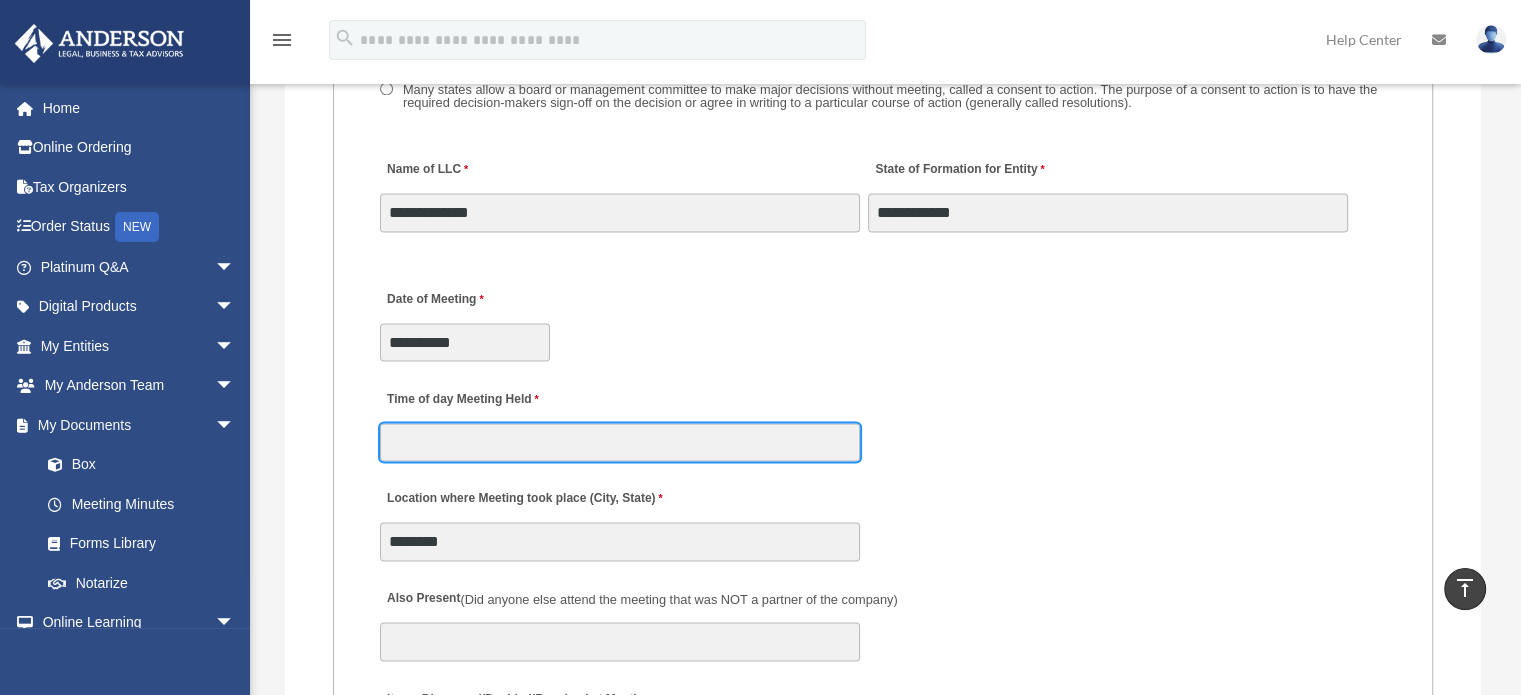 click on "Time of day Meeting Held" at bounding box center [620, 442] 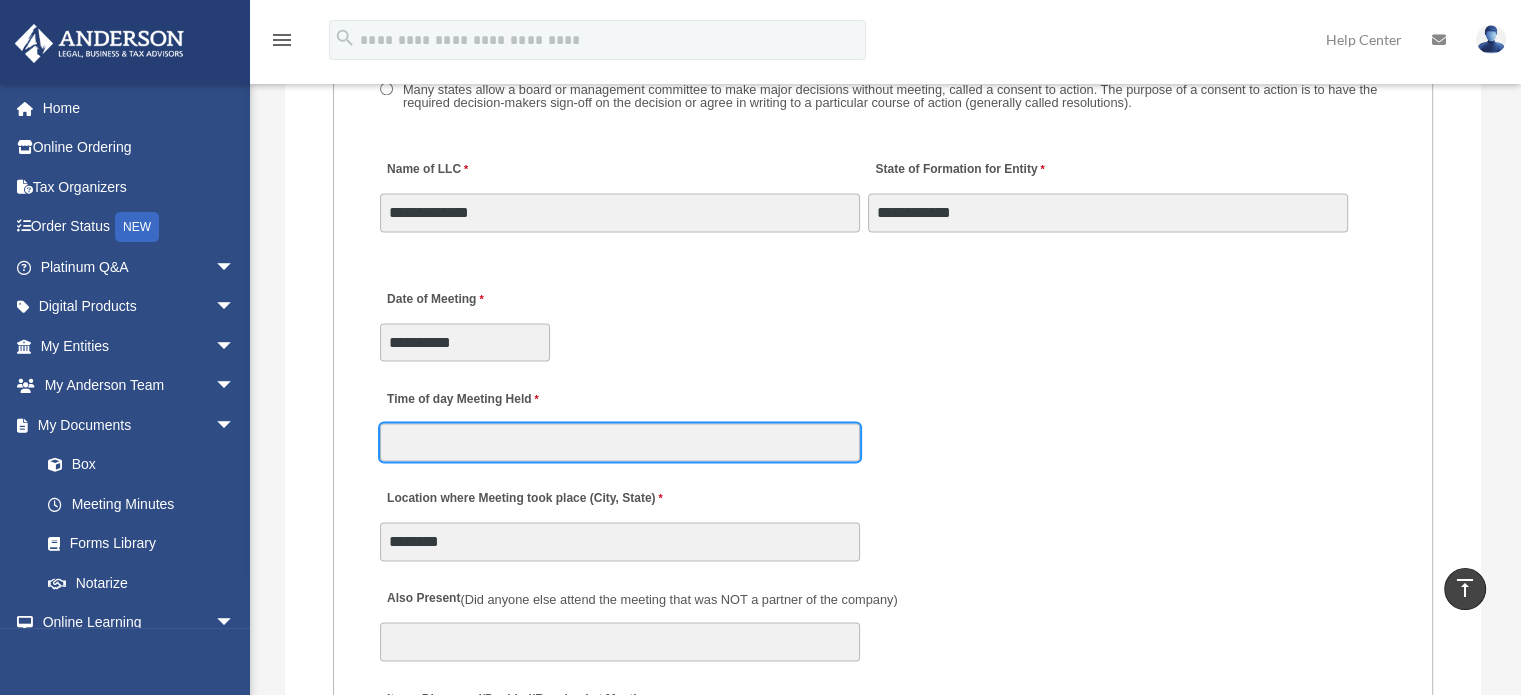 type on "*******" 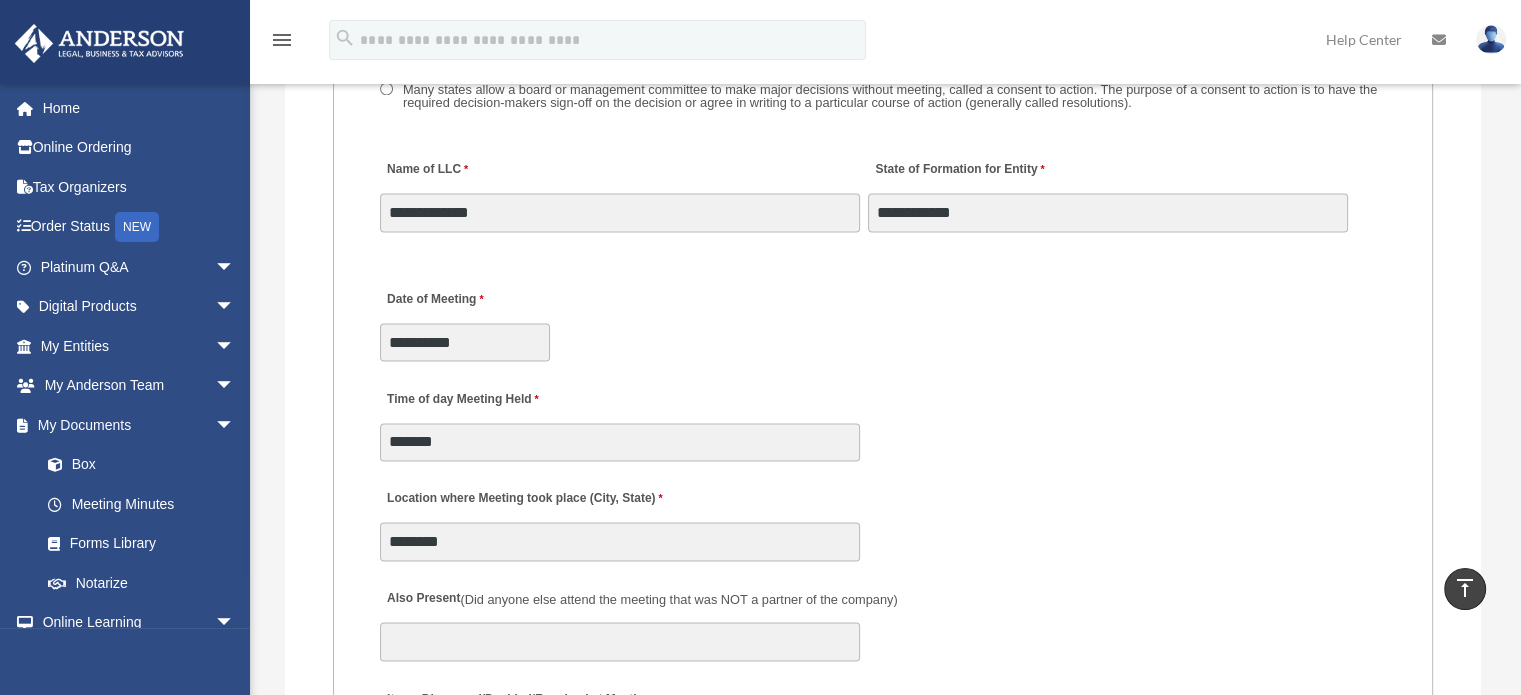 click on "Location where Meeting took place (City, State) ********" at bounding box center [883, 519] 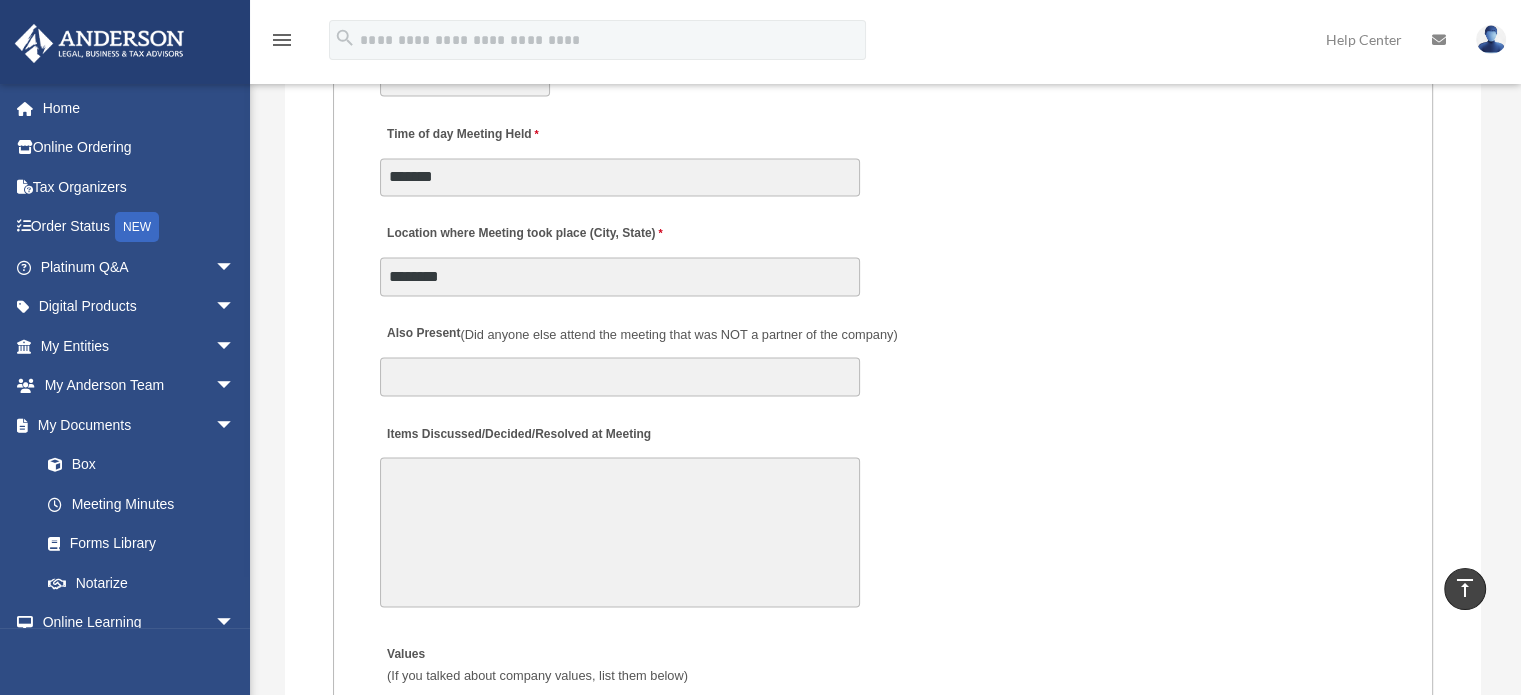 scroll, scrollTop: 3466, scrollLeft: 0, axis: vertical 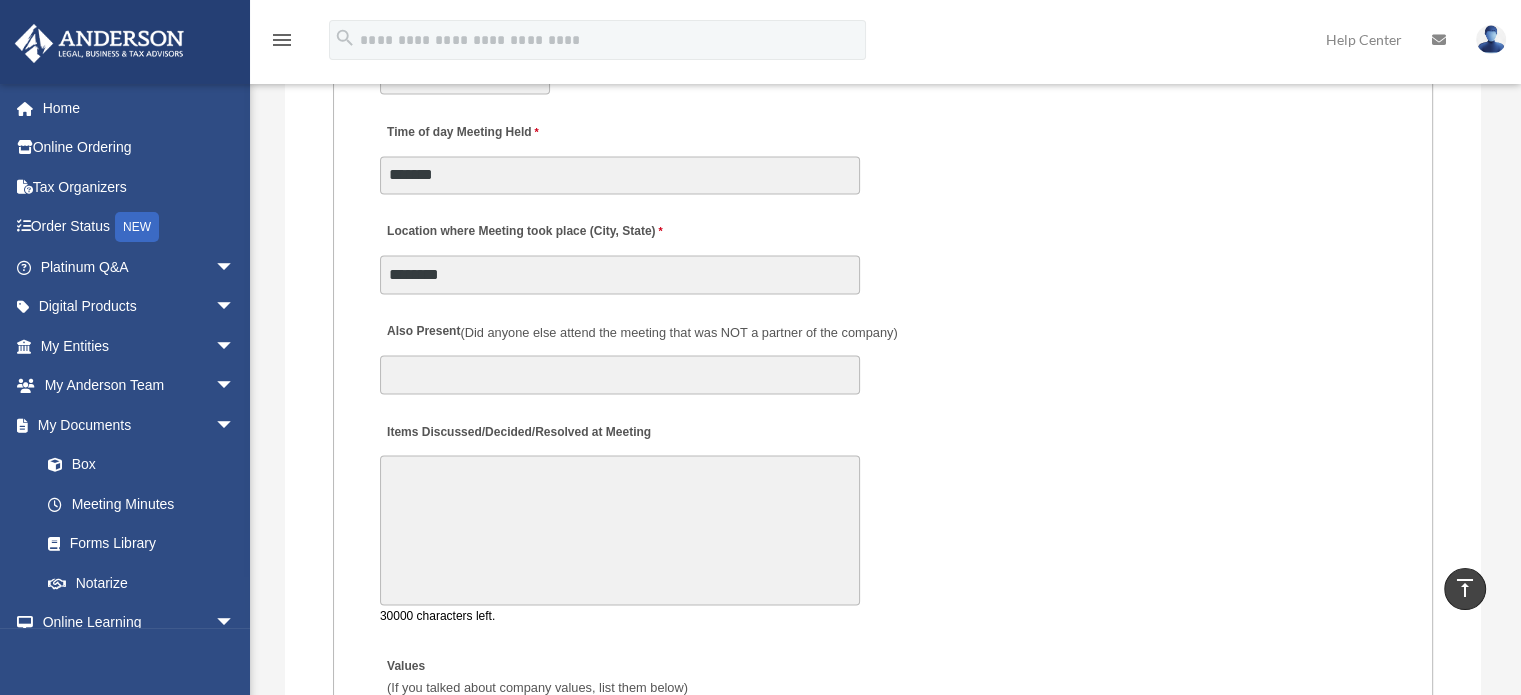 click on "Items Discussed/Decided/Resolved at Meeting" at bounding box center (620, 530) 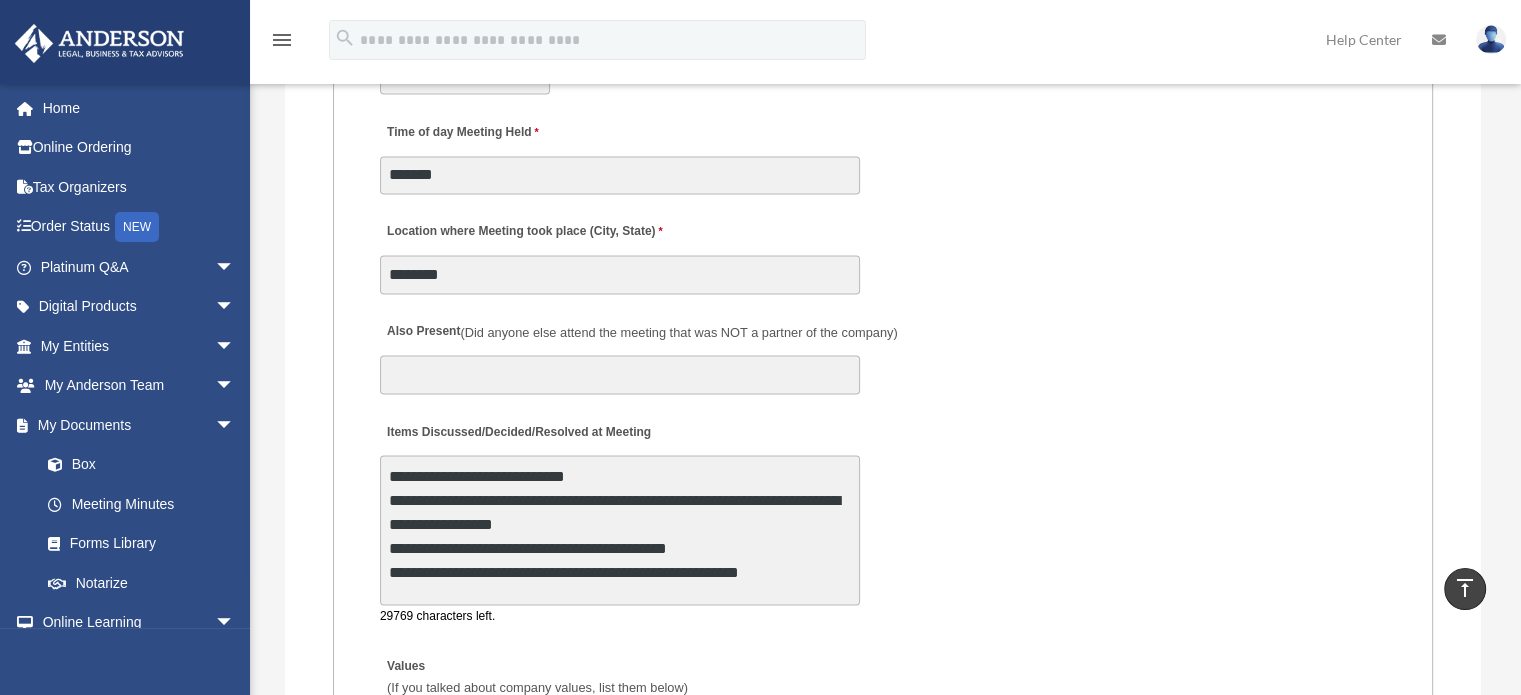 type on "**********" 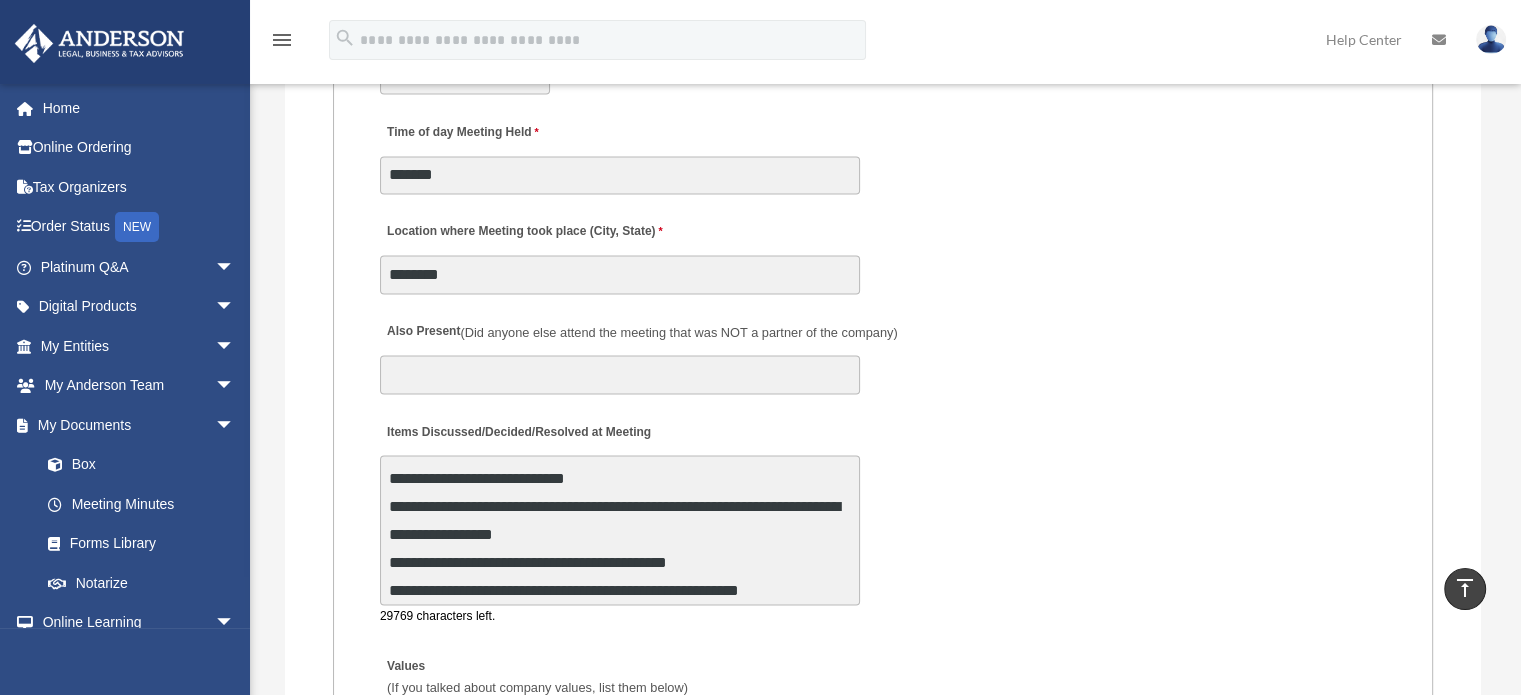 click on "**********" at bounding box center (883, 519) 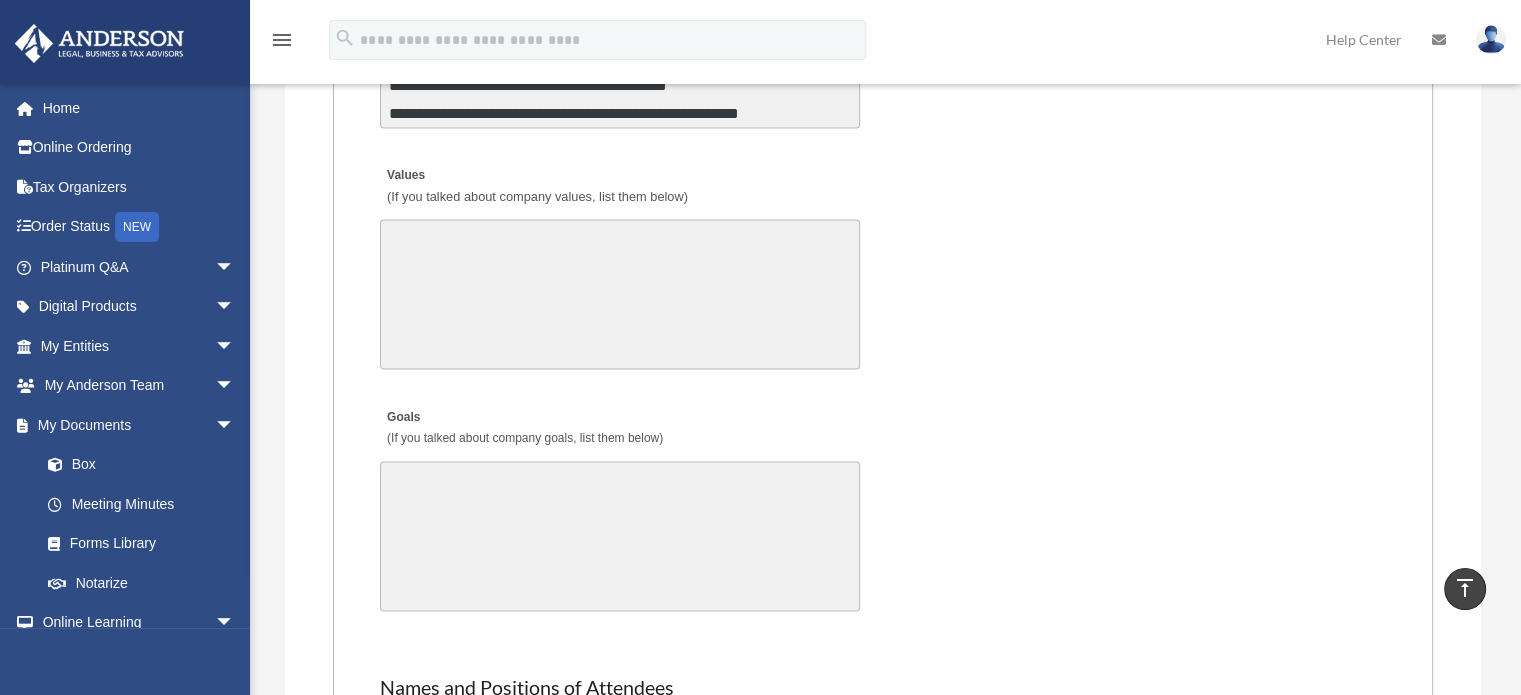 scroll, scrollTop: 3947, scrollLeft: 0, axis: vertical 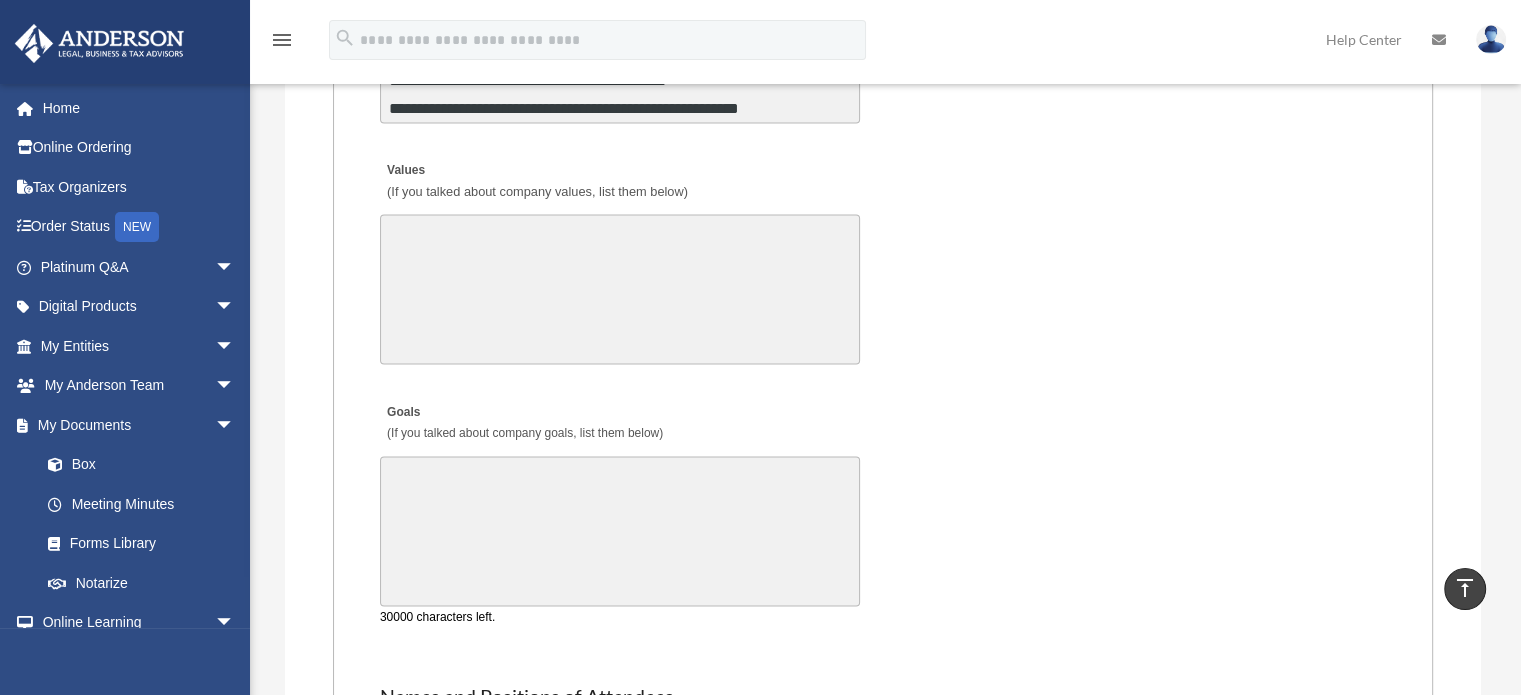 click on "Goals (If you talked about company goals, list them below)" at bounding box center (620, 532) 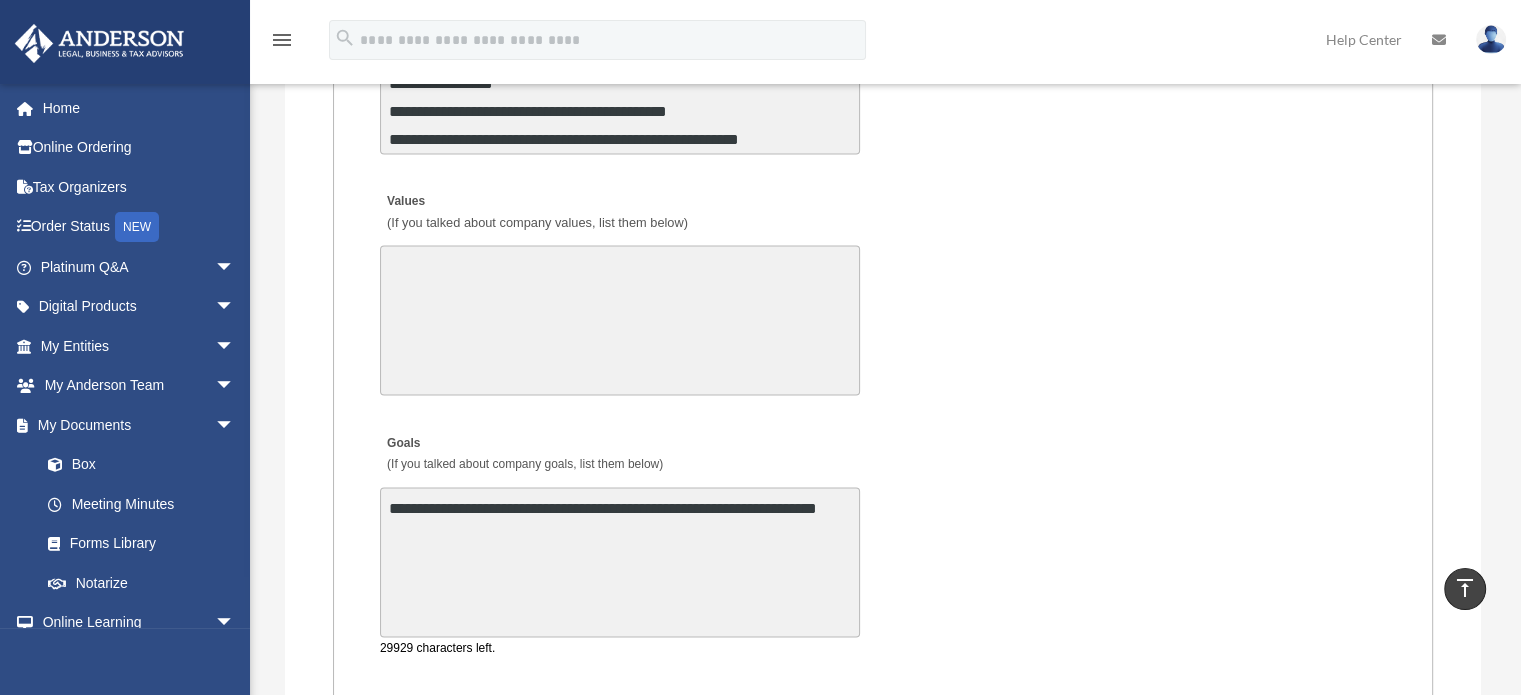 scroll, scrollTop: 3996, scrollLeft: 0, axis: vertical 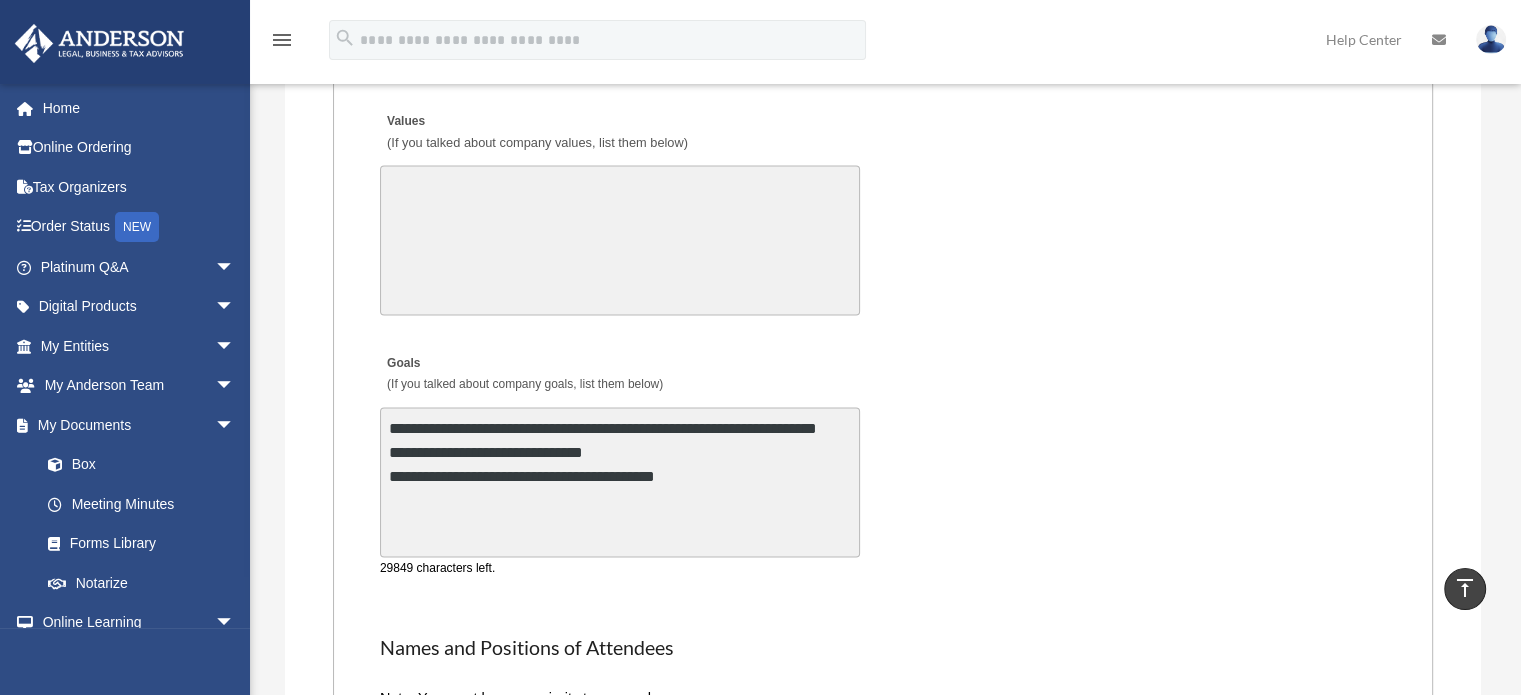 type on "**********" 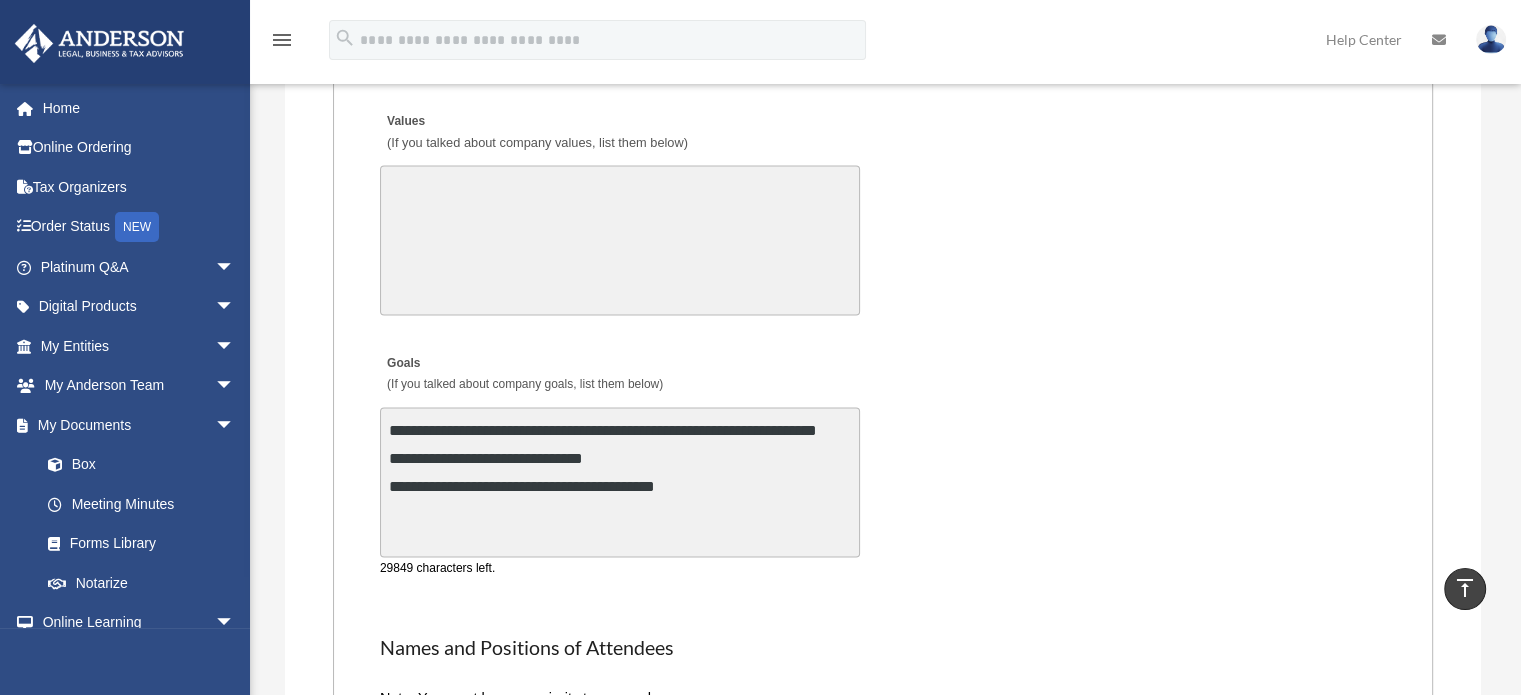 click on "**********" at bounding box center [883, 460] 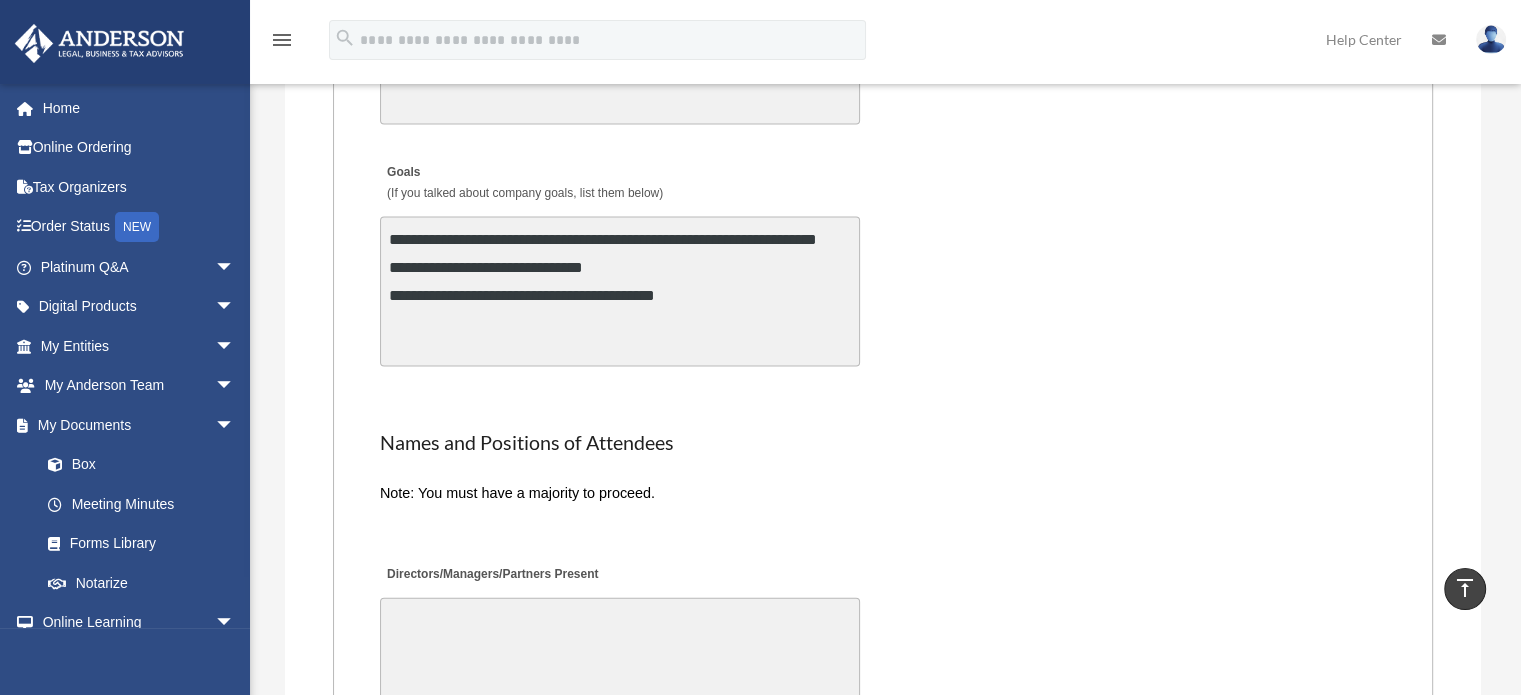 scroll, scrollTop: 4366, scrollLeft: 0, axis: vertical 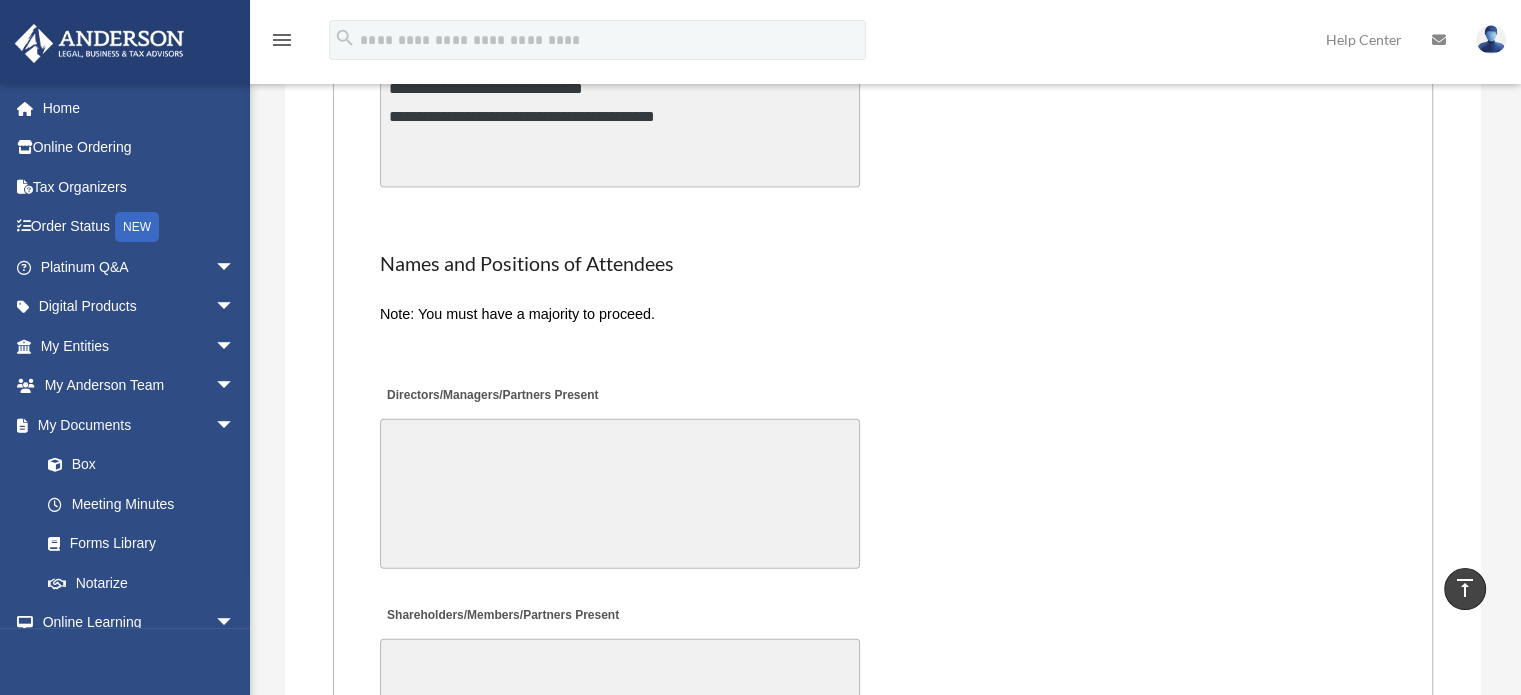 click on "Directors/Managers/Partners Present" at bounding box center [620, 494] 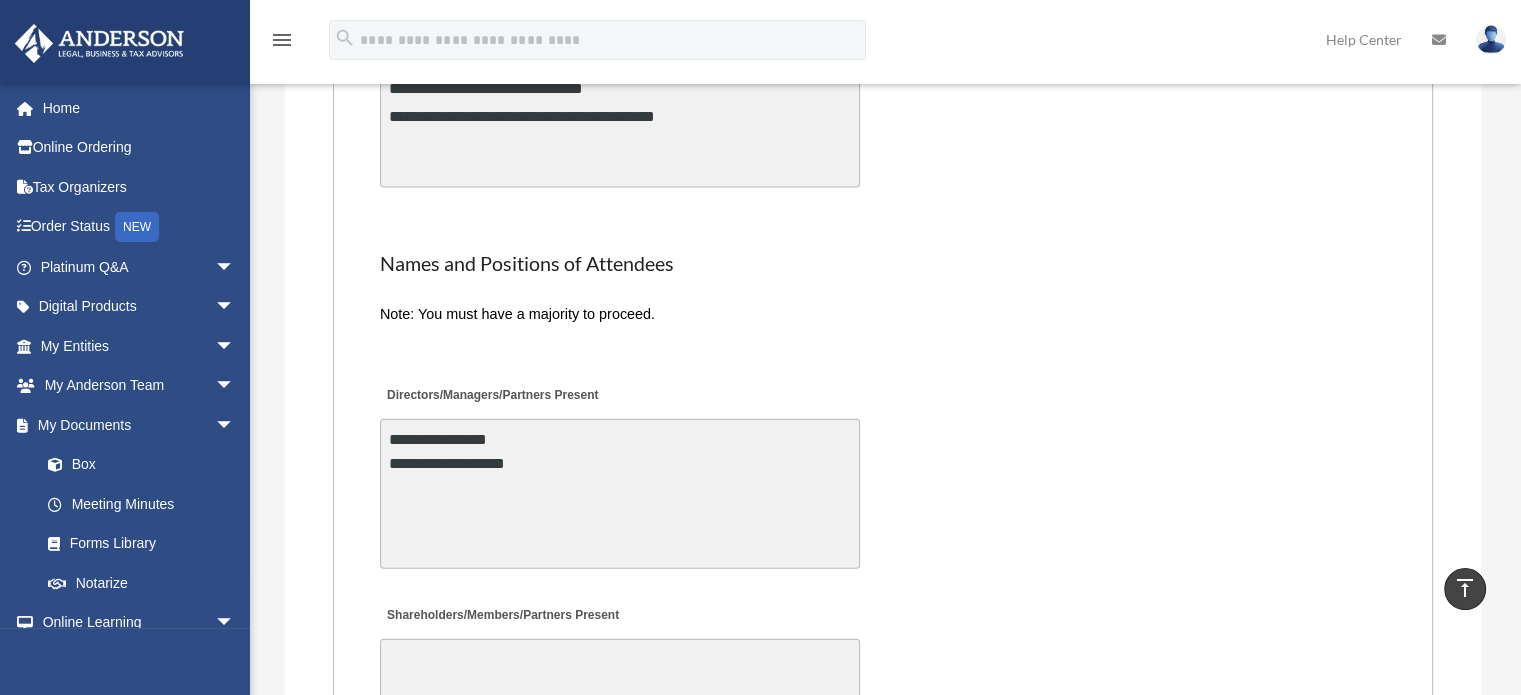 type on "**********" 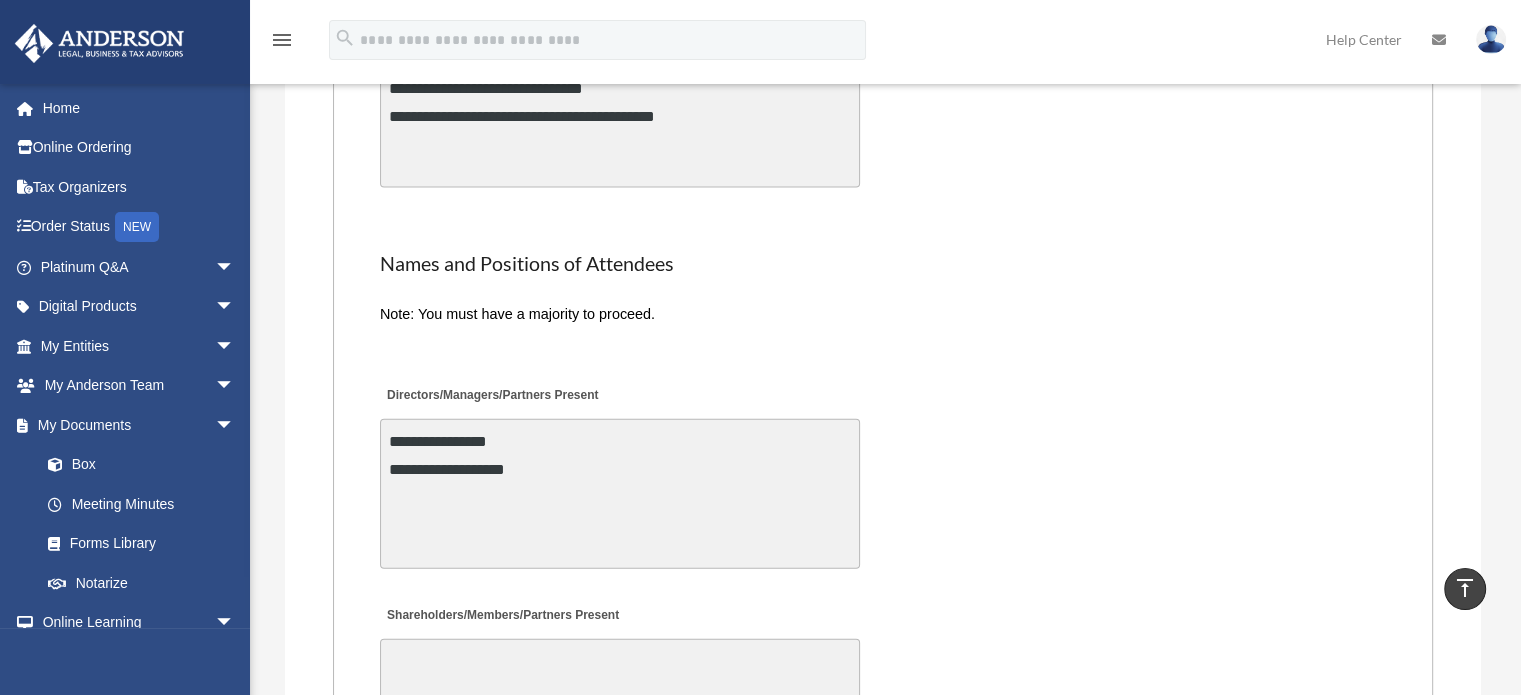 click on "**********" at bounding box center [883, 475] 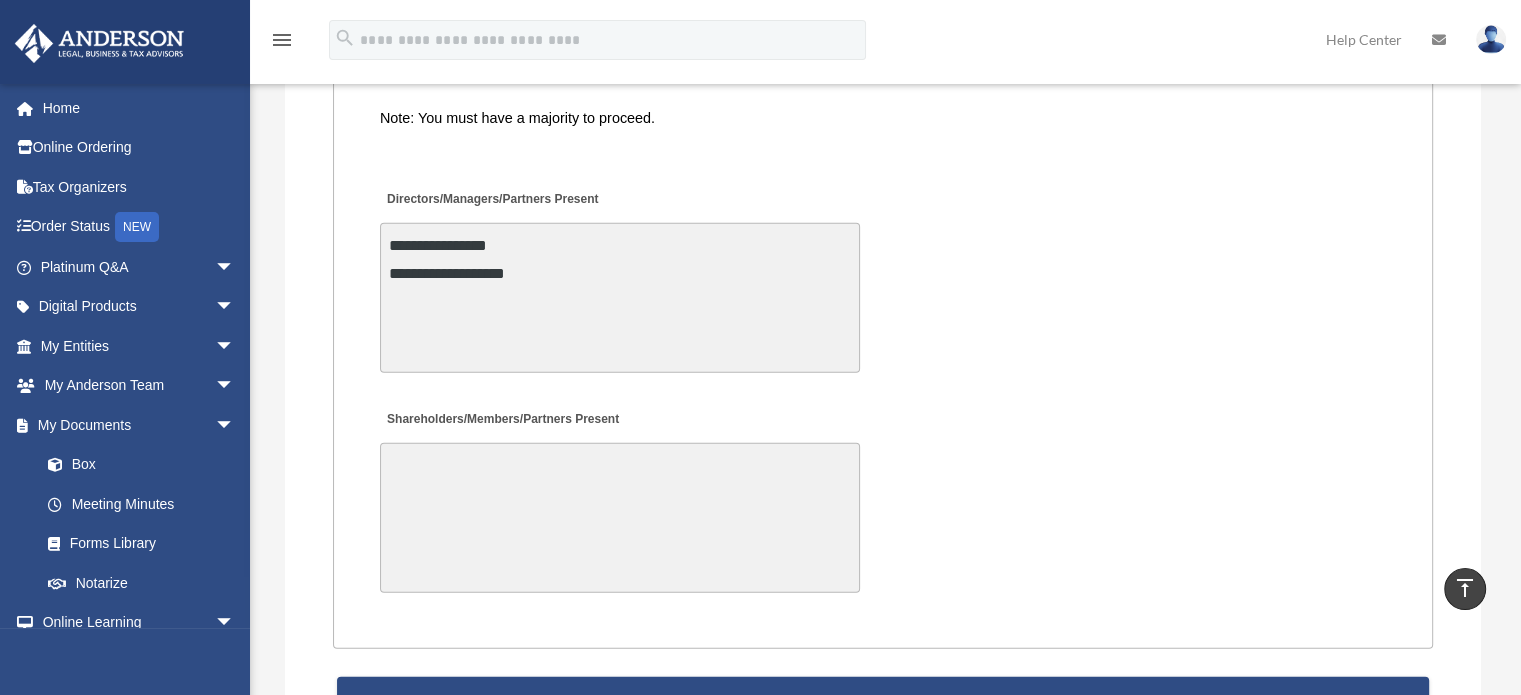 click on "Shareholders/Members/Partners Present" at bounding box center [620, 518] 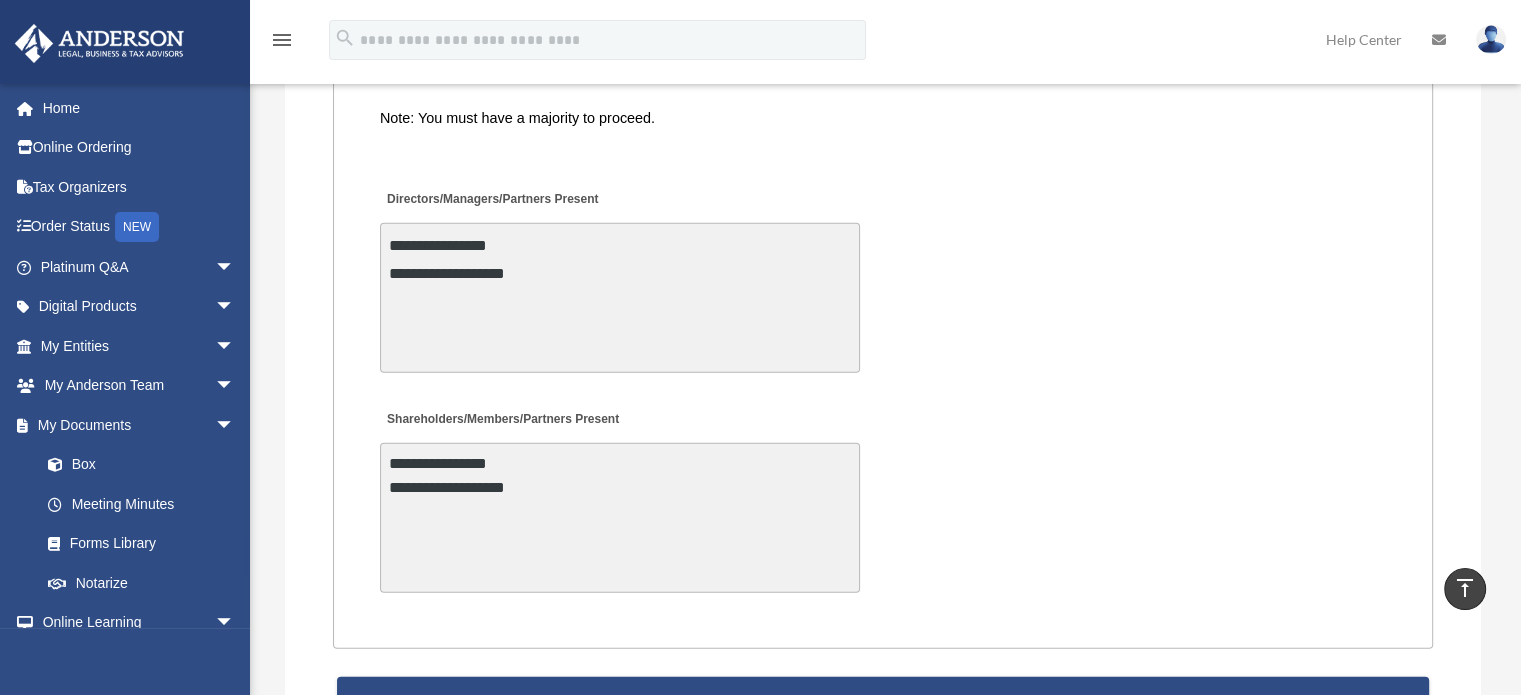 scroll, scrollTop: 4656, scrollLeft: 0, axis: vertical 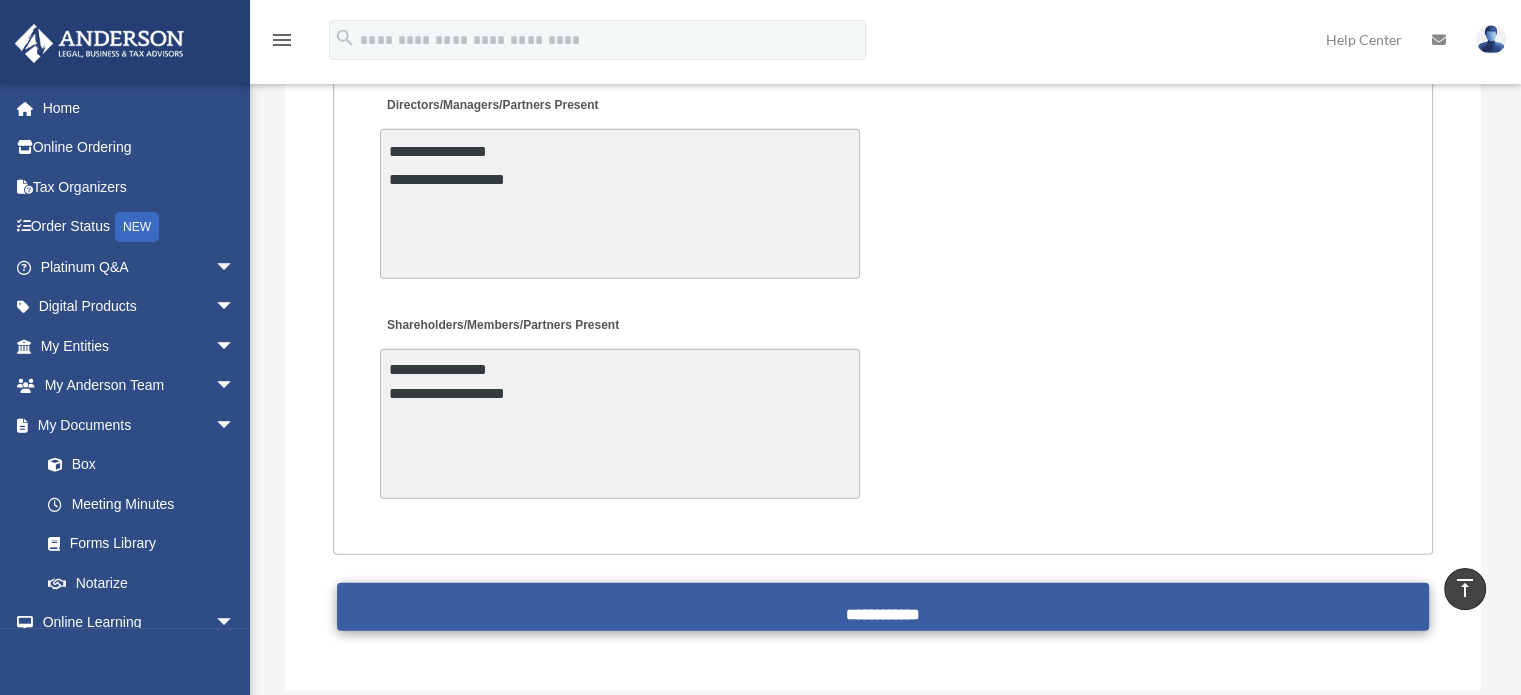 type on "**********" 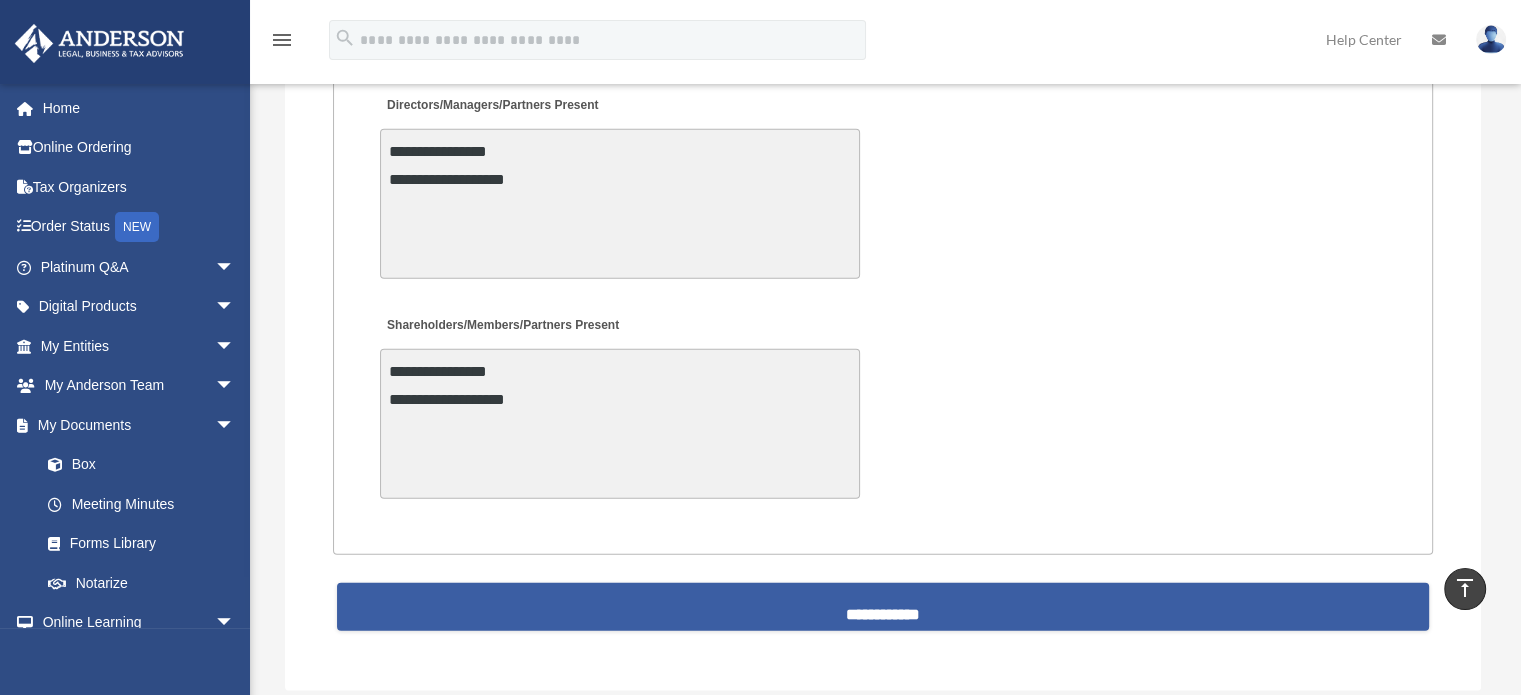 click on "**********" at bounding box center [883, 607] 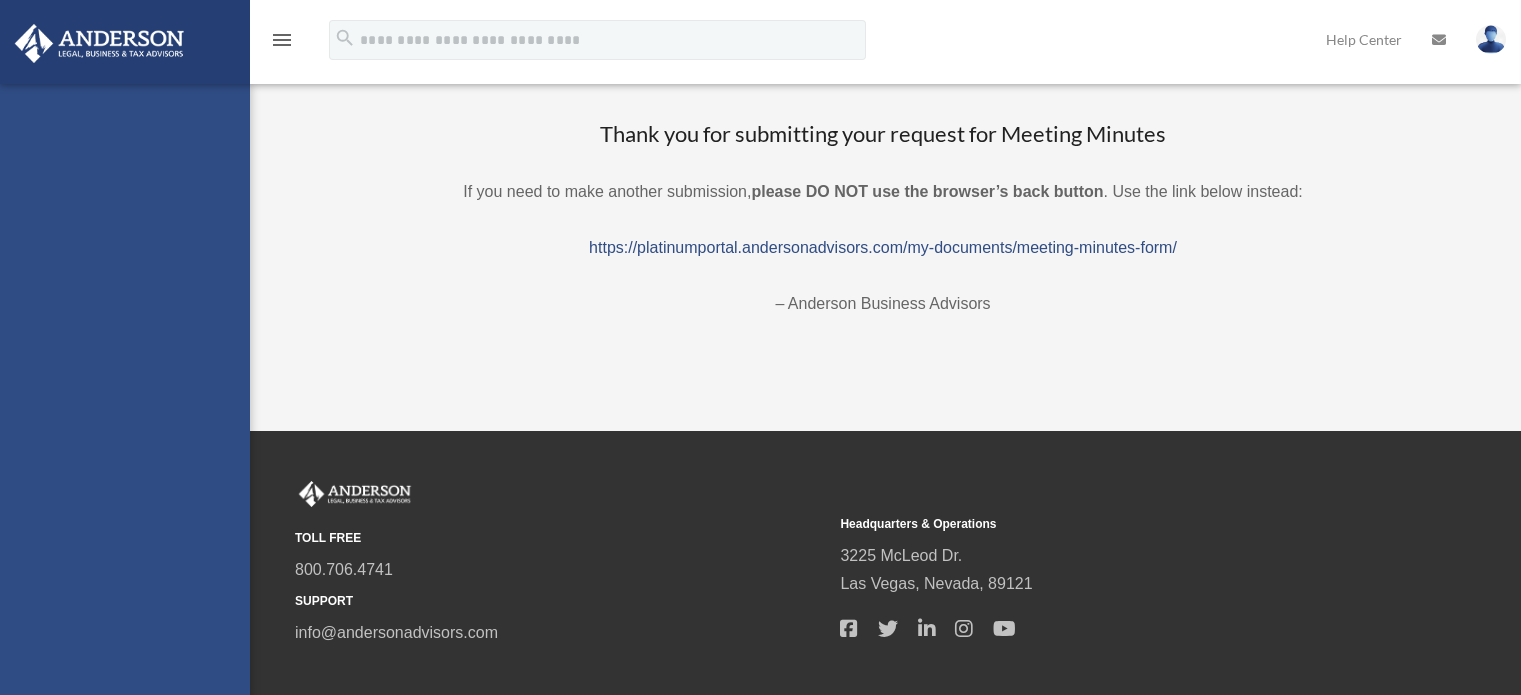 scroll, scrollTop: 0, scrollLeft: 0, axis: both 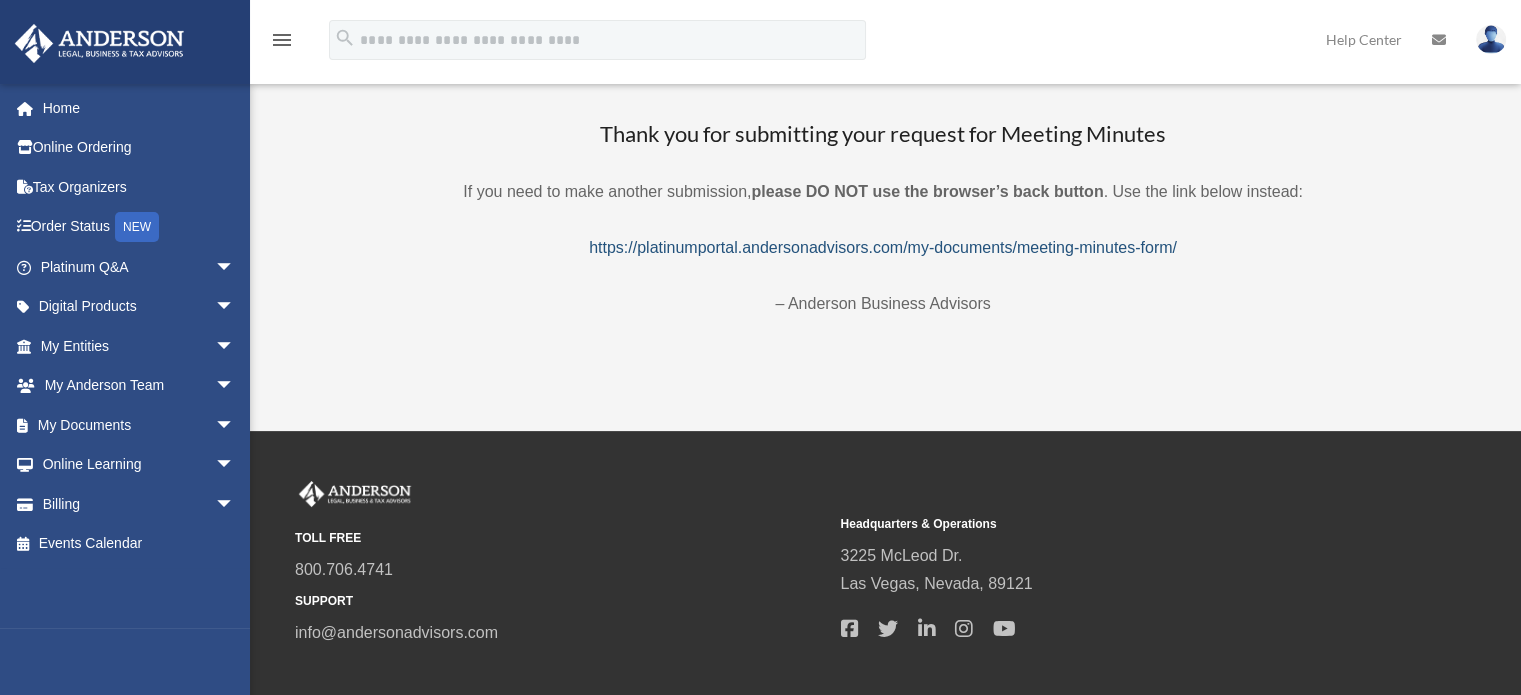 click on "https://platinumportal.andersonadvisors.com/my-documents/meeting-minutes-form/" at bounding box center (883, 247) 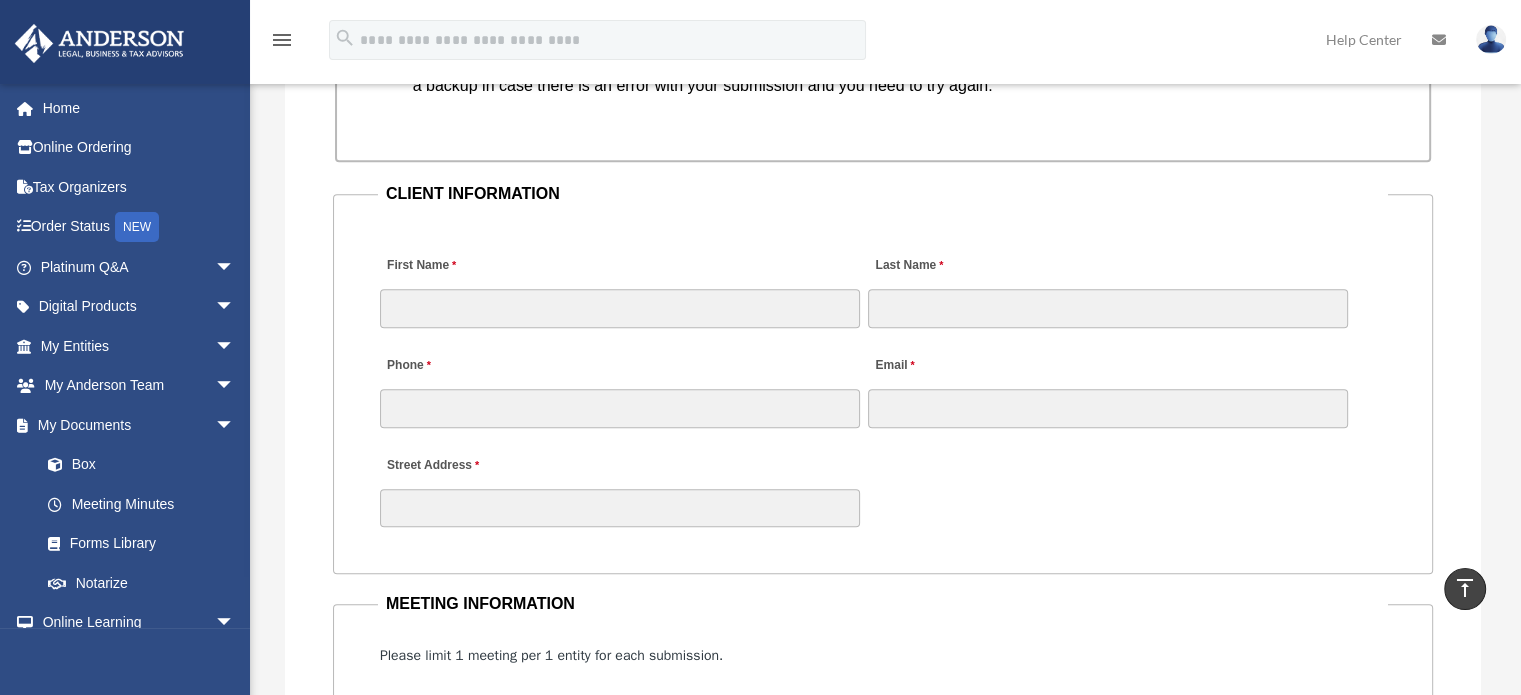 scroll, scrollTop: 1924, scrollLeft: 0, axis: vertical 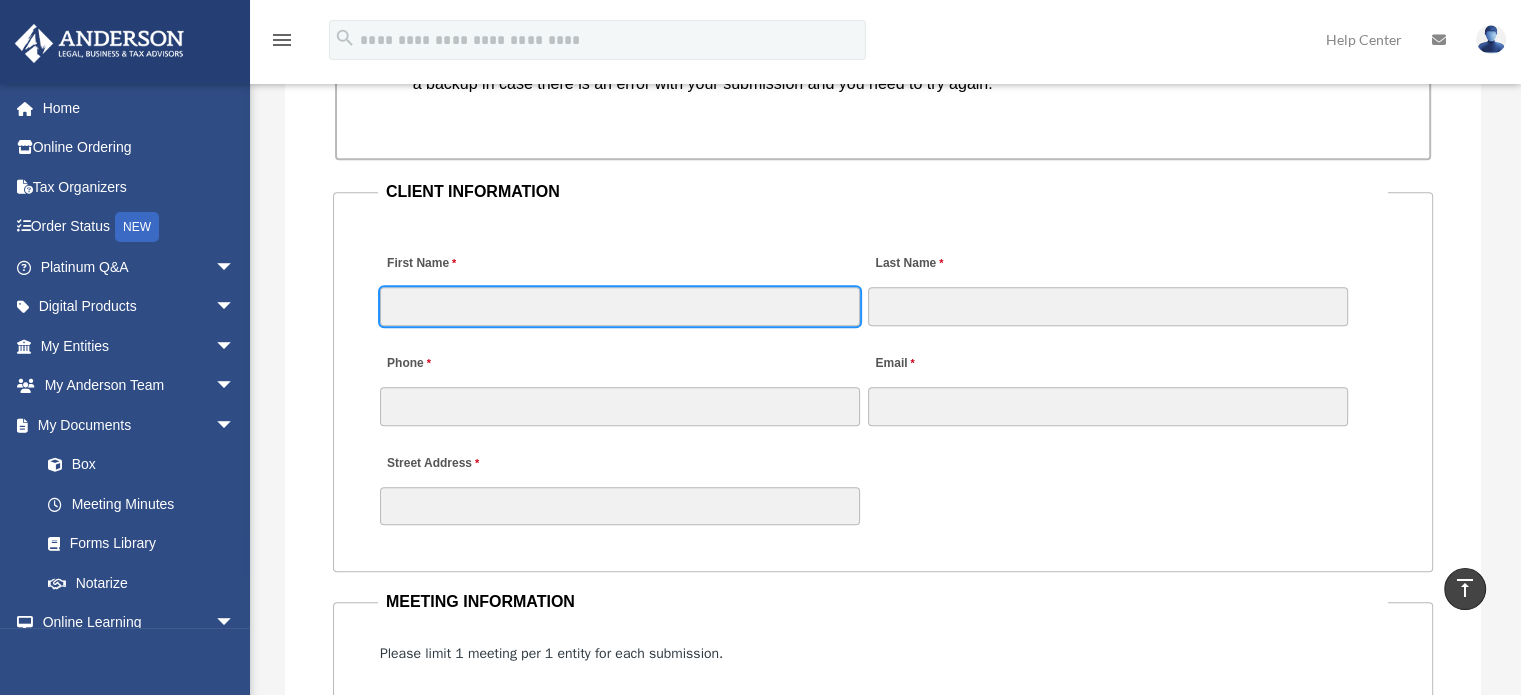 click on "First Name" at bounding box center [620, 306] 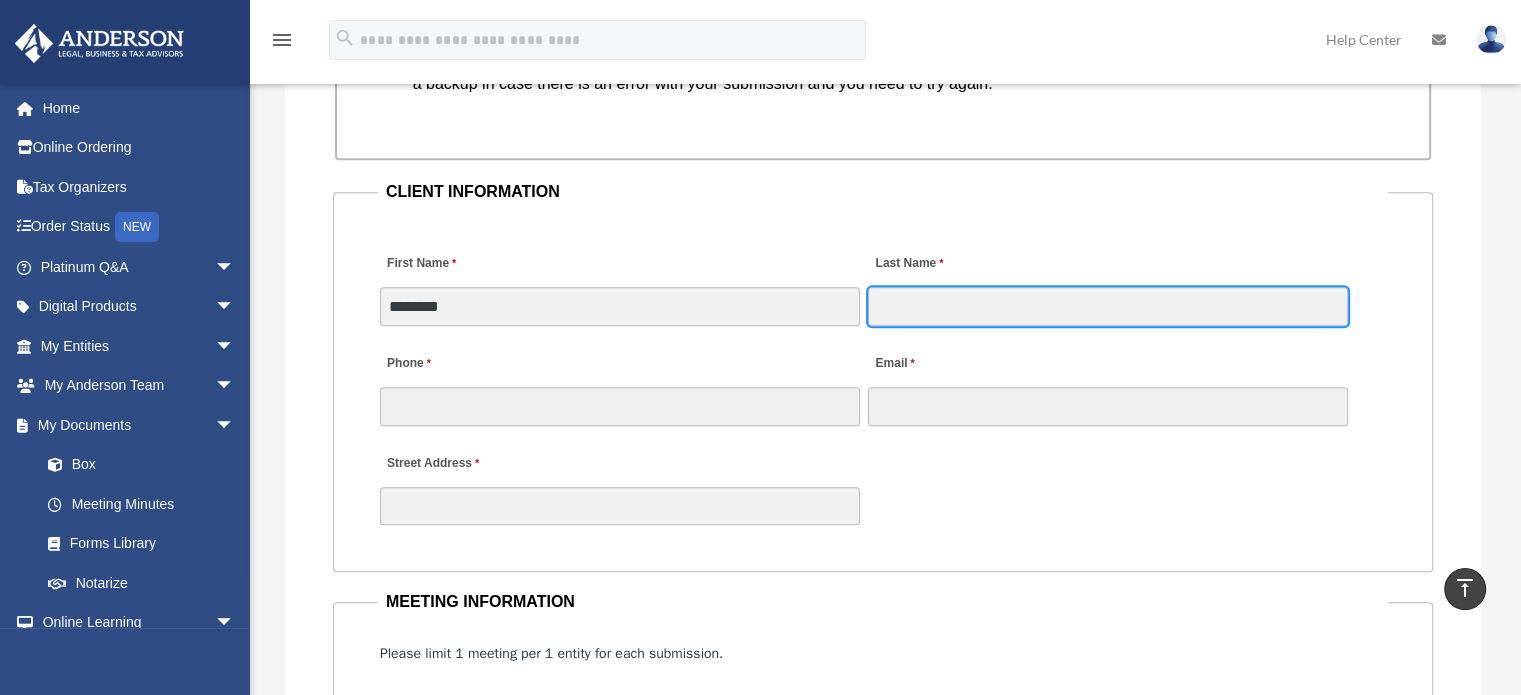 type on "****" 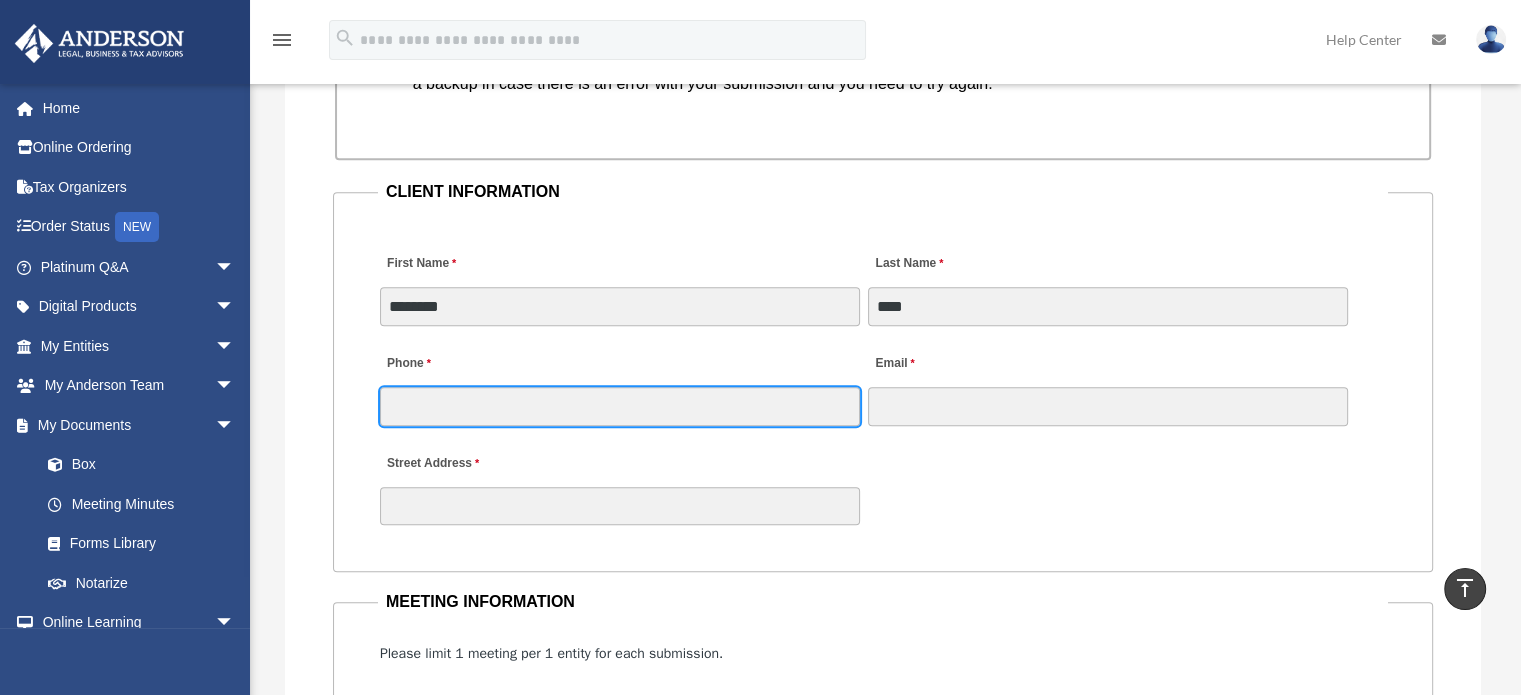 type on "**********" 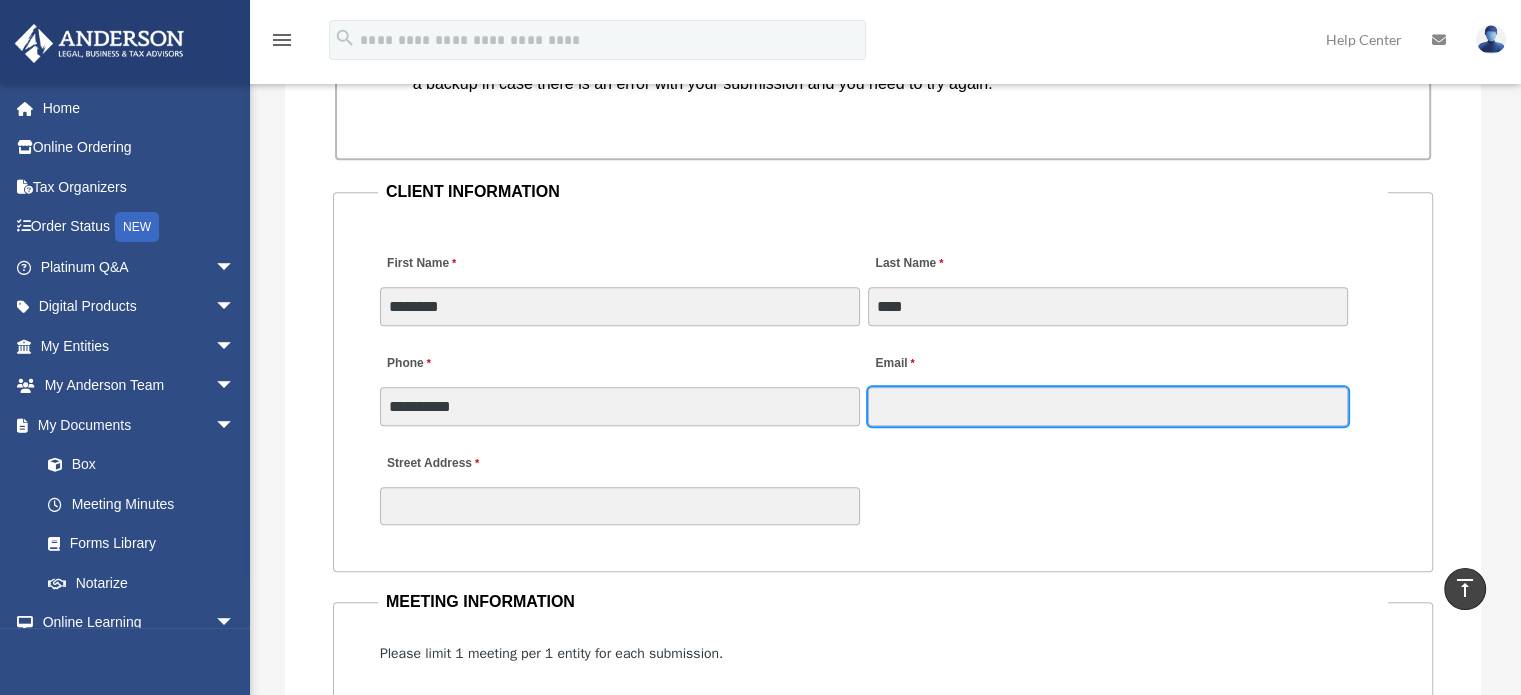 type on "**********" 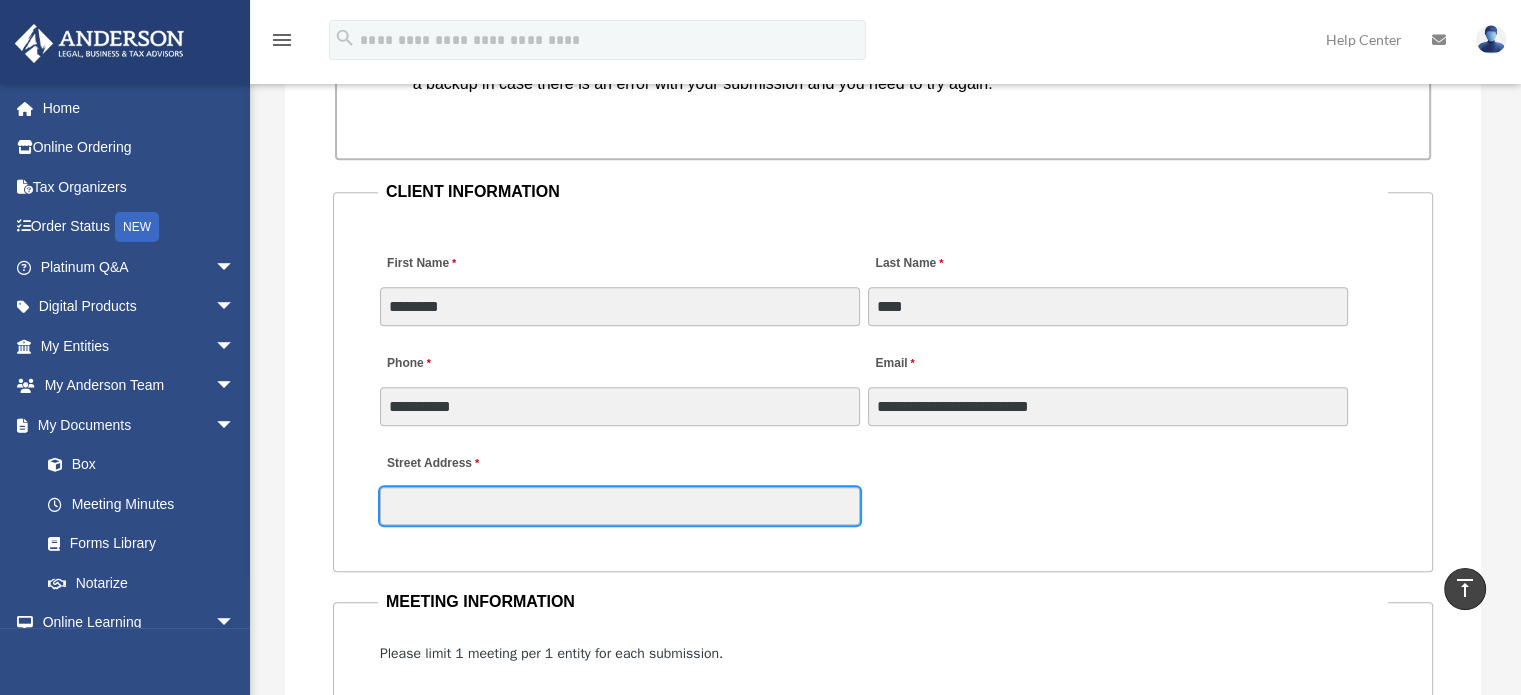 type on "**********" 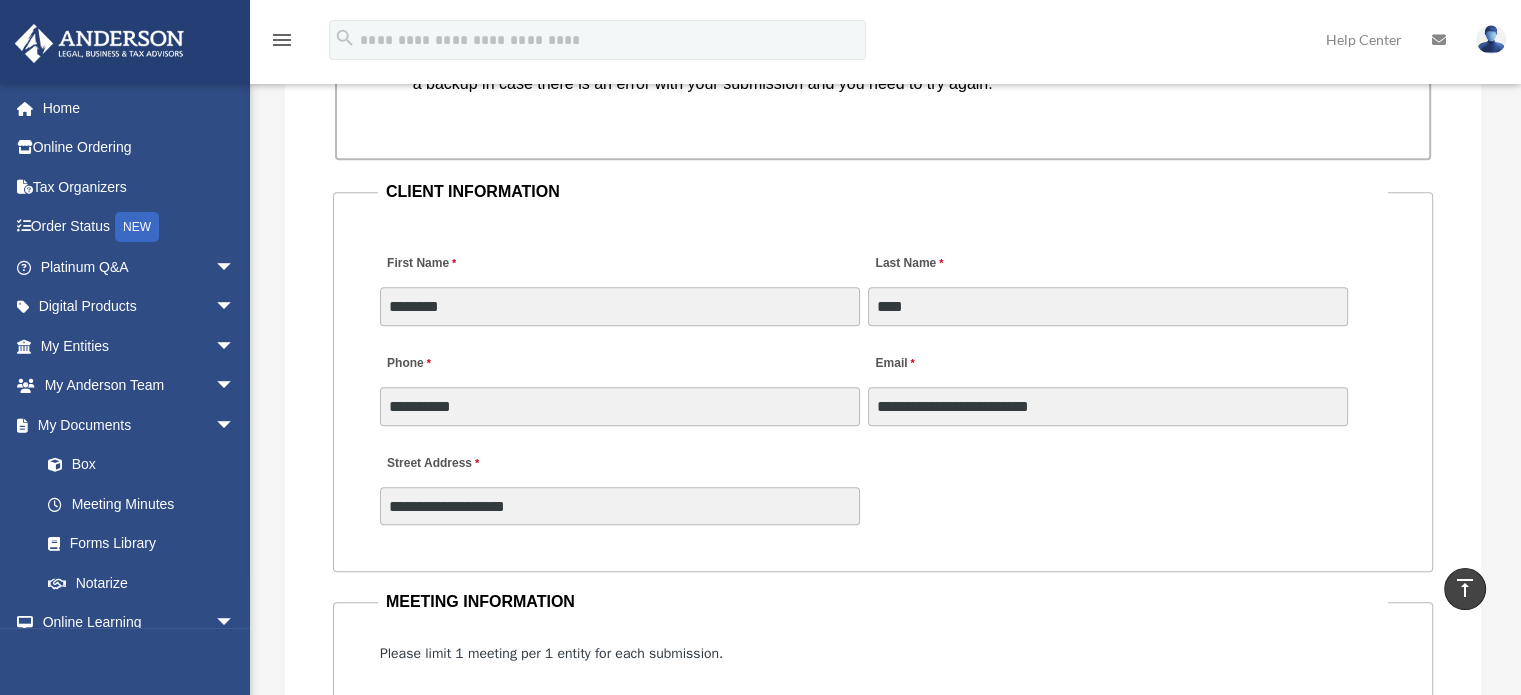 type on "**" 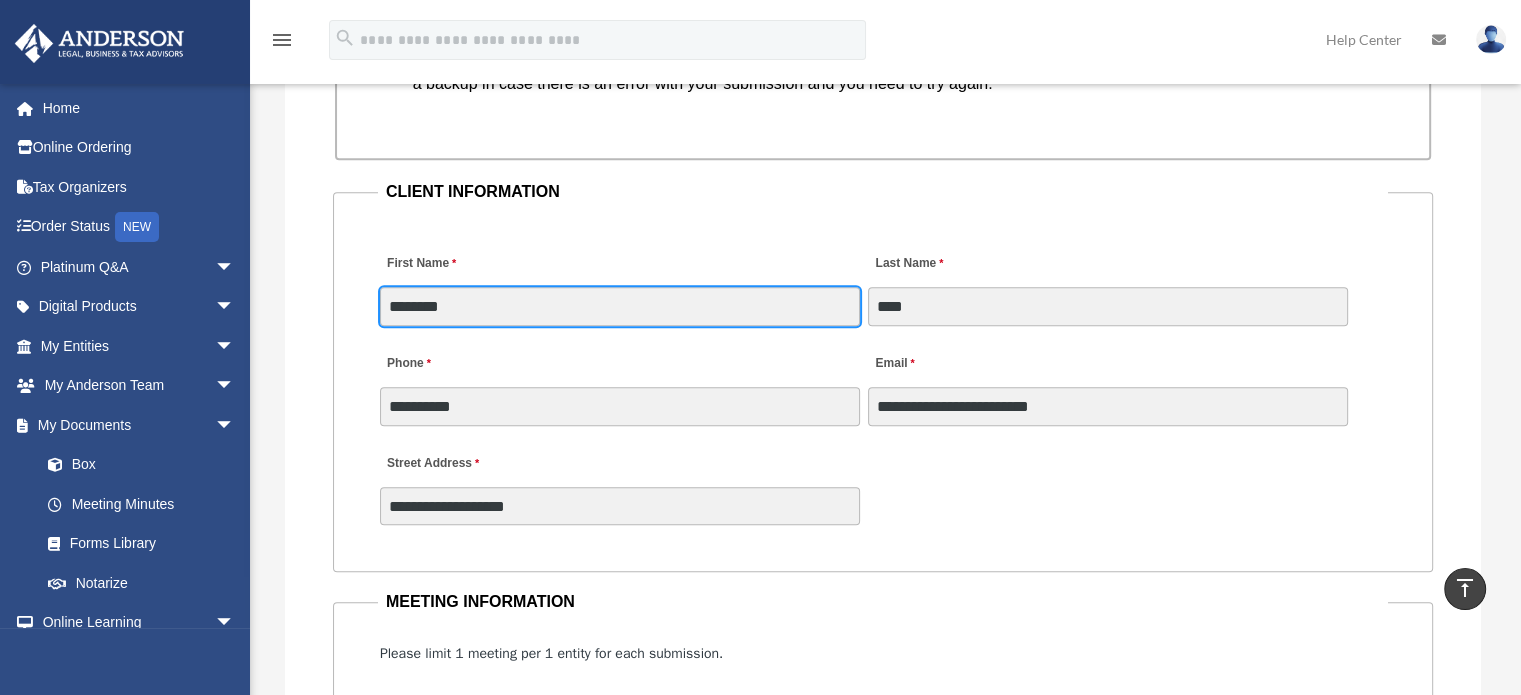 drag, startPoint x: 480, startPoint y: 311, endPoint x: 384, endPoint y: 301, distance: 96.519424 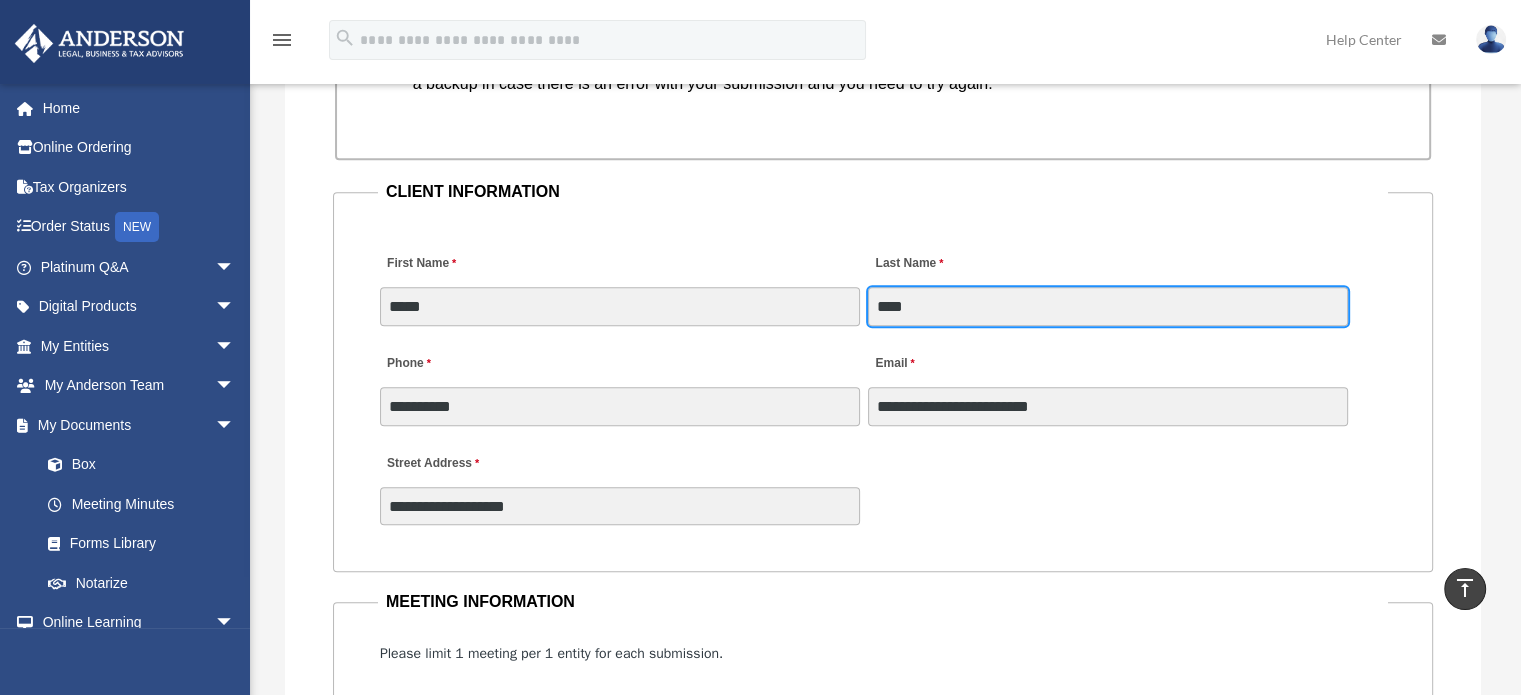 click on "****" at bounding box center [1108, 306] 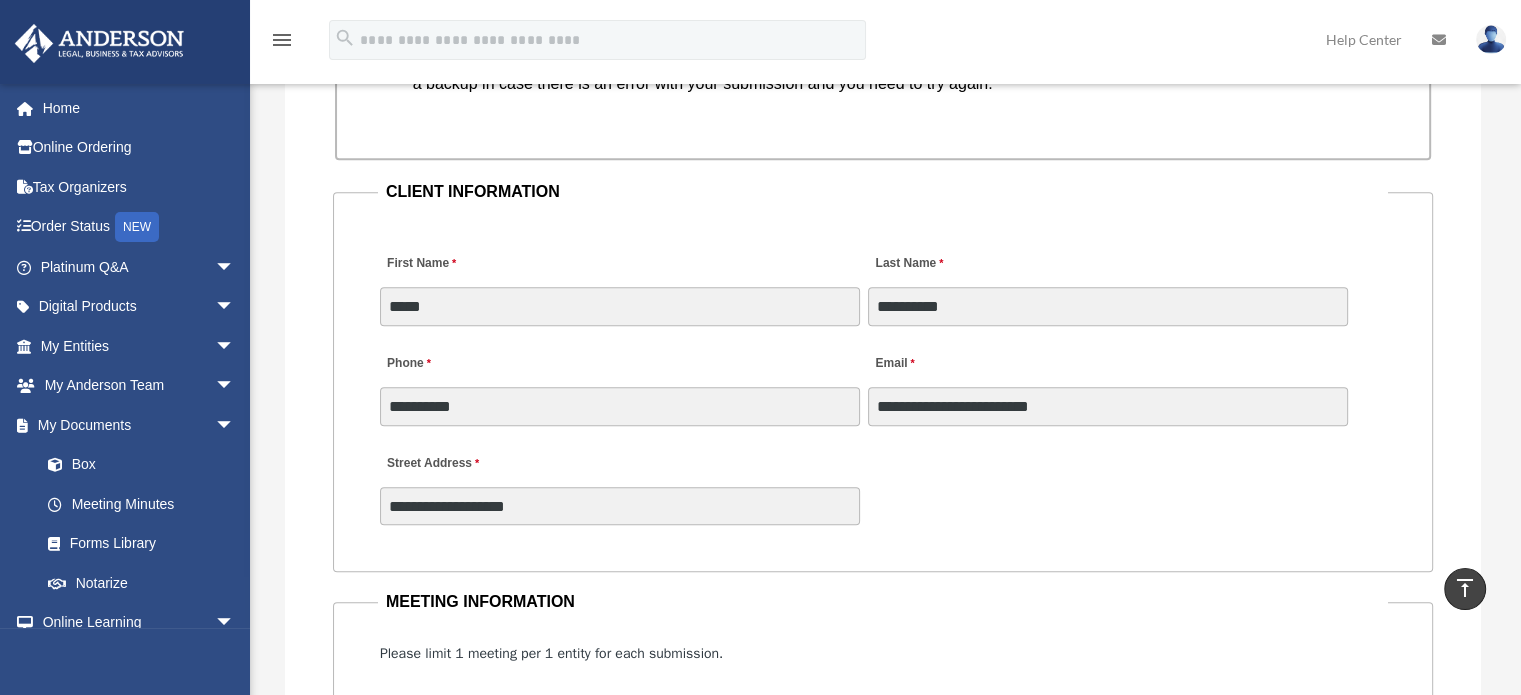click on "**********" at bounding box center [883, 484] 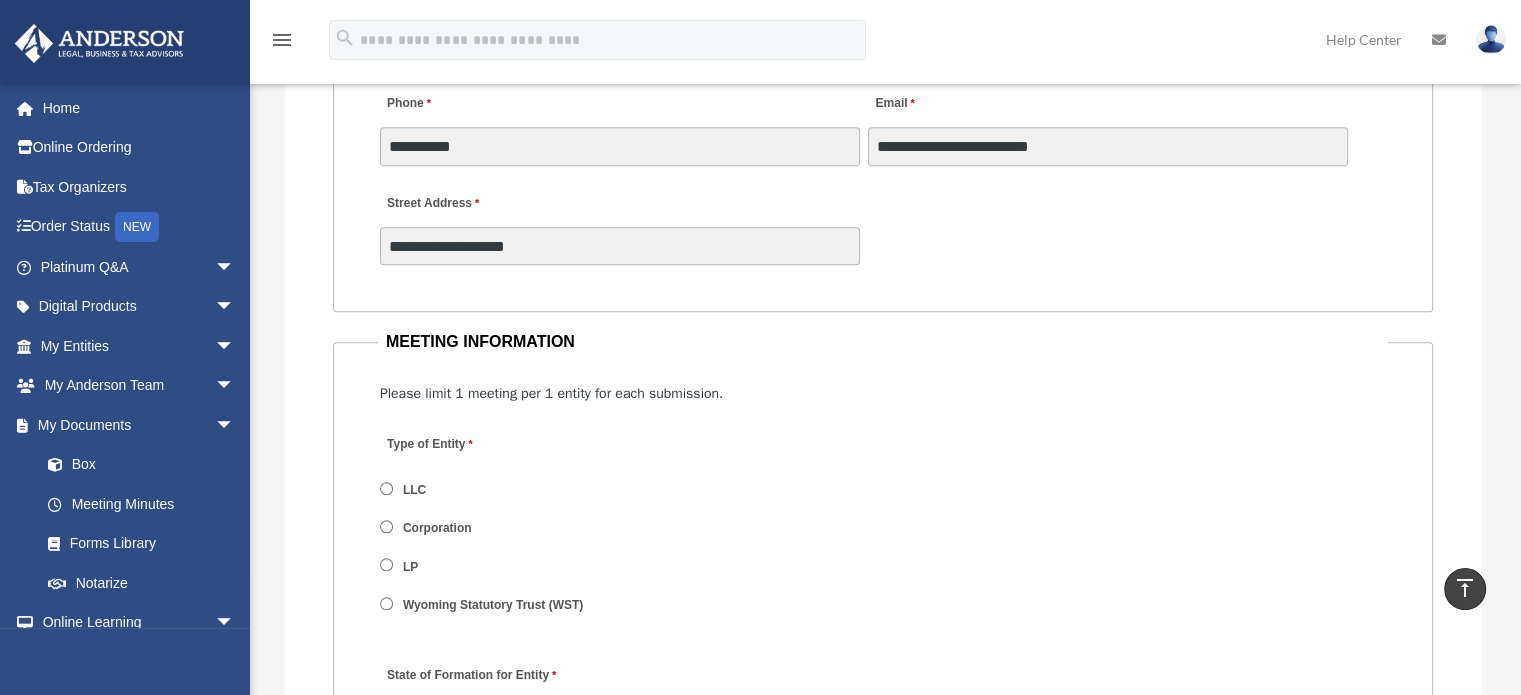 scroll, scrollTop: 2186, scrollLeft: 0, axis: vertical 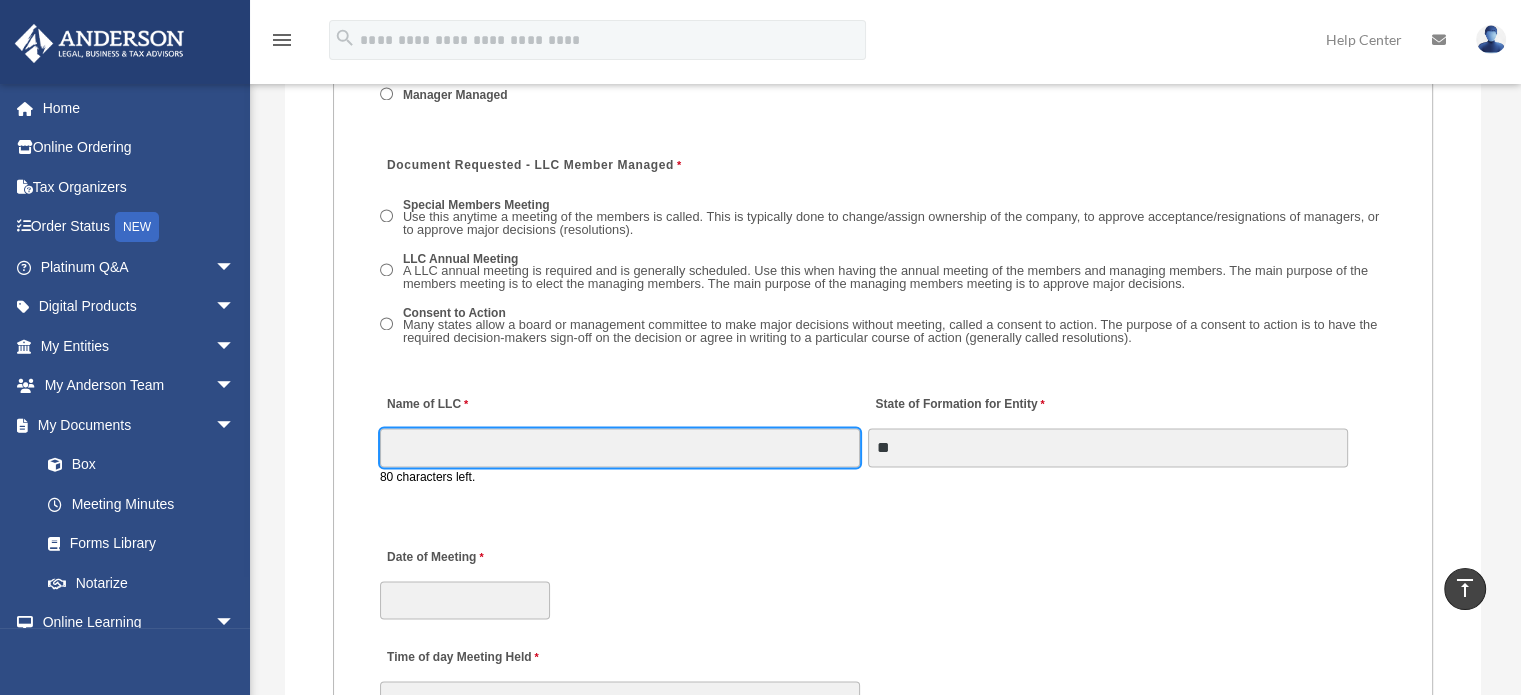 click on "Name of LLC" at bounding box center (620, 447) 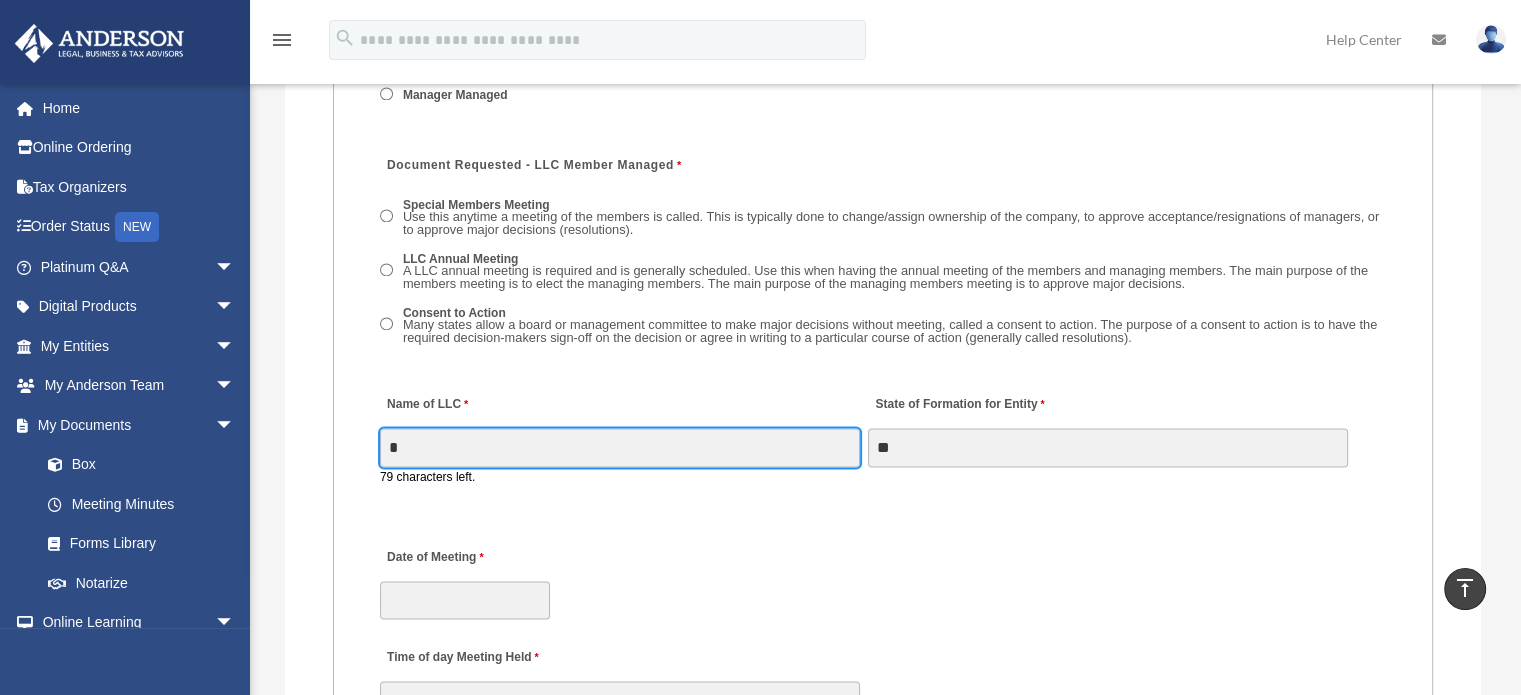 type on "**********" 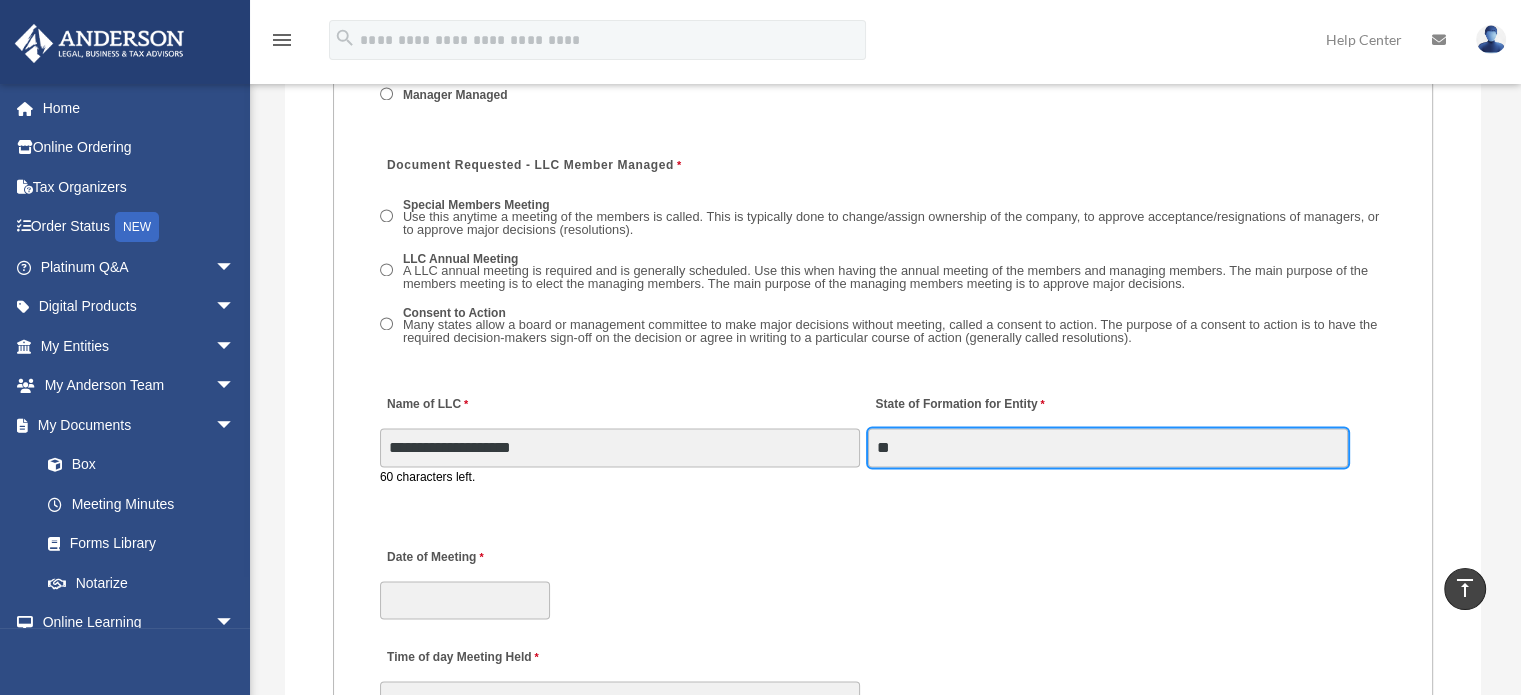 click on "**" at bounding box center [1108, 447] 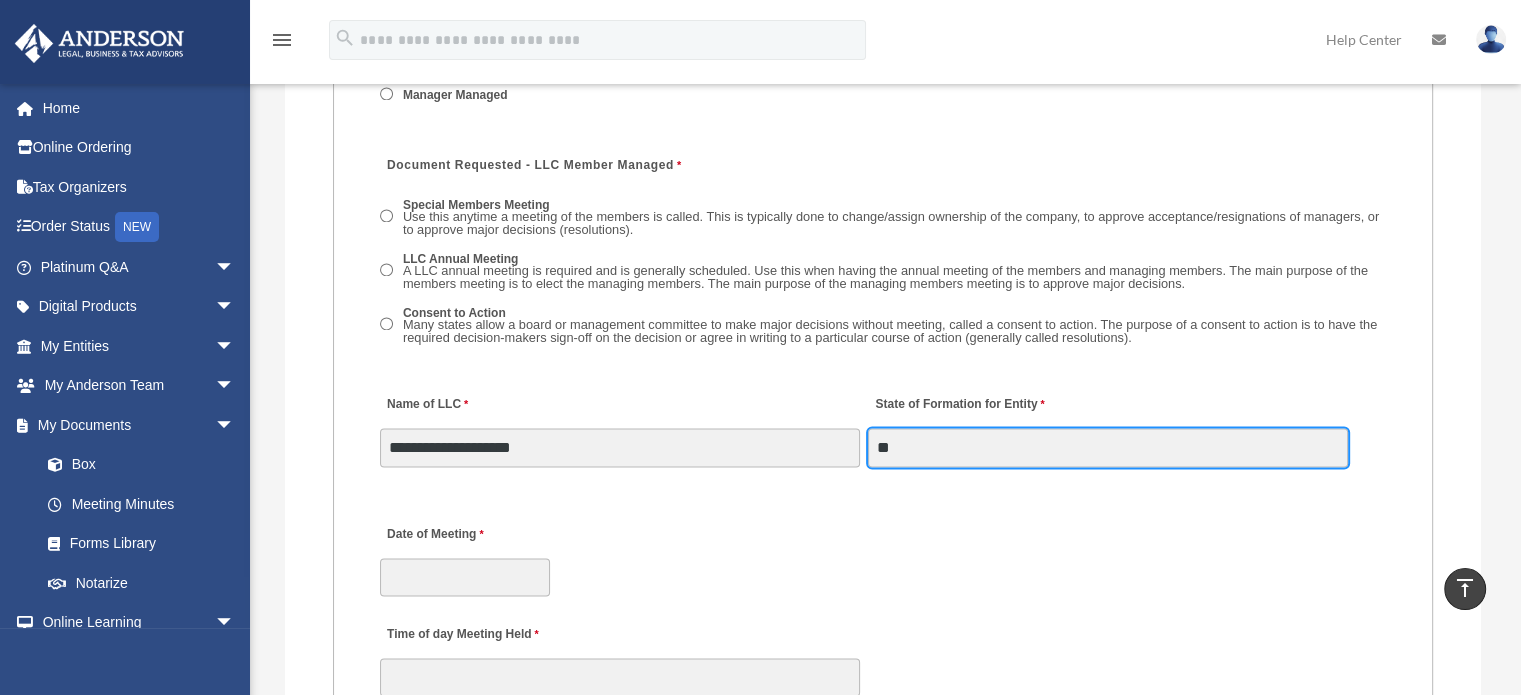 type on "**********" 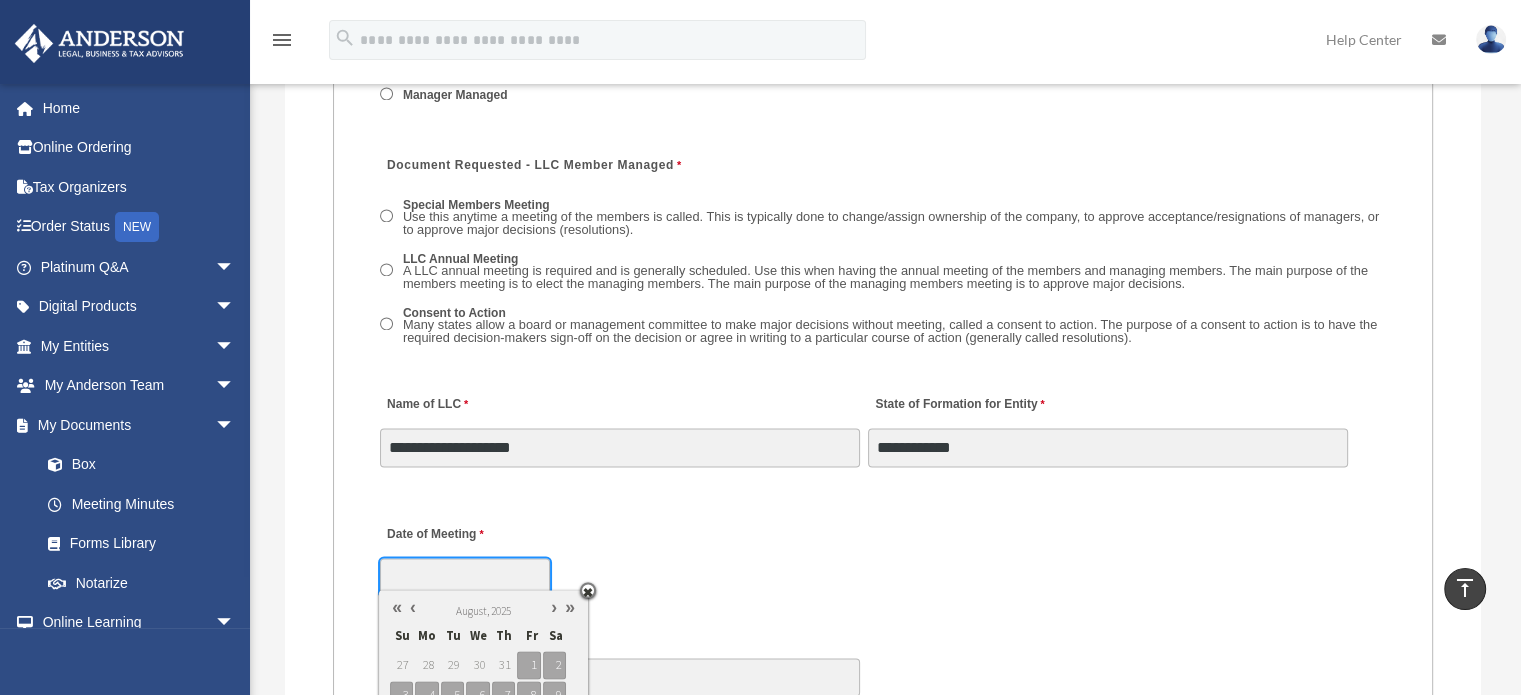 click on "Date of Meeting" at bounding box center [465, 577] 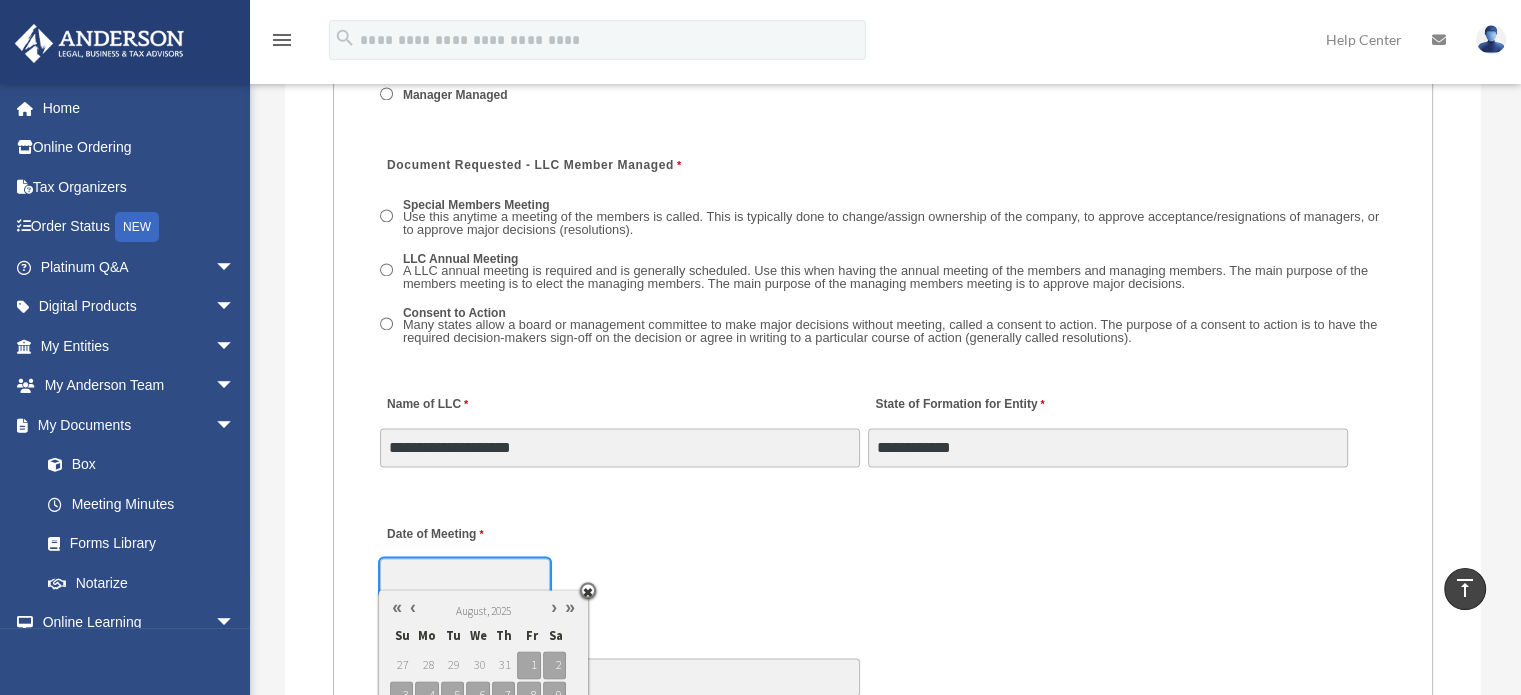 click at bounding box center [413, 607] 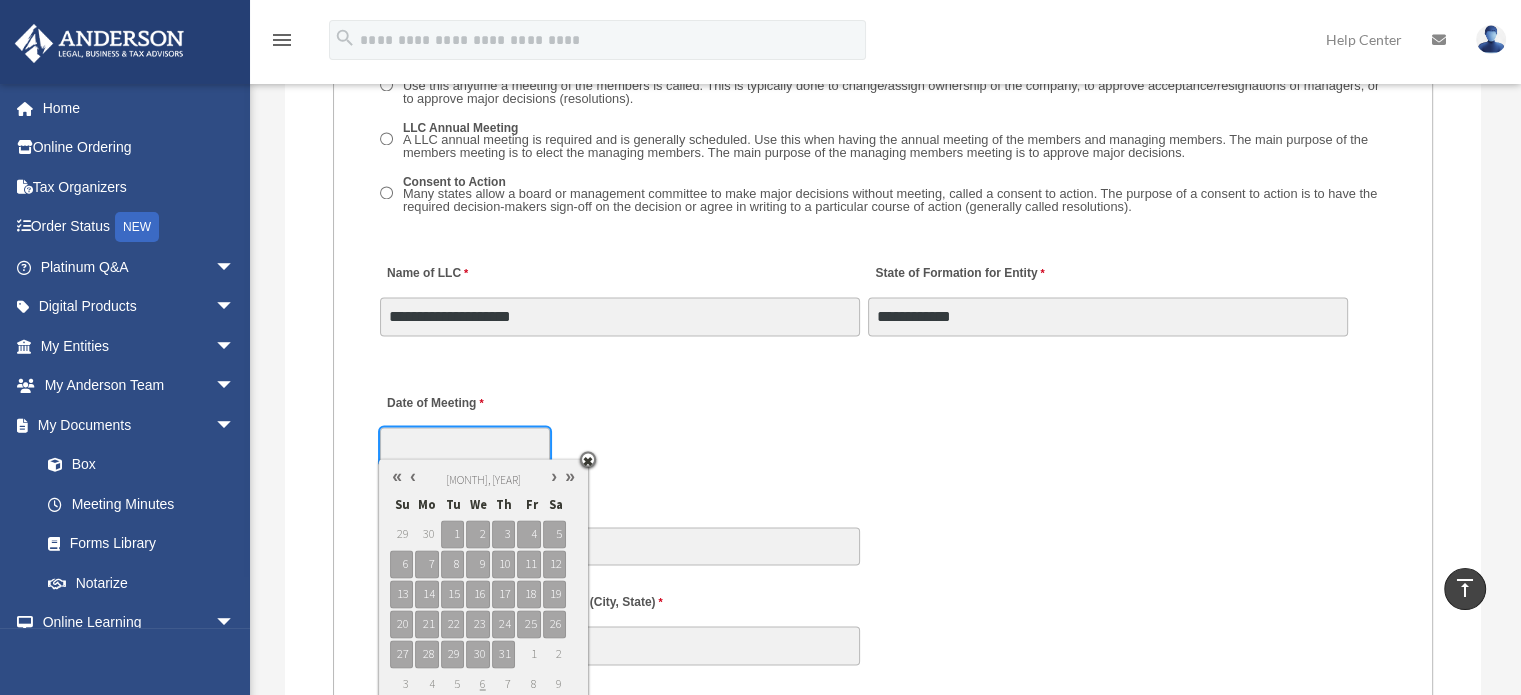 scroll, scrollTop: 3119, scrollLeft: 0, axis: vertical 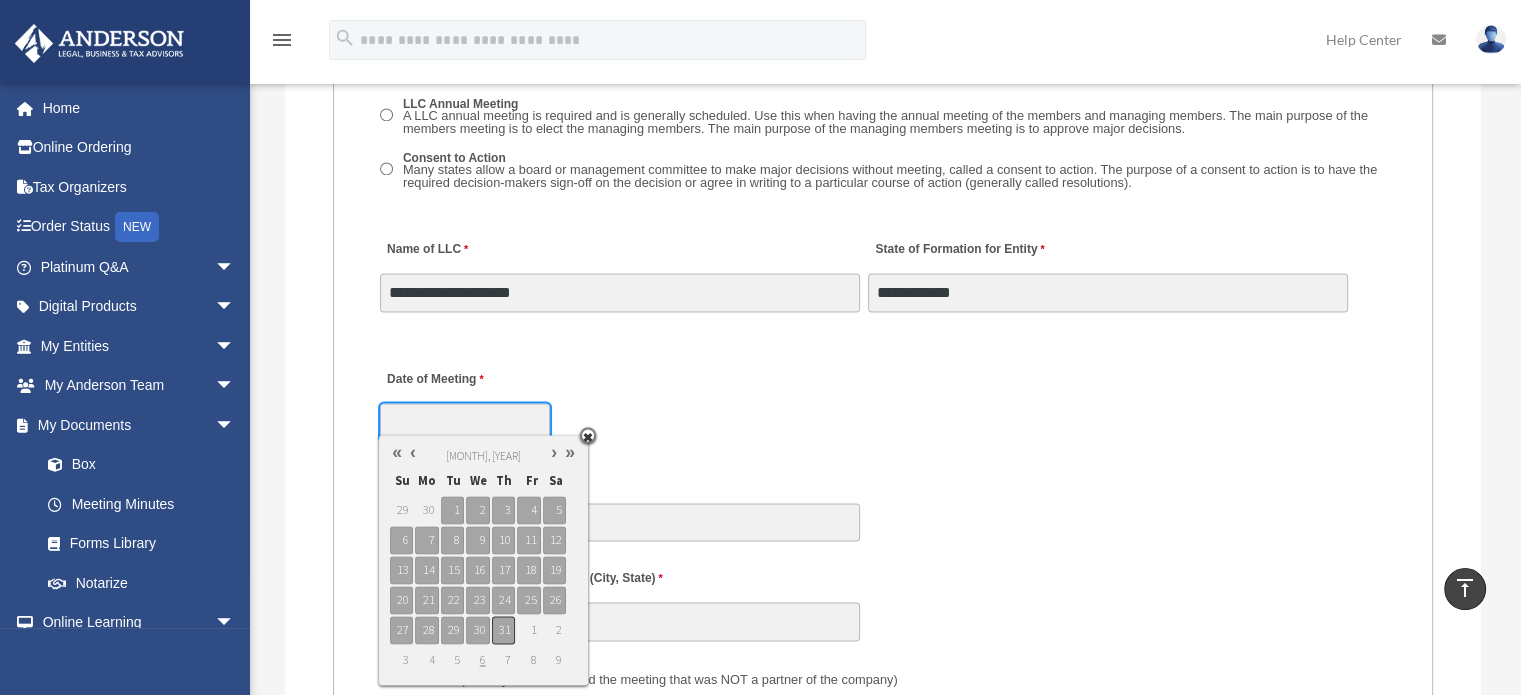 type on "**********" 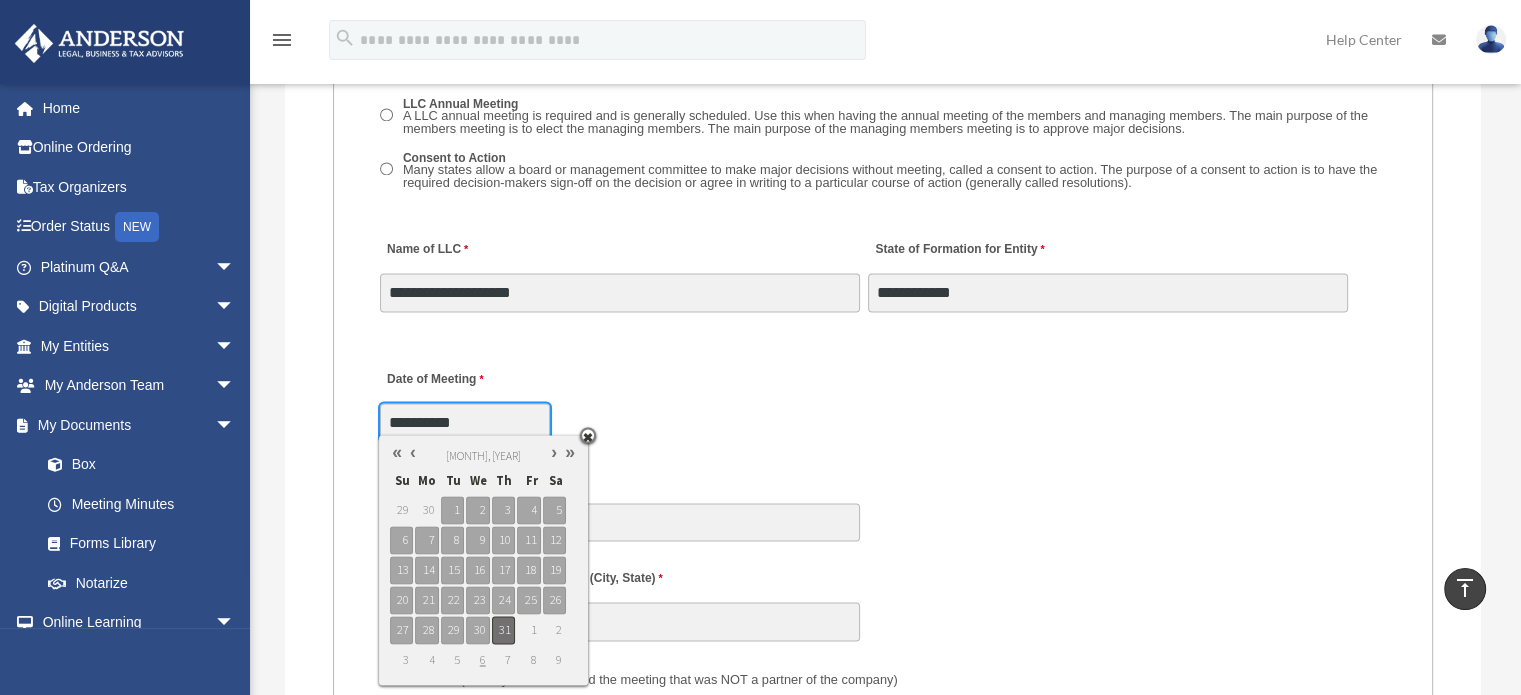 click on "31" at bounding box center (503, 630) 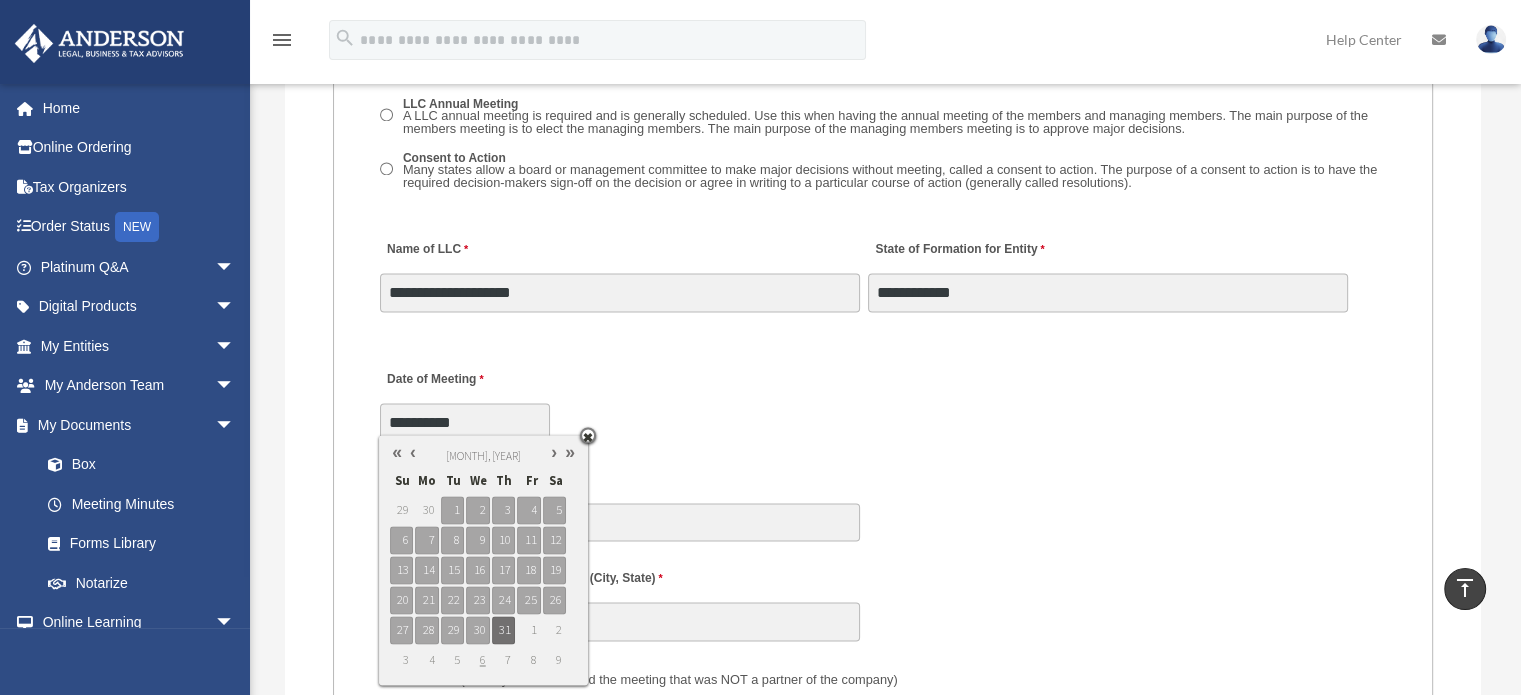click on "**********" at bounding box center (883, 399) 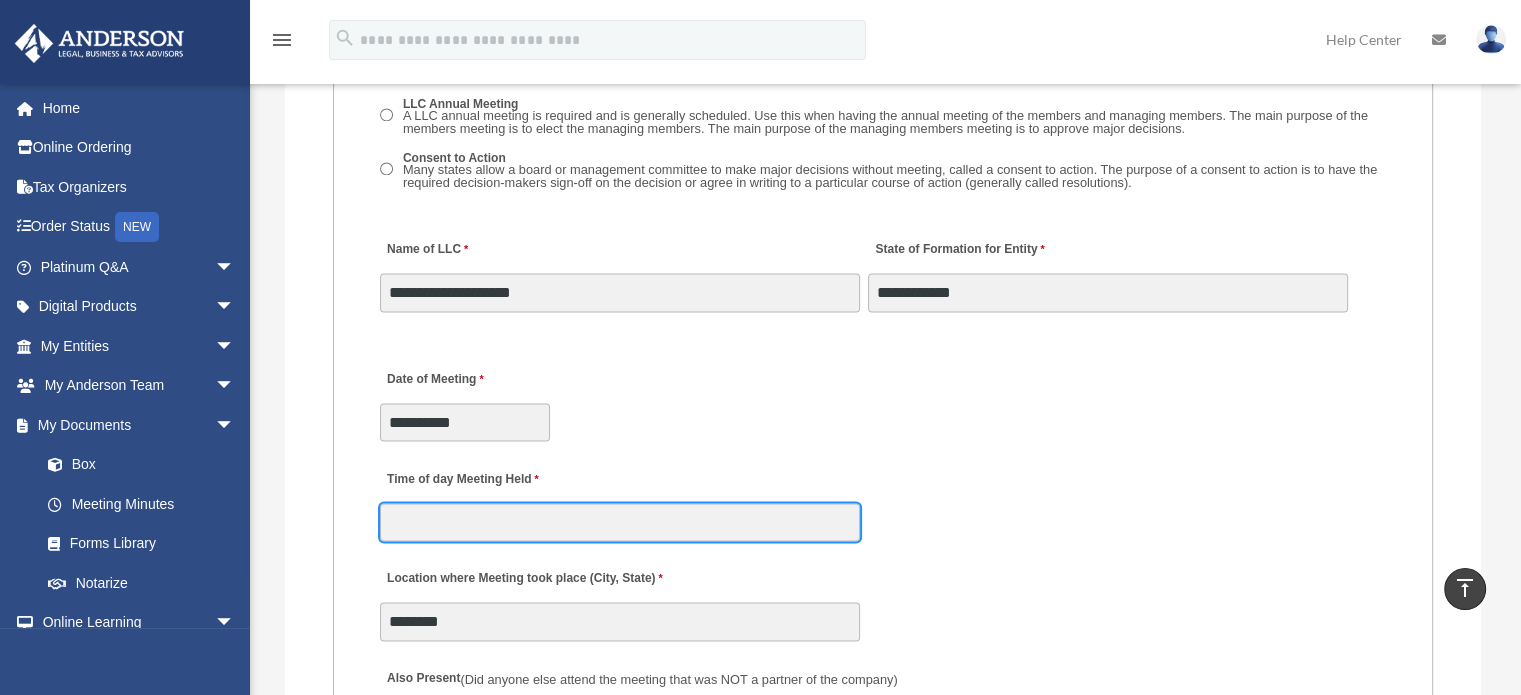 click on "Time of day Meeting Held" at bounding box center (620, 522) 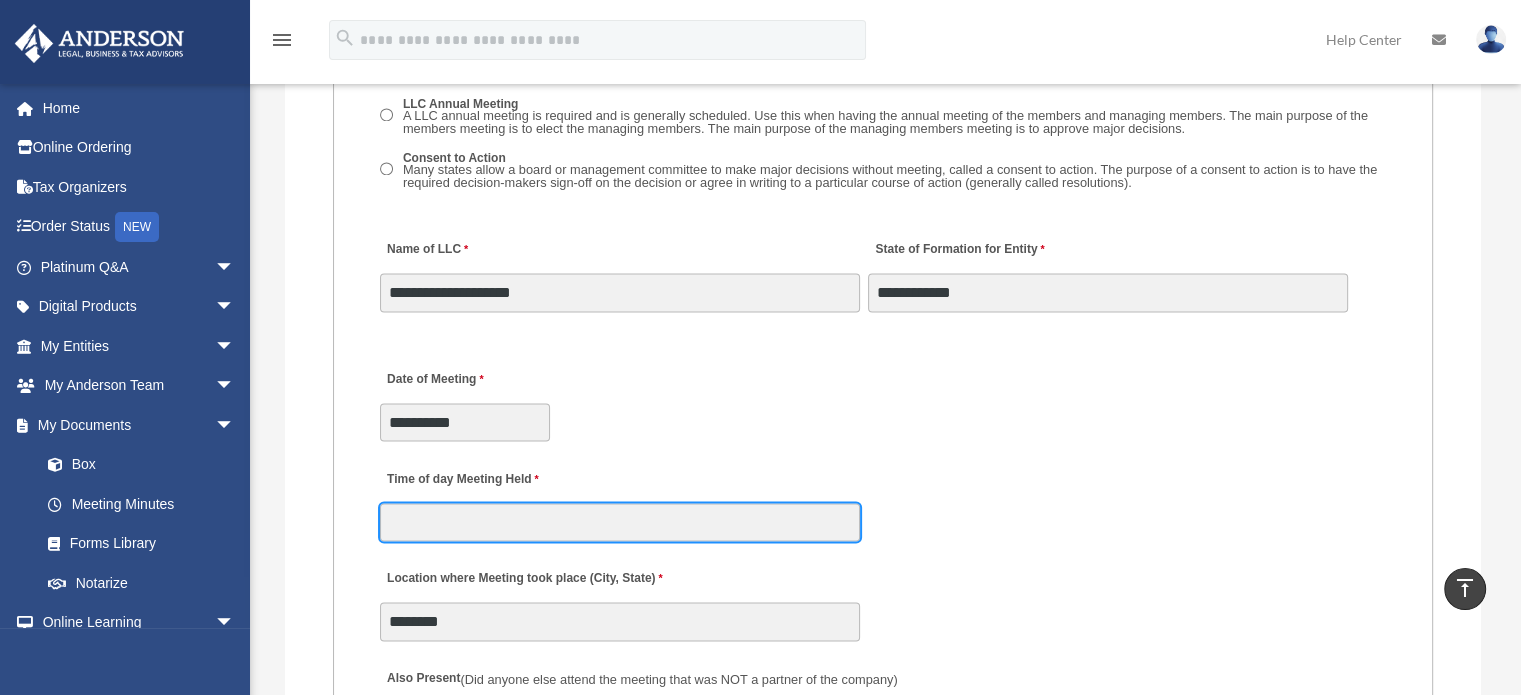 type on "*******" 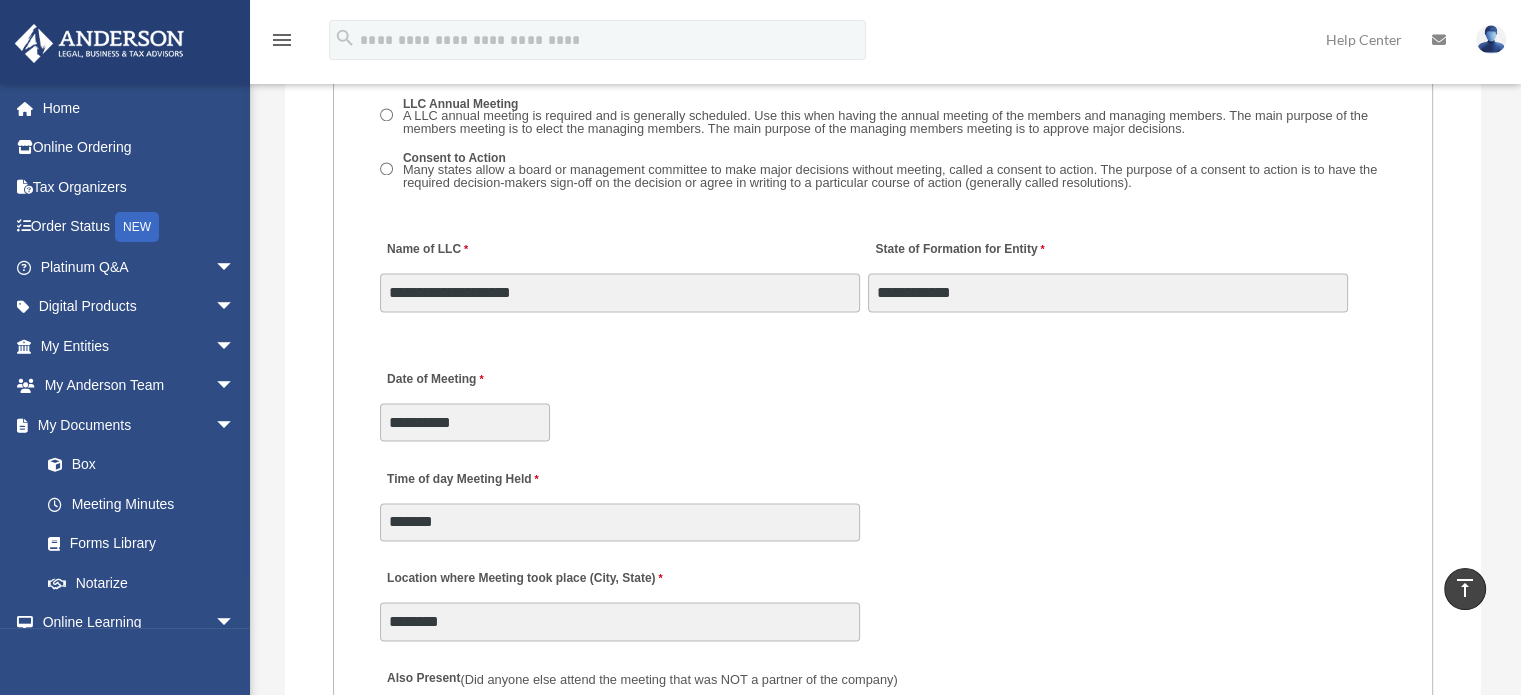 click on "MEETING INFORMATION
Please limit 1 meeting per 1 entity for each submission.
Type of Entity LLC Corporation LP Wyoming Statutory Trust (WST)
280A Option I Need a 280A Agreement to Rent a Residence Included with my Minutes
The 280A Option should only be checked if the LLC is Taxed as a C or S Corporation
WST Option Special Trustees Meeting
Use this when a meeting of trustees is called for a Wyoming Statutory Trust. Please note that technically there are no requirements for meetings in a WST so there are no annual meetings, just trustee meetings.
Name of Wyoming Statutory Trust
I need a Valuation Worksheet included with my minutes
Is this LLC Member Managed or Manager Managed? Member Managed Manager Managed
Document Requested - LLC Member Managed Special Members Meeting LLC Annual Meeting Consent to Action
Document Requested - LLC Manager Managed Special Managers Meeting LLC Annual Meeting Consent to Action Special Document - Special Members Meeting" at bounding box center (883, 742) 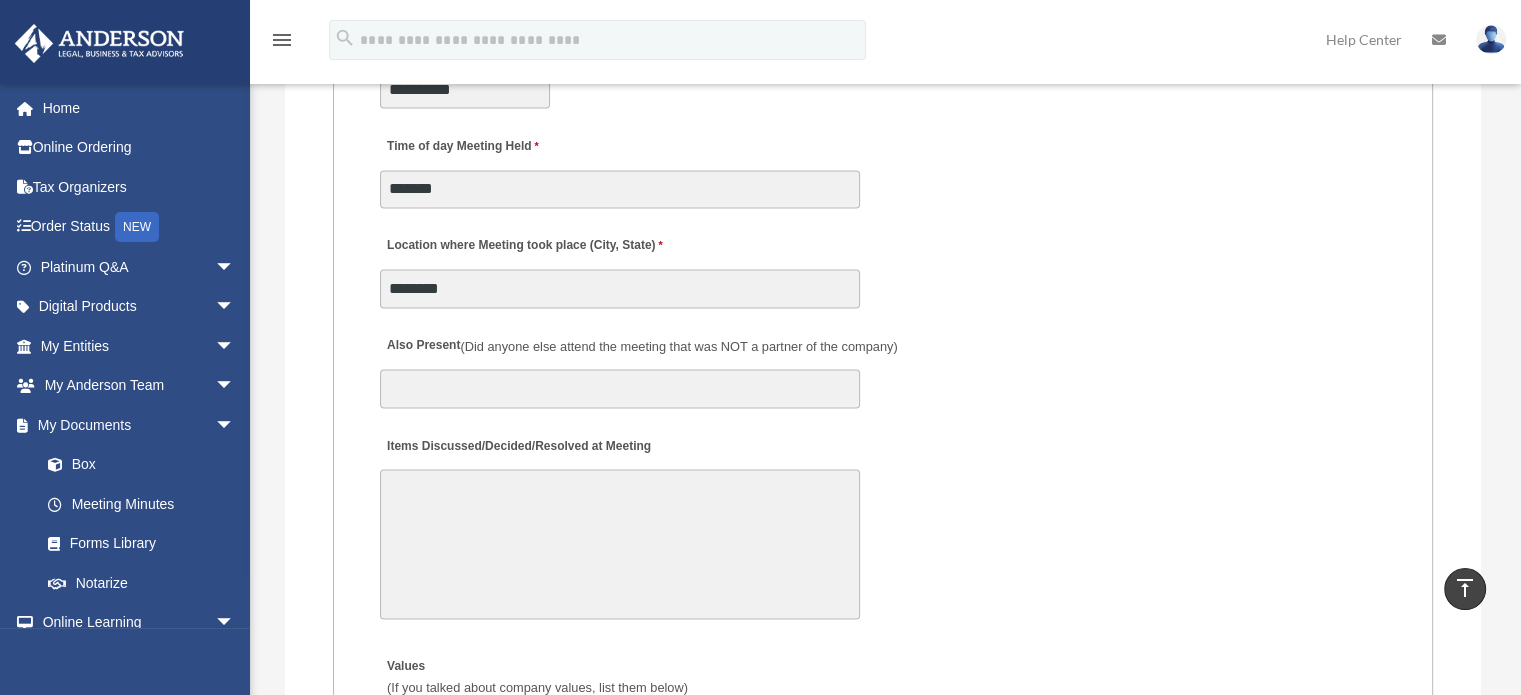 scroll, scrollTop: 3454, scrollLeft: 0, axis: vertical 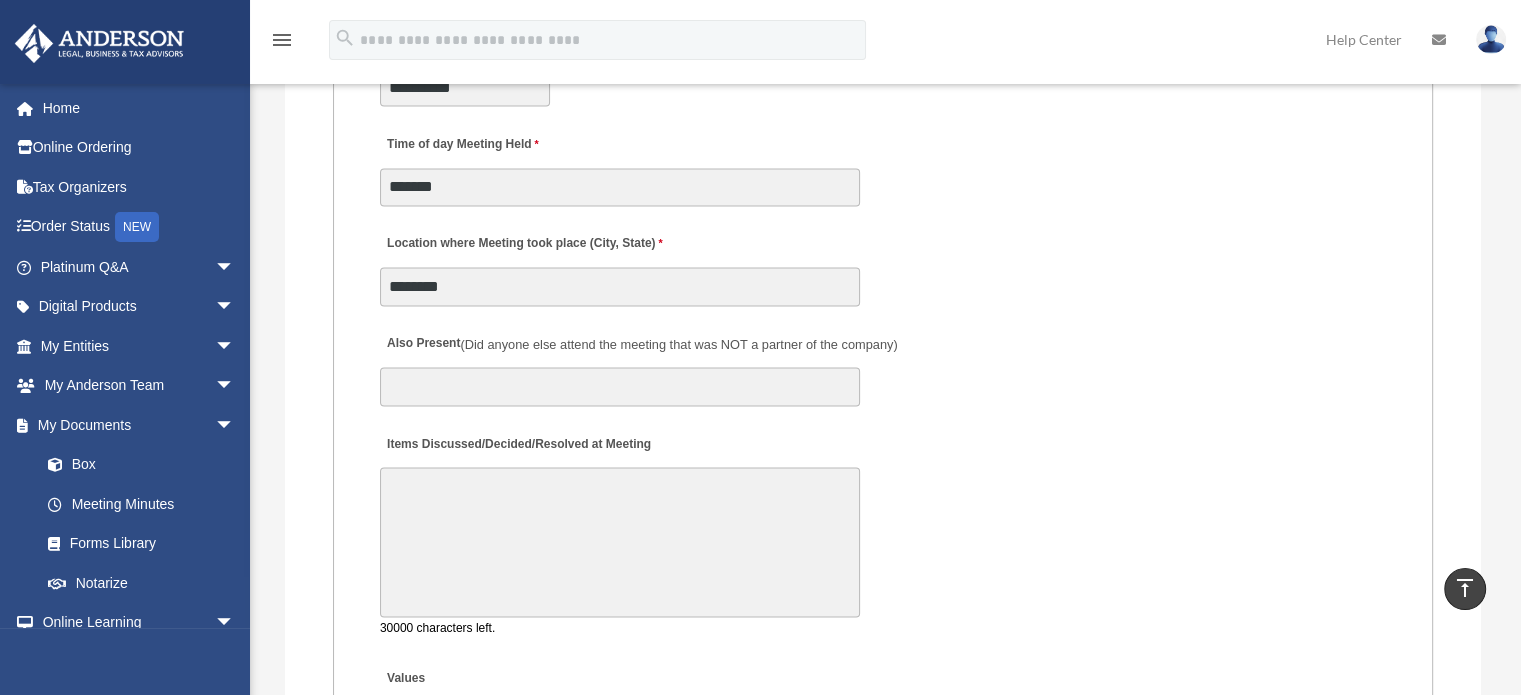click on "Items Discussed/Decided/Resolved at Meeting" at bounding box center [620, 542] 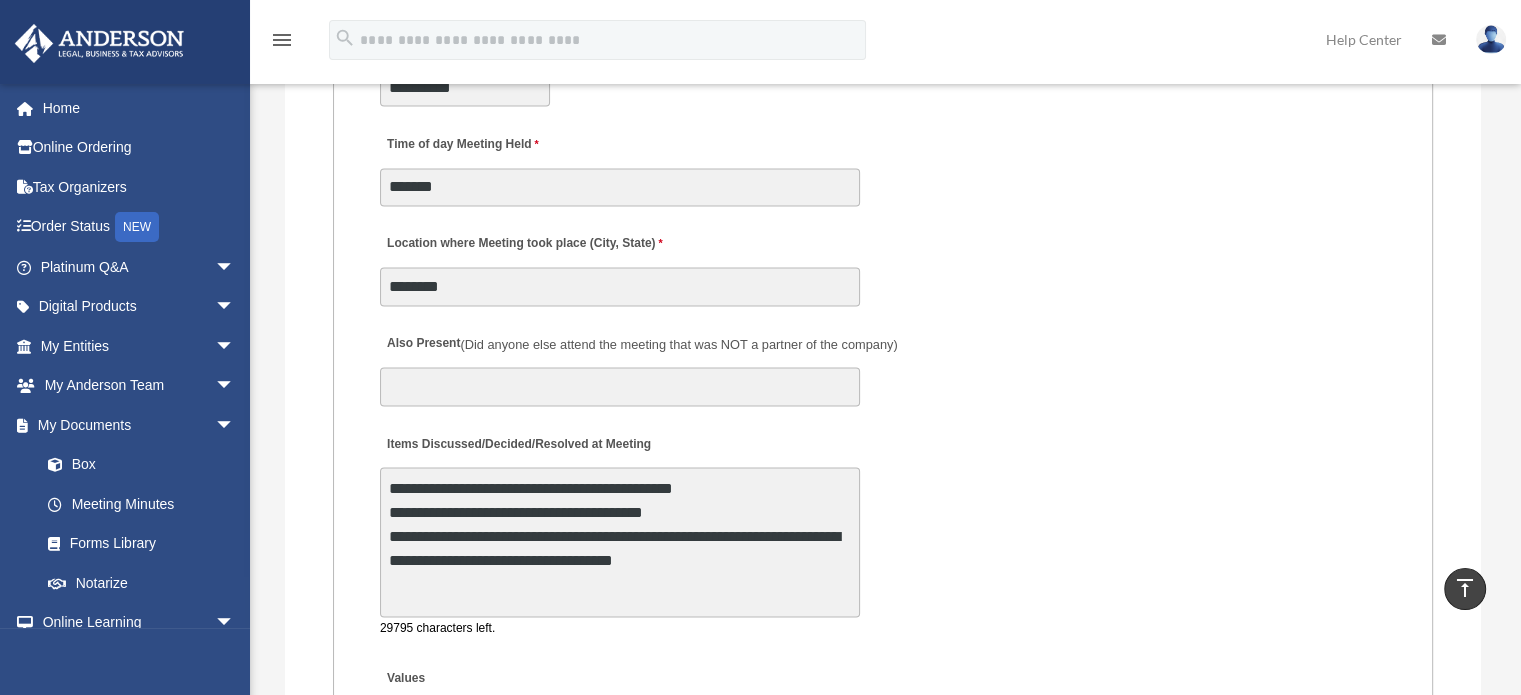 type on "**********" 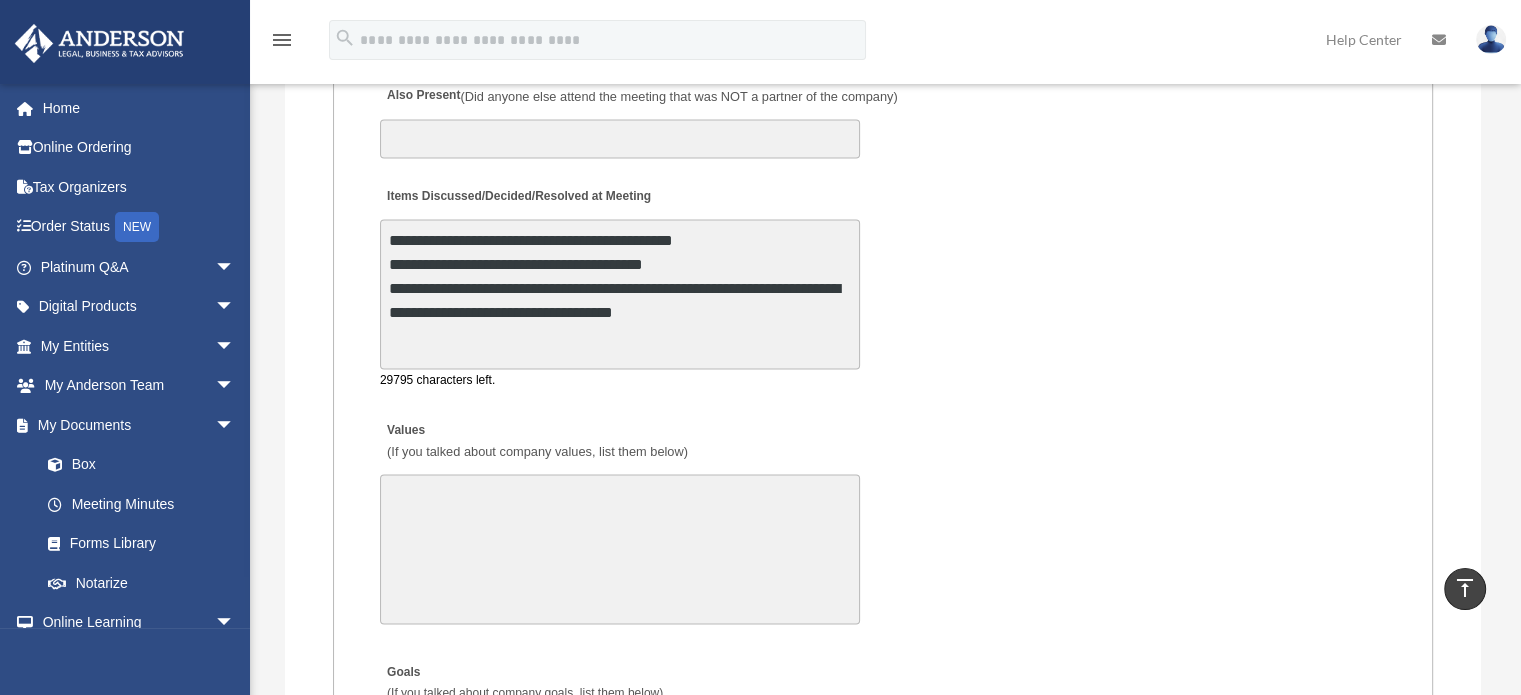scroll, scrollTop: 3958, scrollLeft: 0, axis: vertical 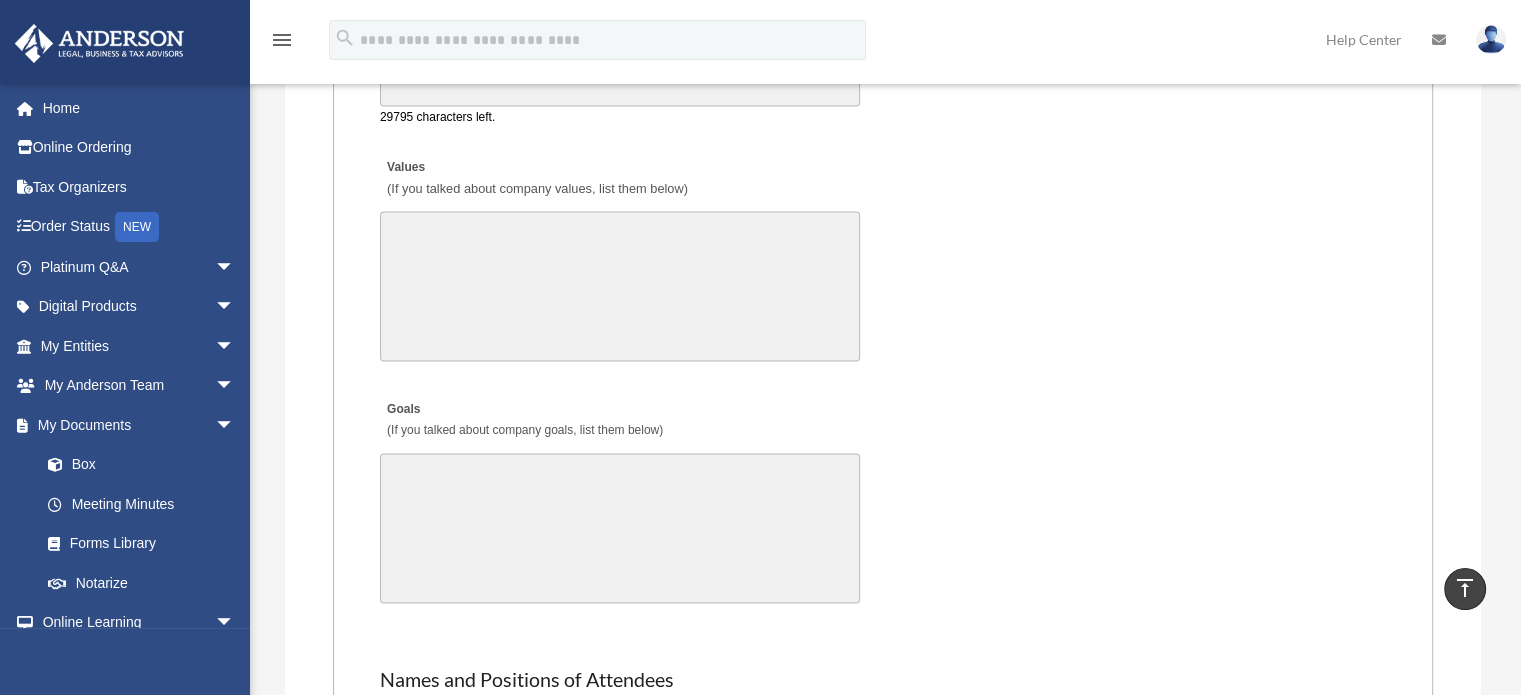 click on "Goals (If you talked about company goals, list them below)" at bounding box center [620, 529] 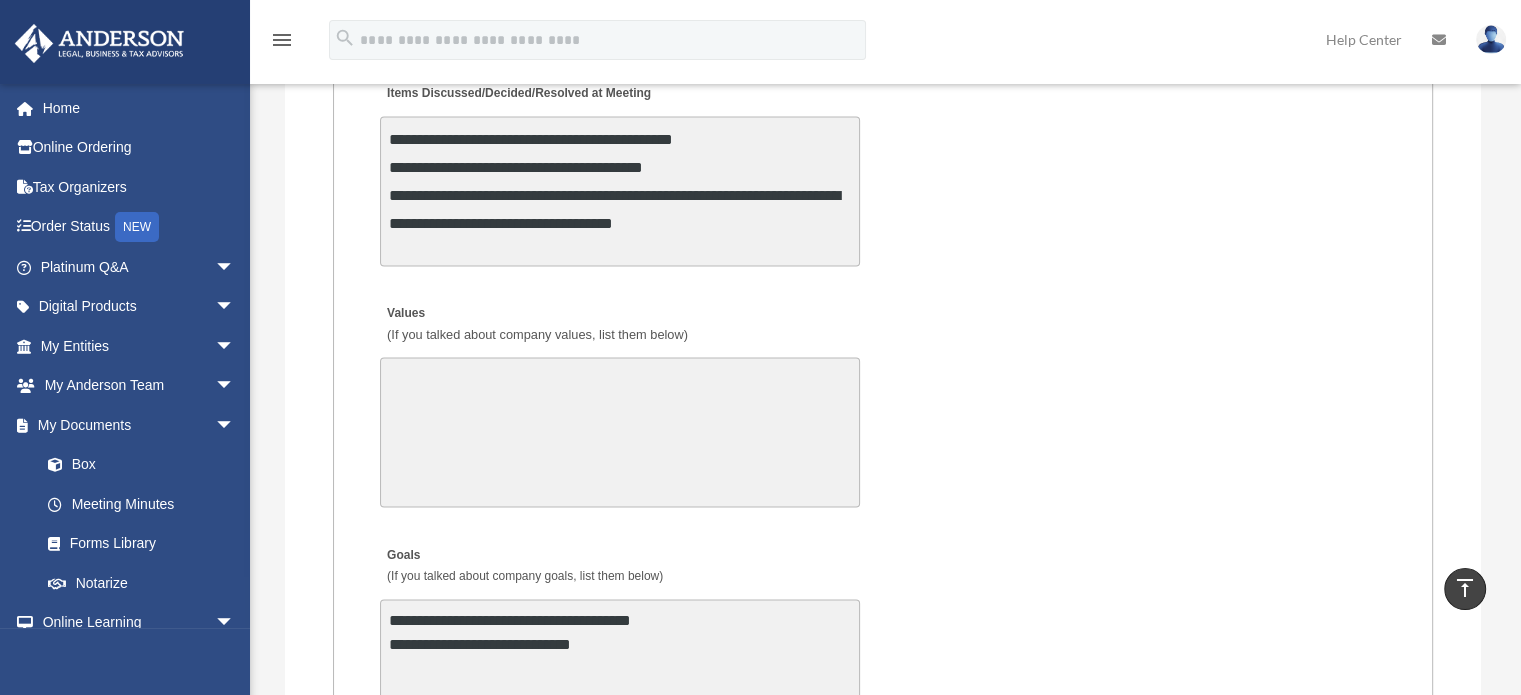 scroll, scrollTop: 3804, scrollLeft: 0, axis: vertical 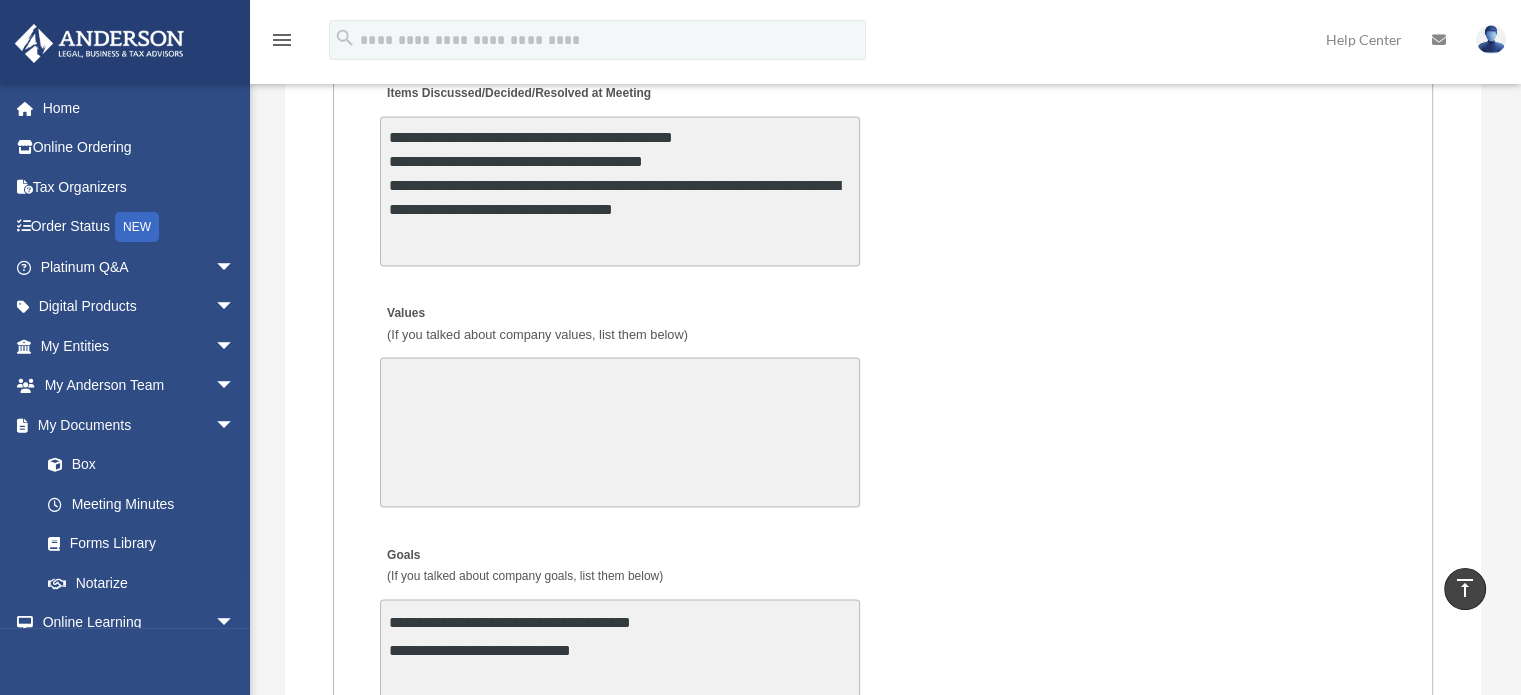 click on "**********" at bounding box center (620, 192) 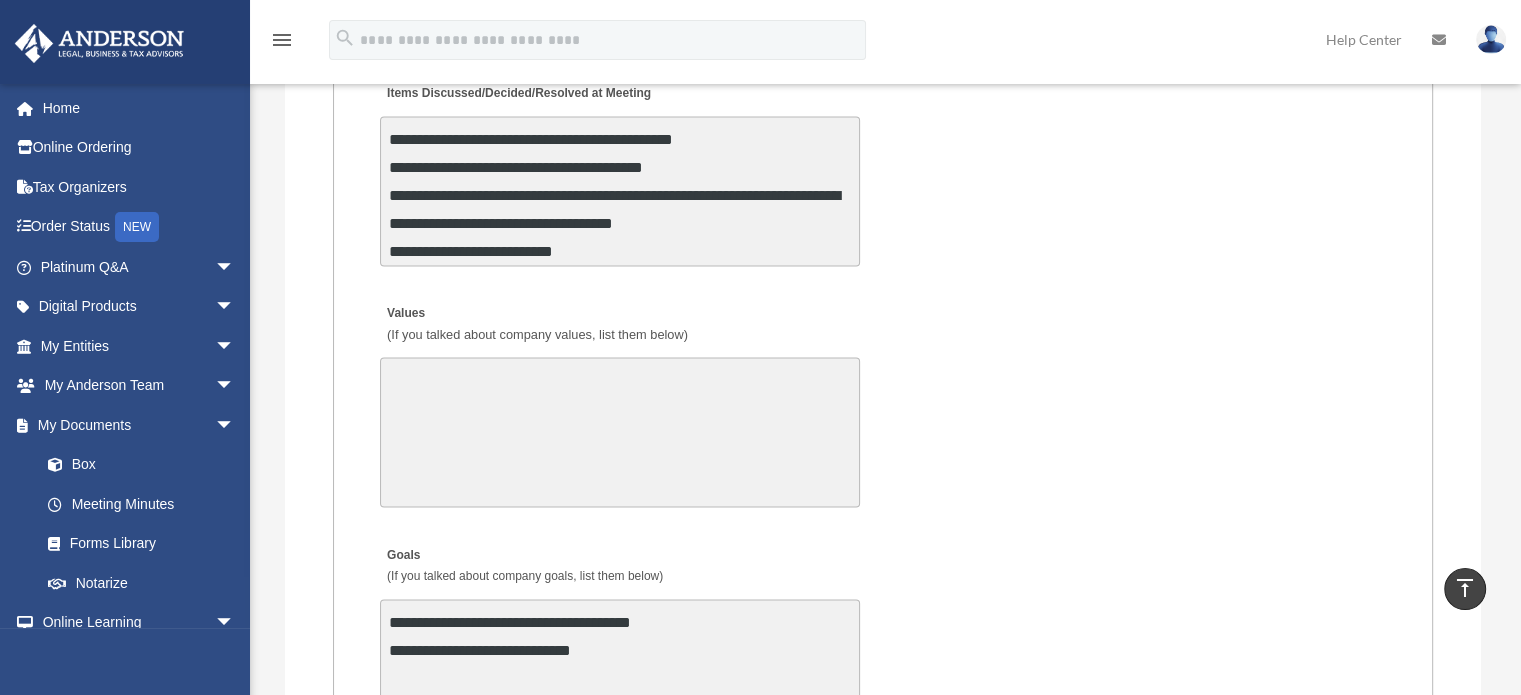 click on "Values (If you talked about company values, list them below) 30000 characters left." at bounding box center [883, 404] 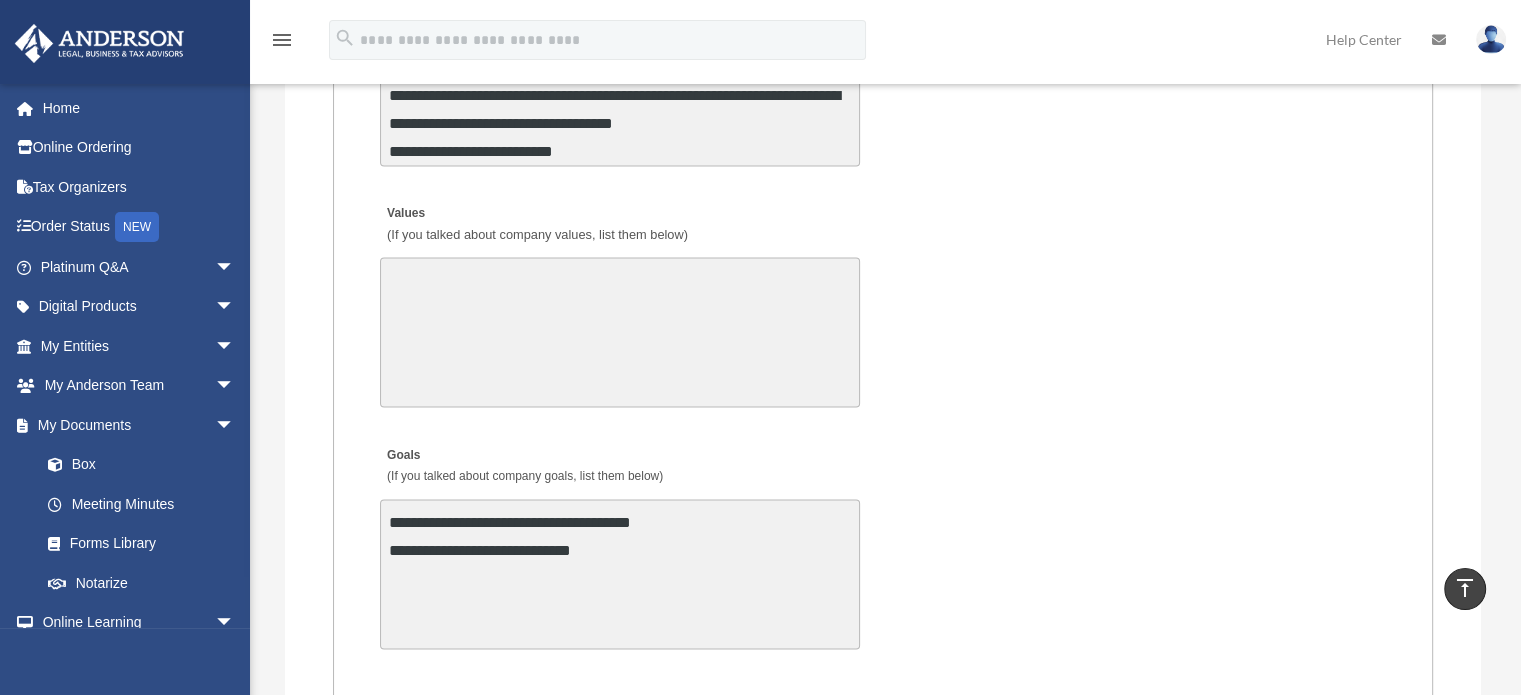 scroll, scrollTop: 3902, scrollLeft: 0, axis: vertical 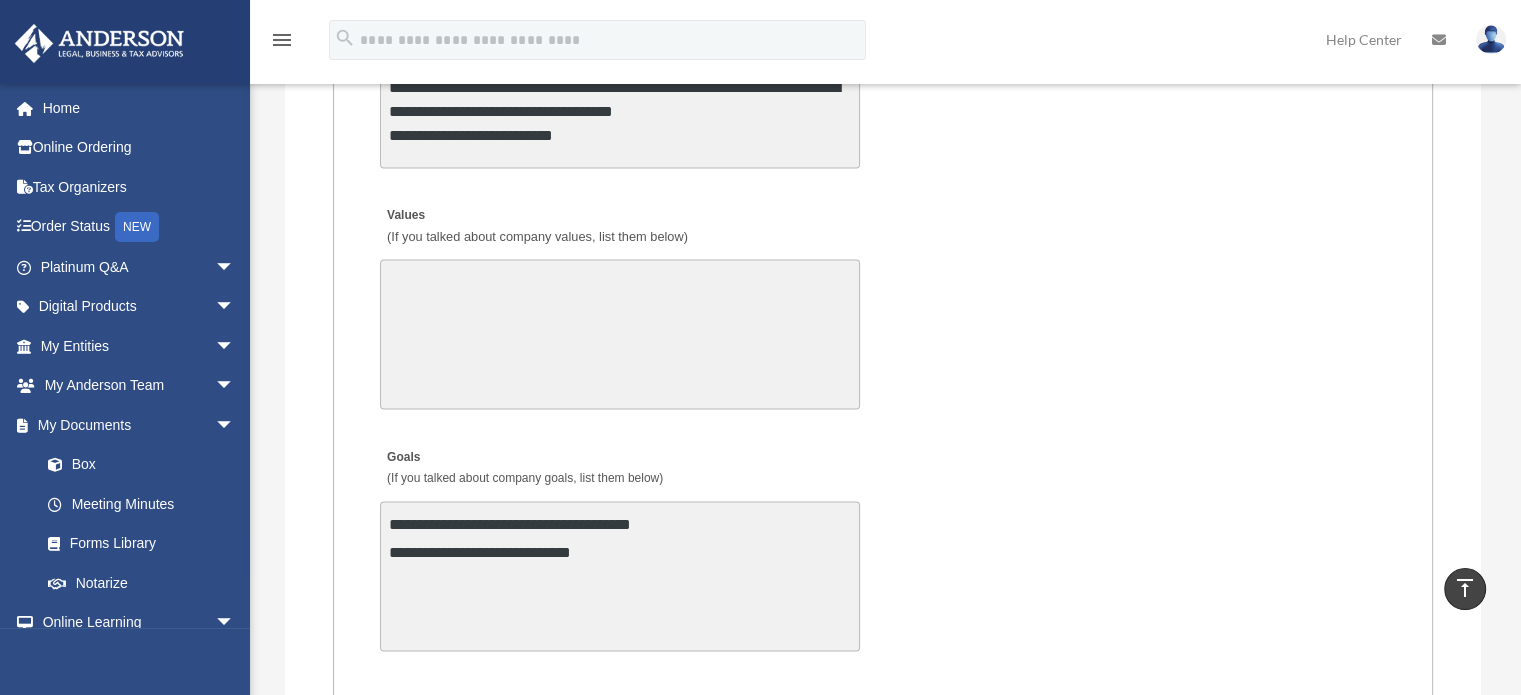 click on "**********" at bounding box center (620, 94) 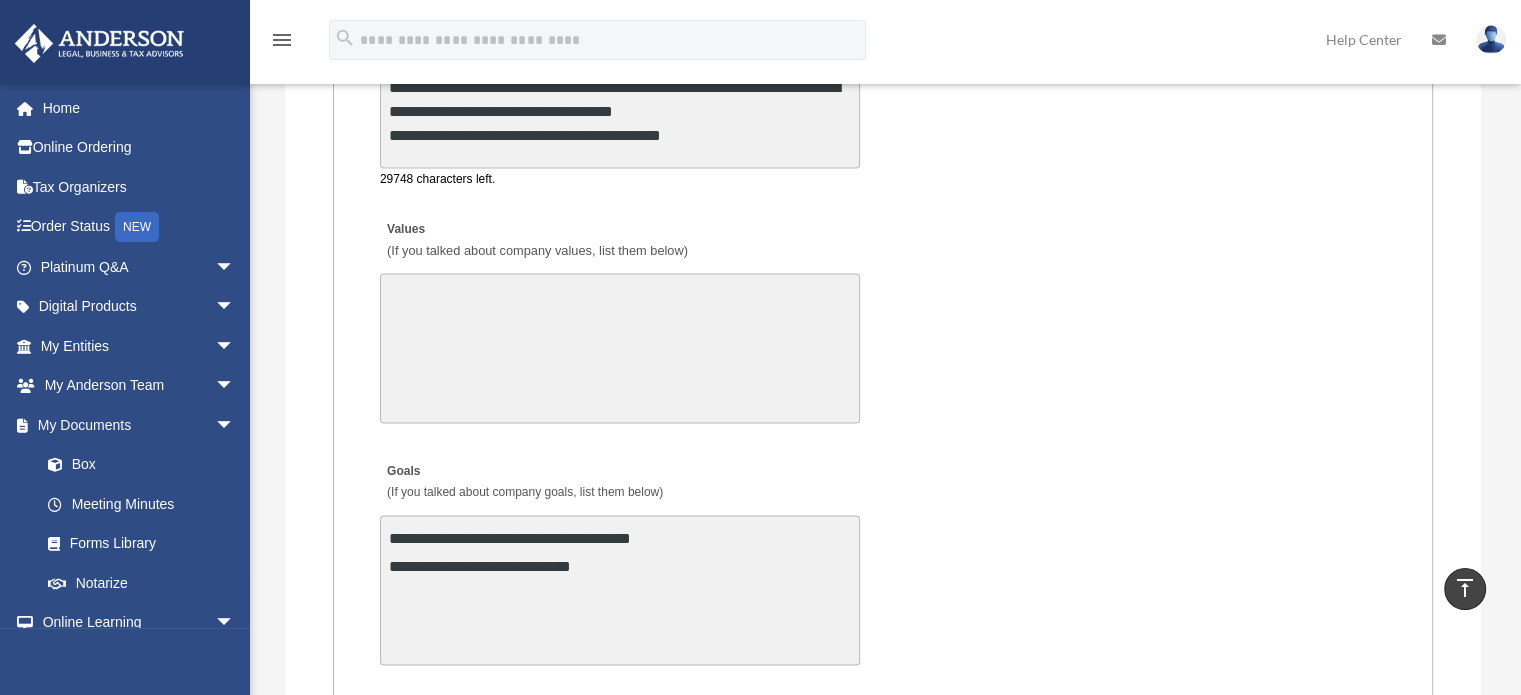 type on "**********" 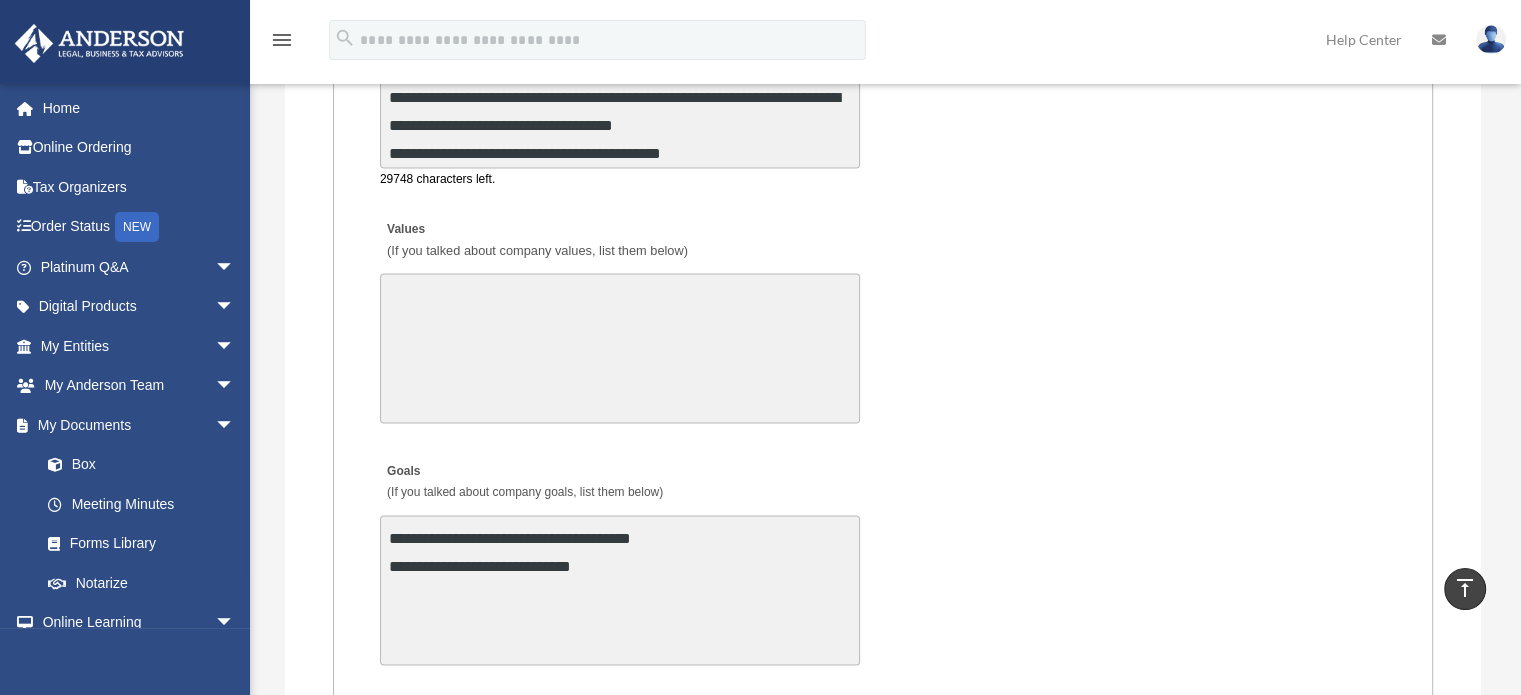 click on "Values (If you talked about company values, list them below) 30000 characters left." at bounding box center [883, 320] 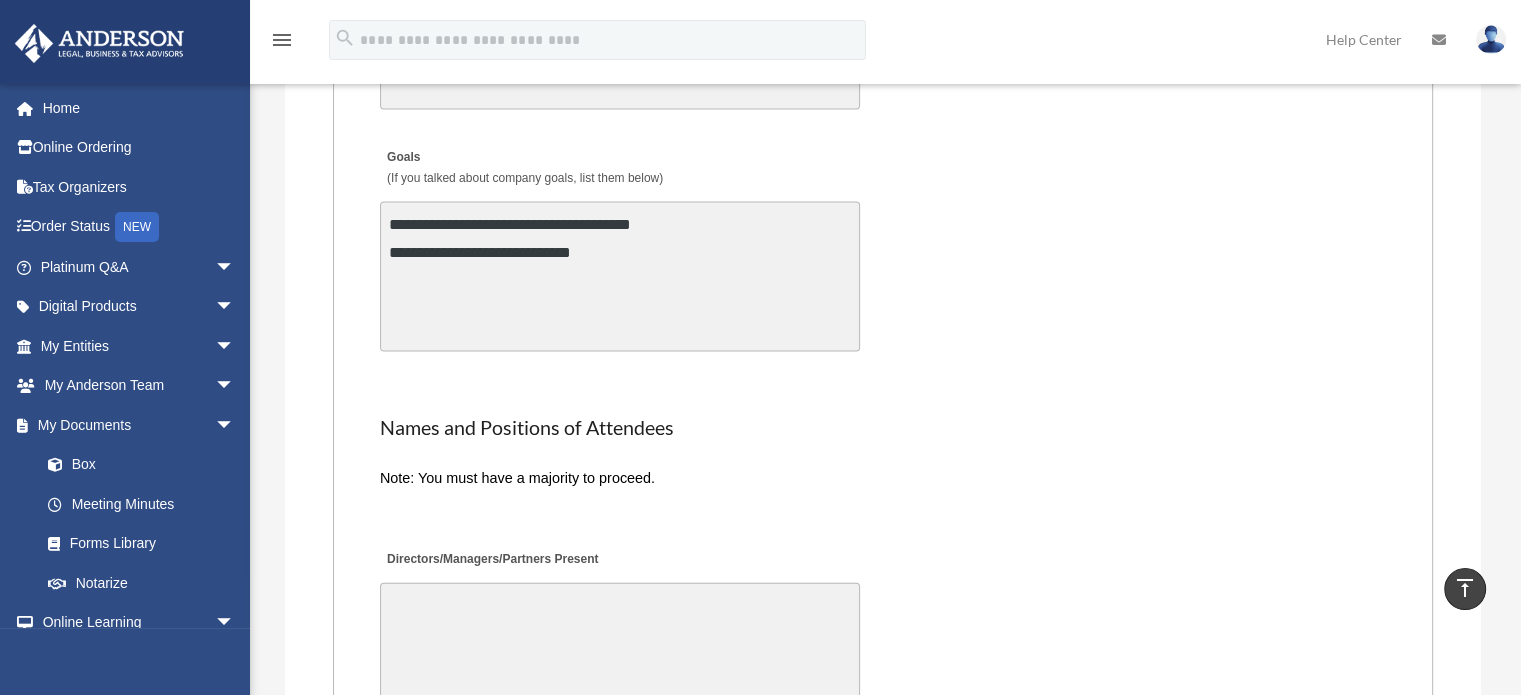 scroll, scrollTop: 4298, scrollLeft: 0, axis: vertical 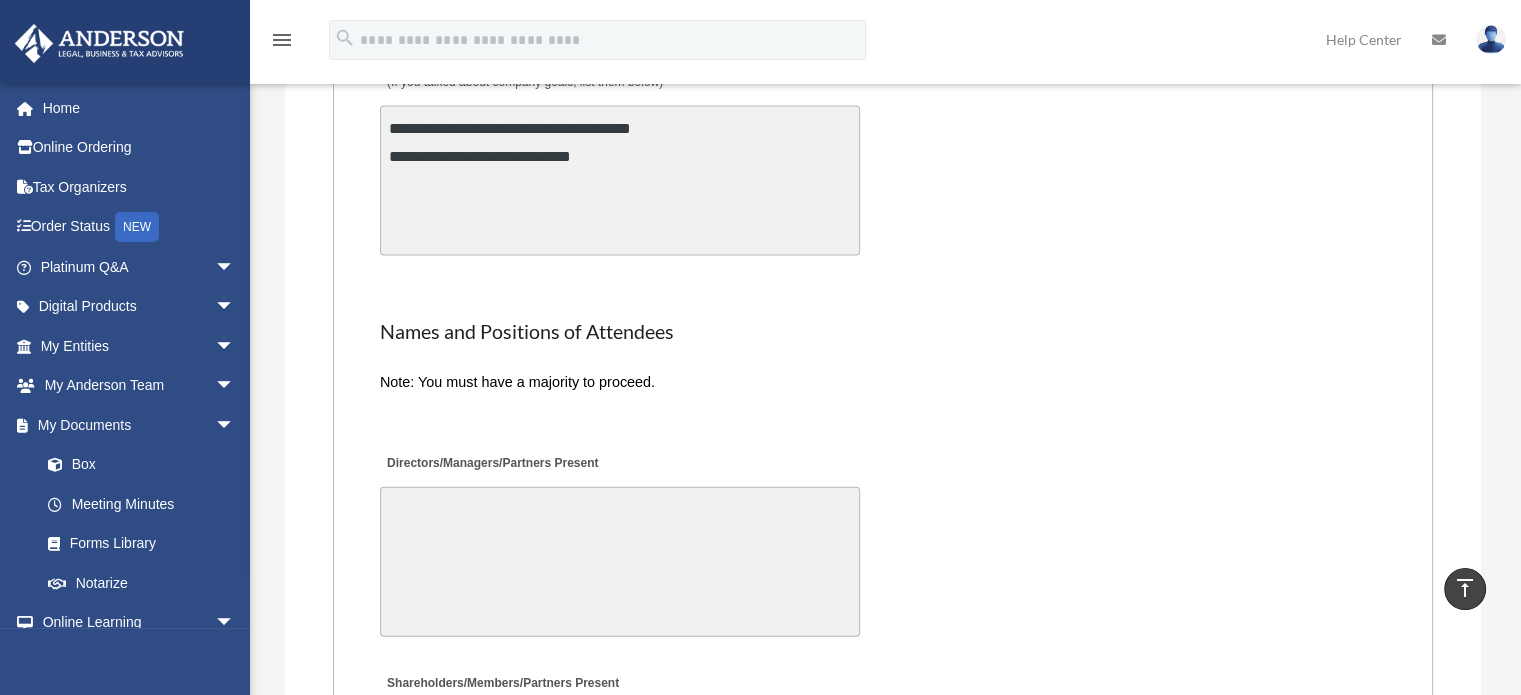 click on "Directors/Managers/Partners Present" at bounding box center [620, 562] 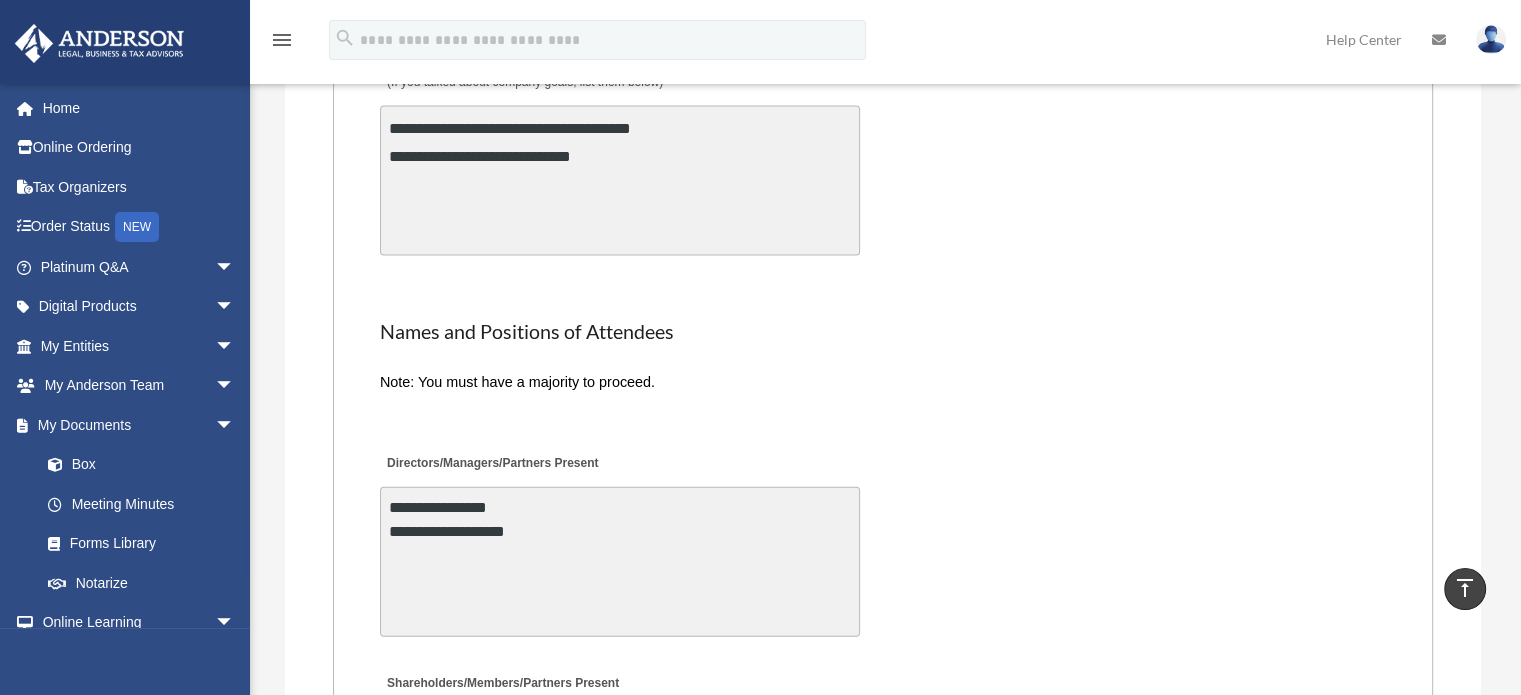 type on "**********" 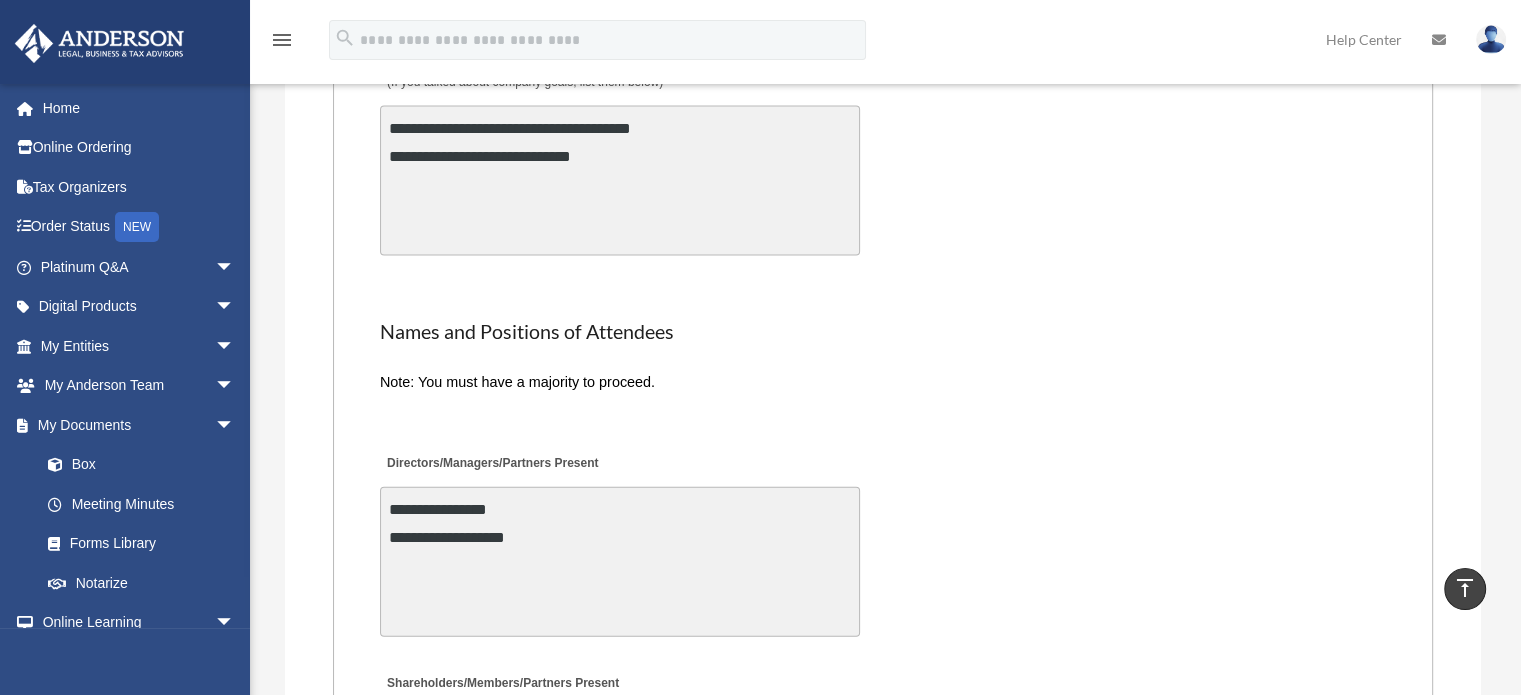 click on "**********" at bounding box center [883, 543] 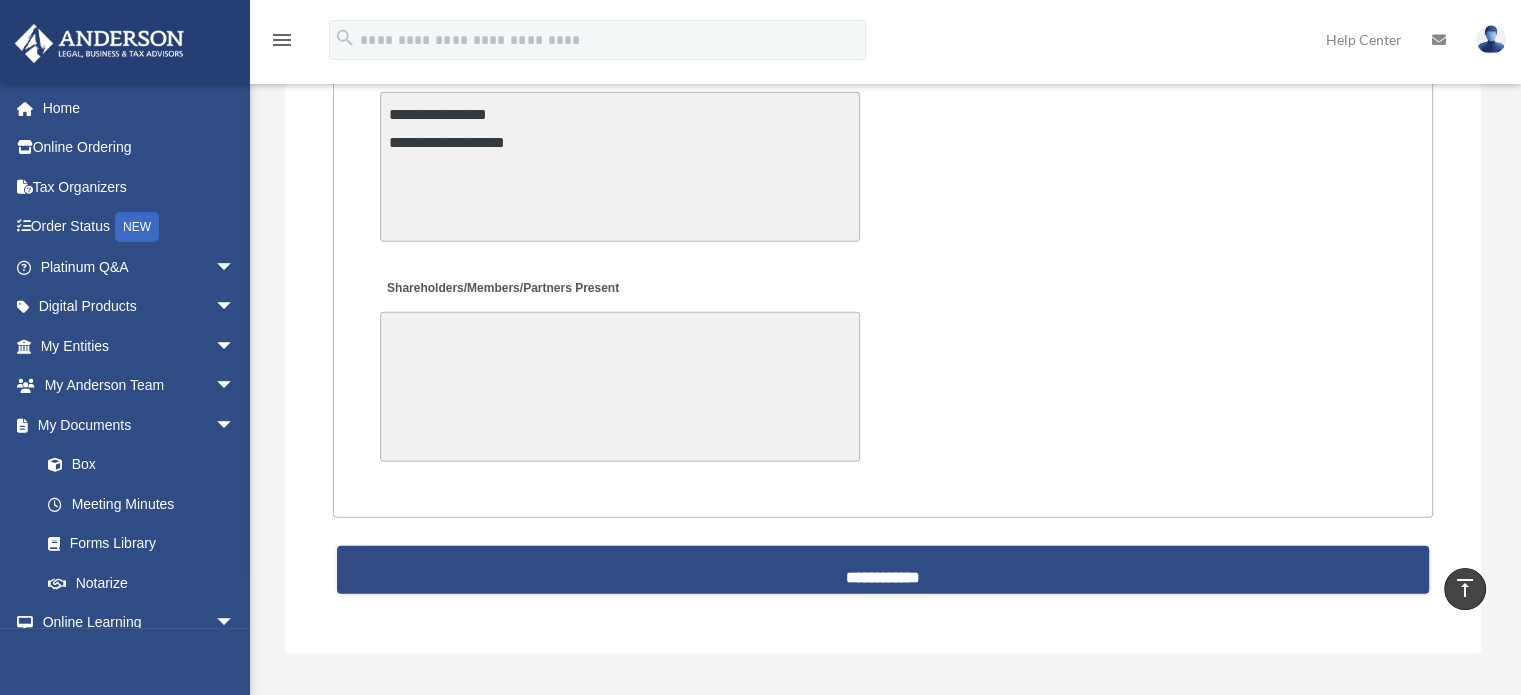 scroll, scrollTop: 4694, scrollLeft: 0, axis: vertical 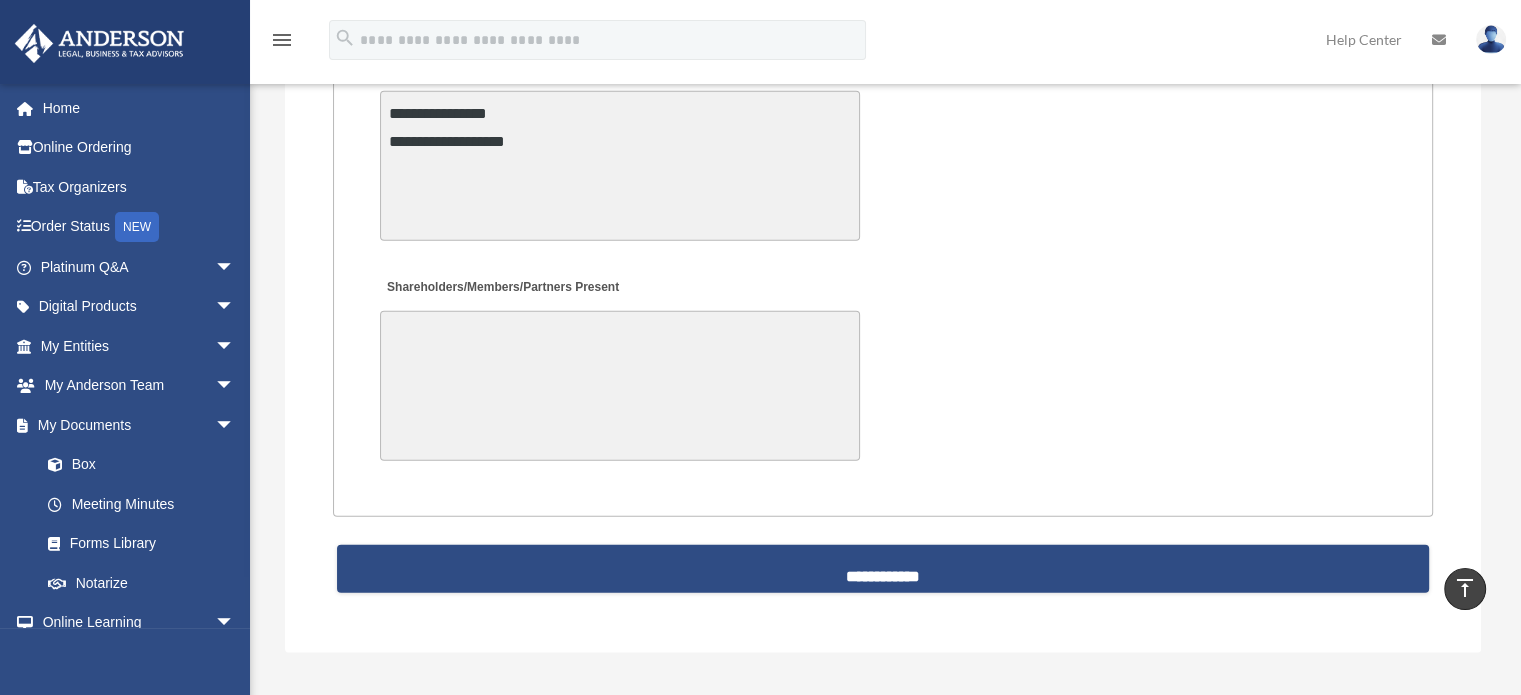 click on "Shareholders/Members/Partners Present" at bounding box center [620, 386] 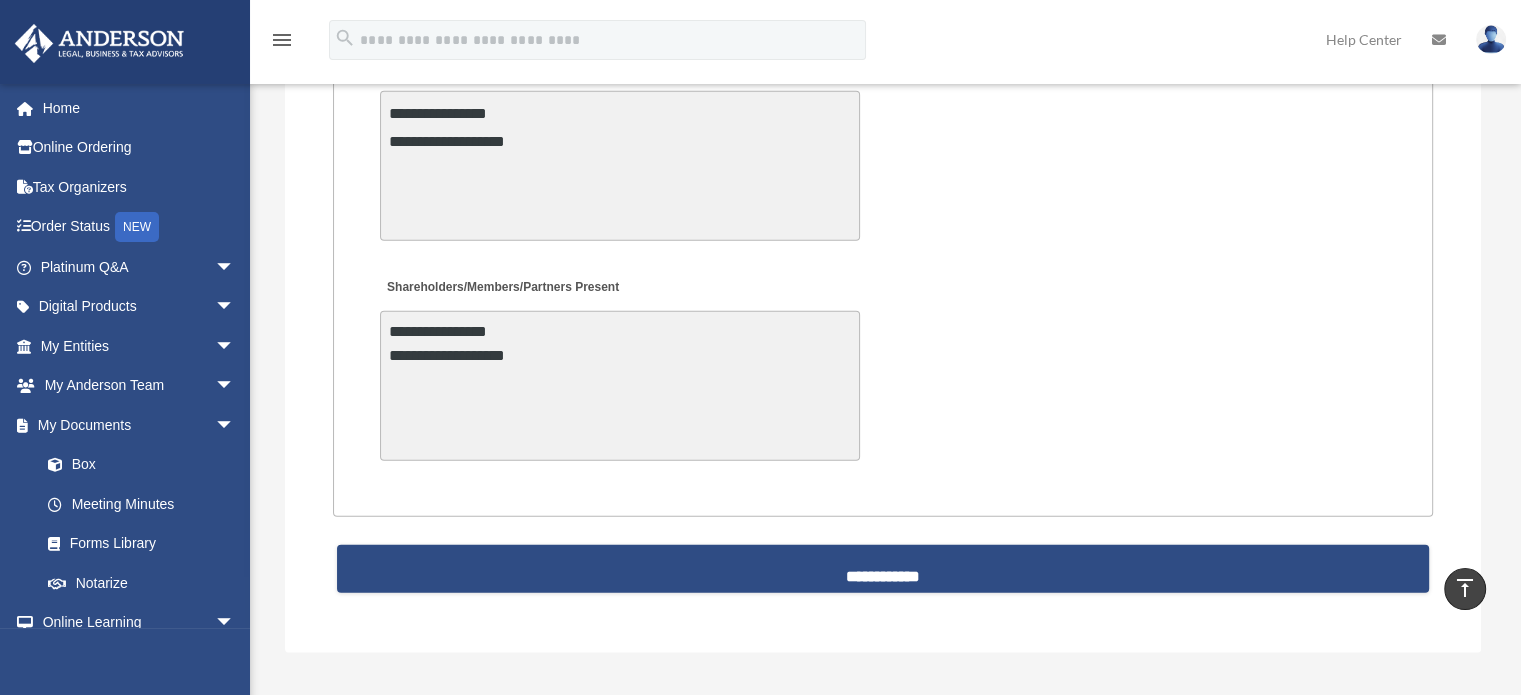 type on "**********" 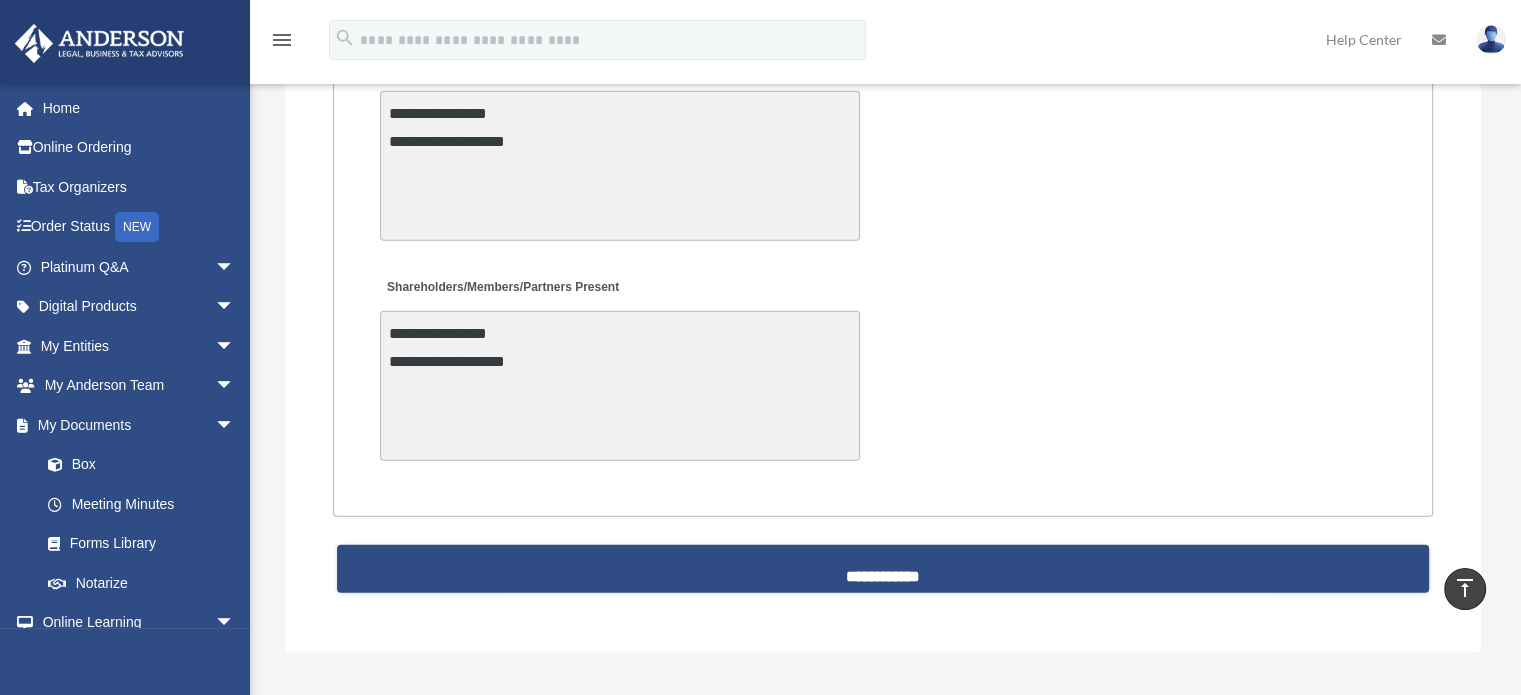 click on "**********" at bounding box center [883, 368] 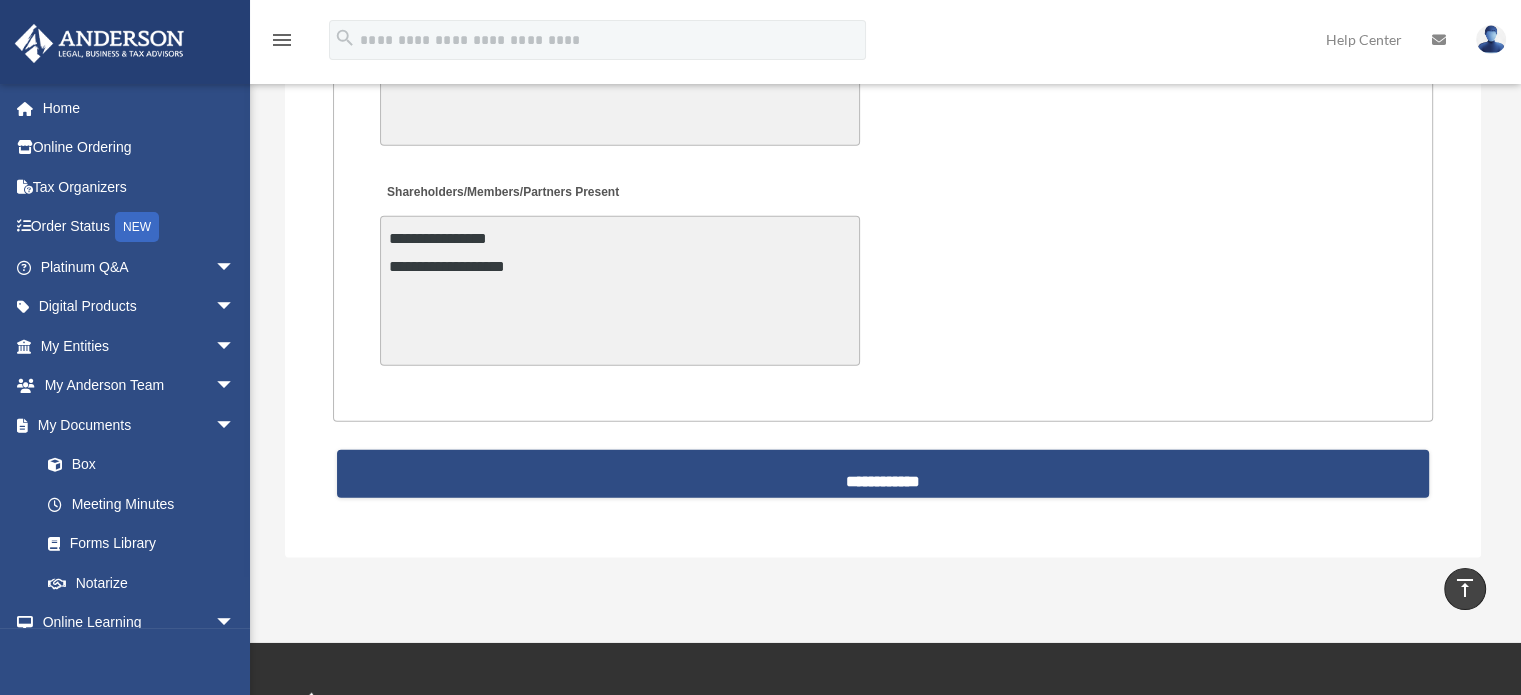 scroll, scrollTop: 4770, scrollLeft: 0, axis: vertical 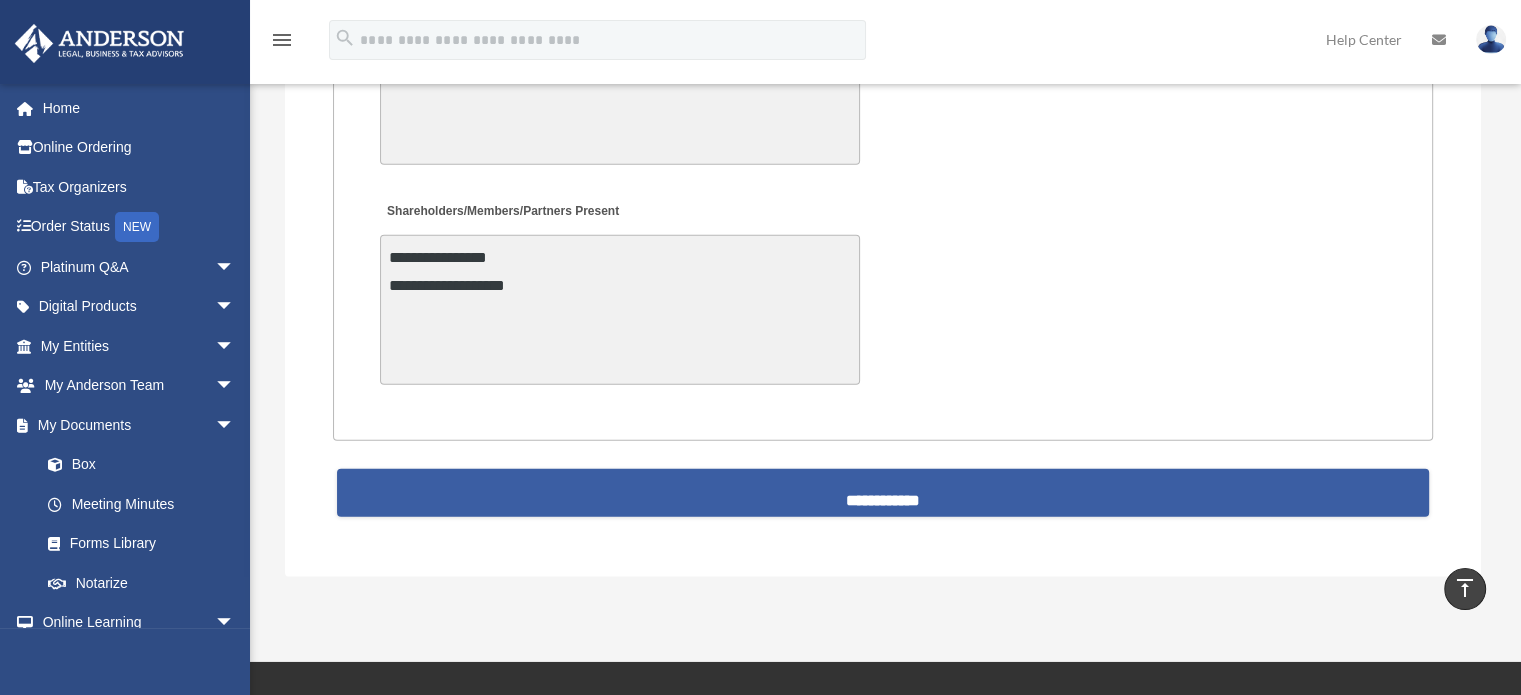 click on "**********" at bounding box center (883, 493) 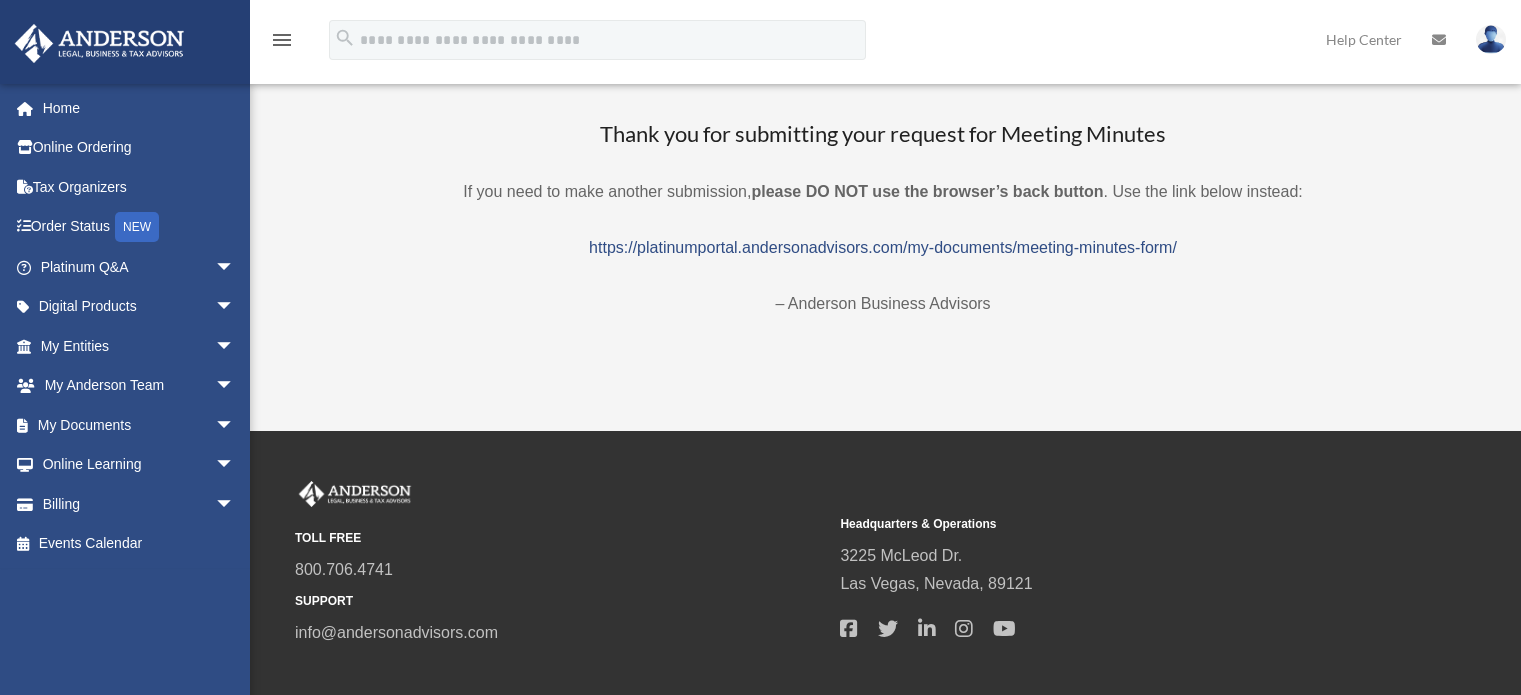 scroll, scrollTop: 0, scrollLeft: 0, axis: both 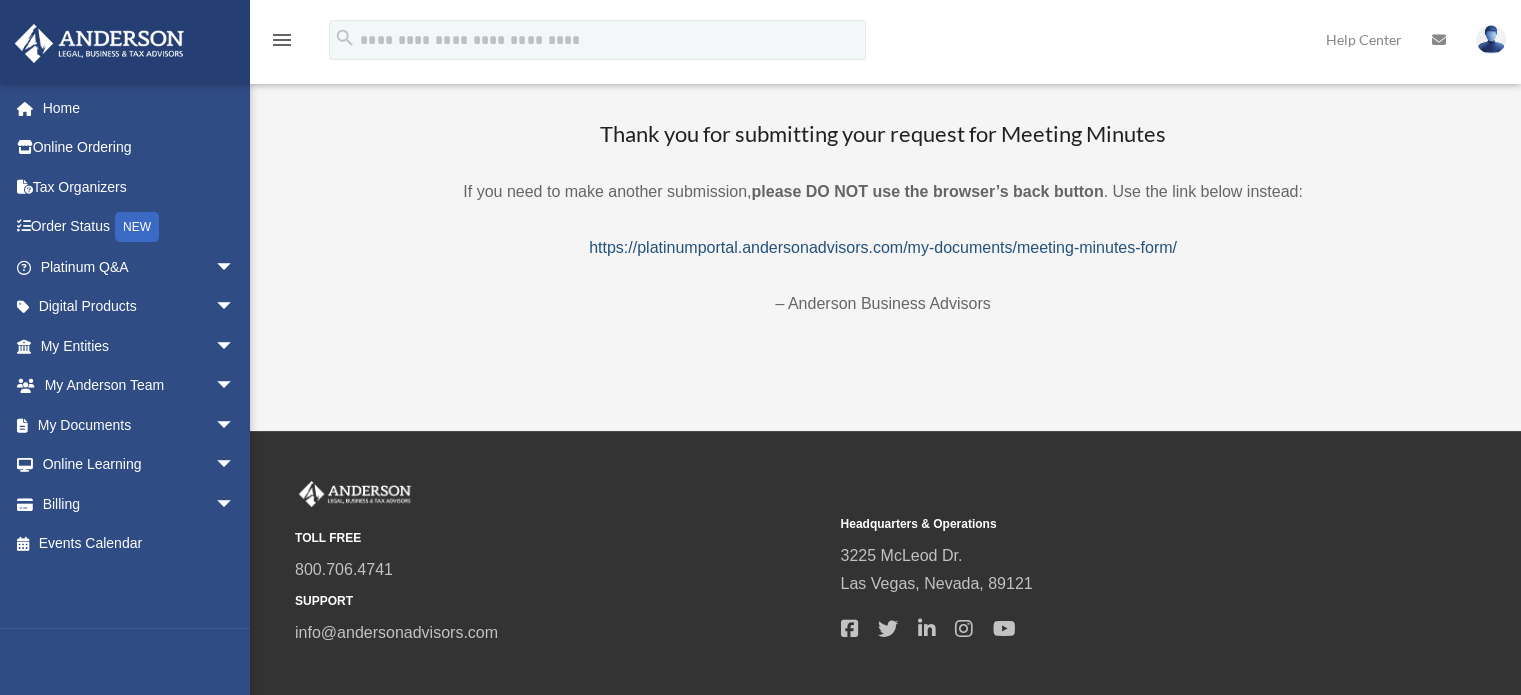 click on "https://platinumportal.andersonadvisors.com/my-documents/meeting-minutes-form/" at bounding box center [883, 247] 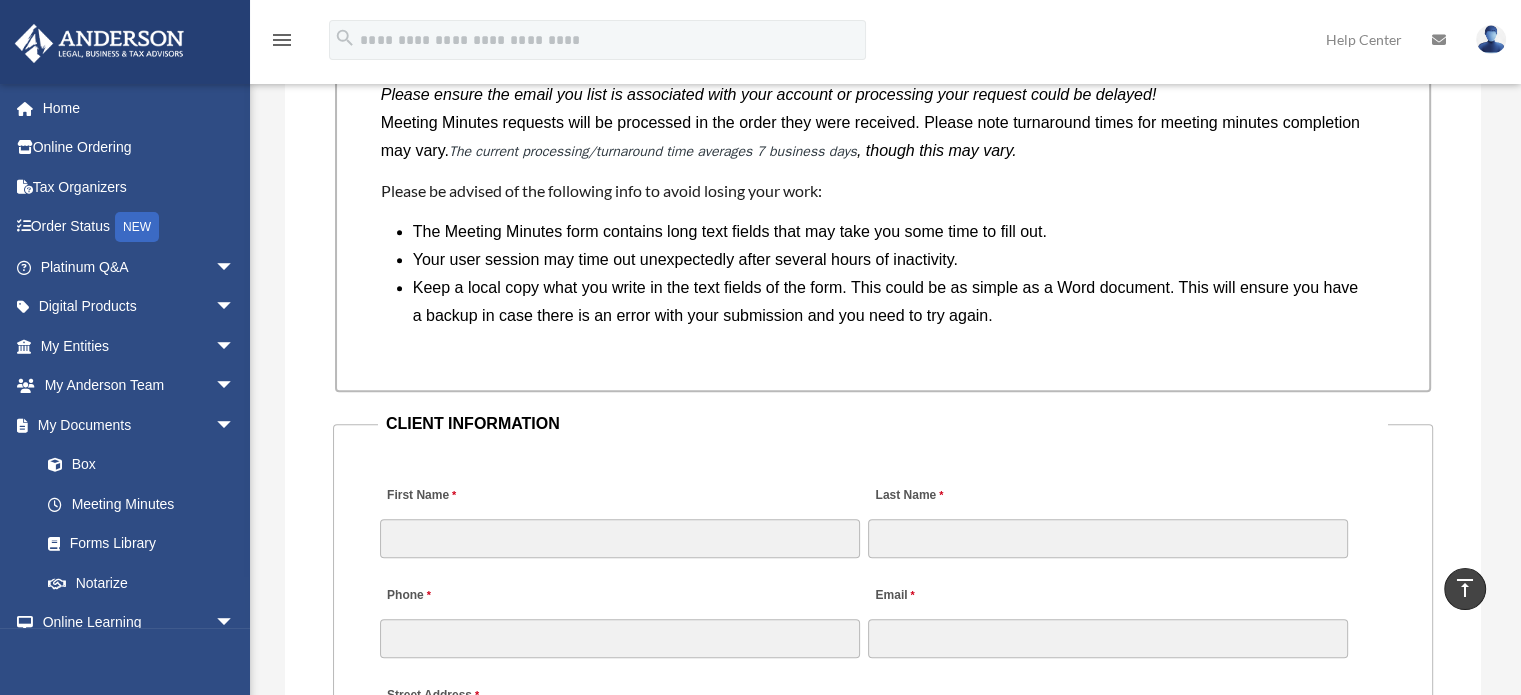 scroll, scrollTop: 1760, scrollLeft: 0, axis: vertical 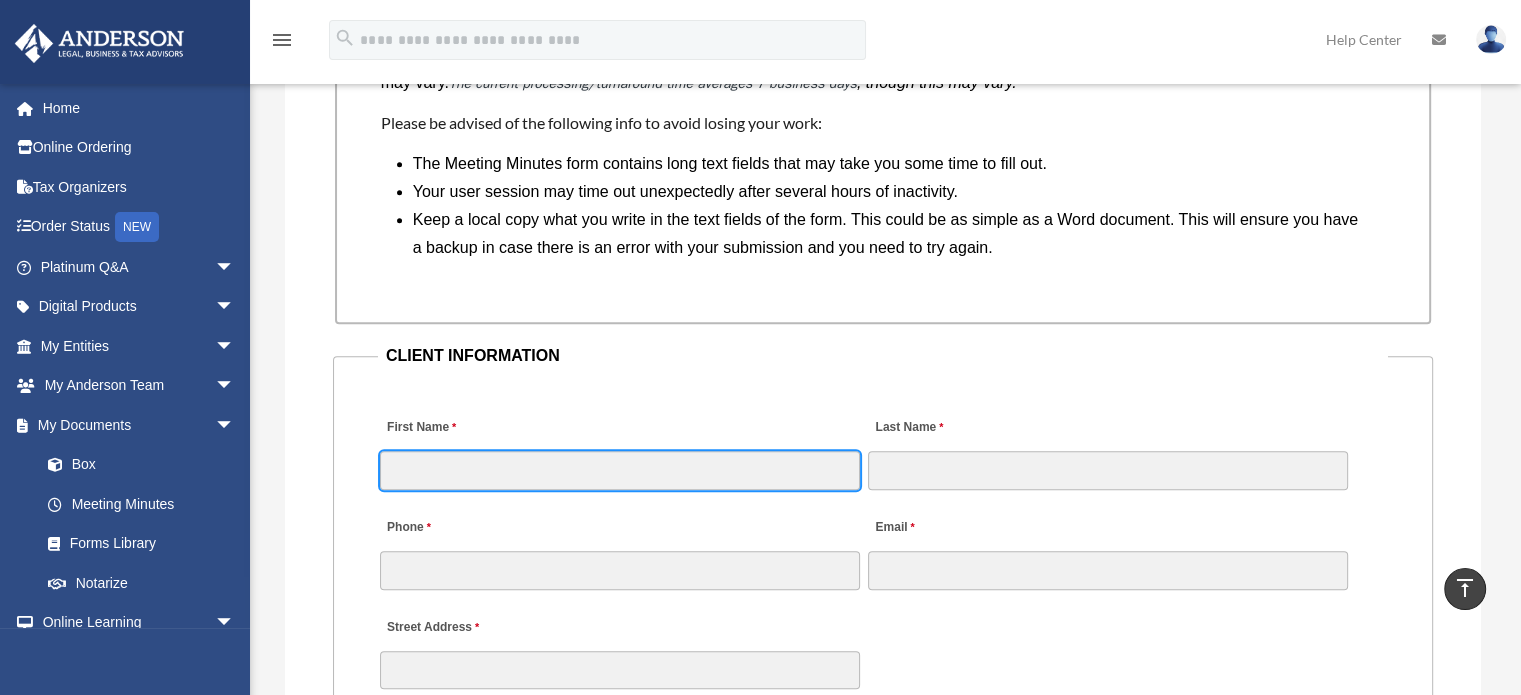 click on "First Name" at bounding box center [620, 470] 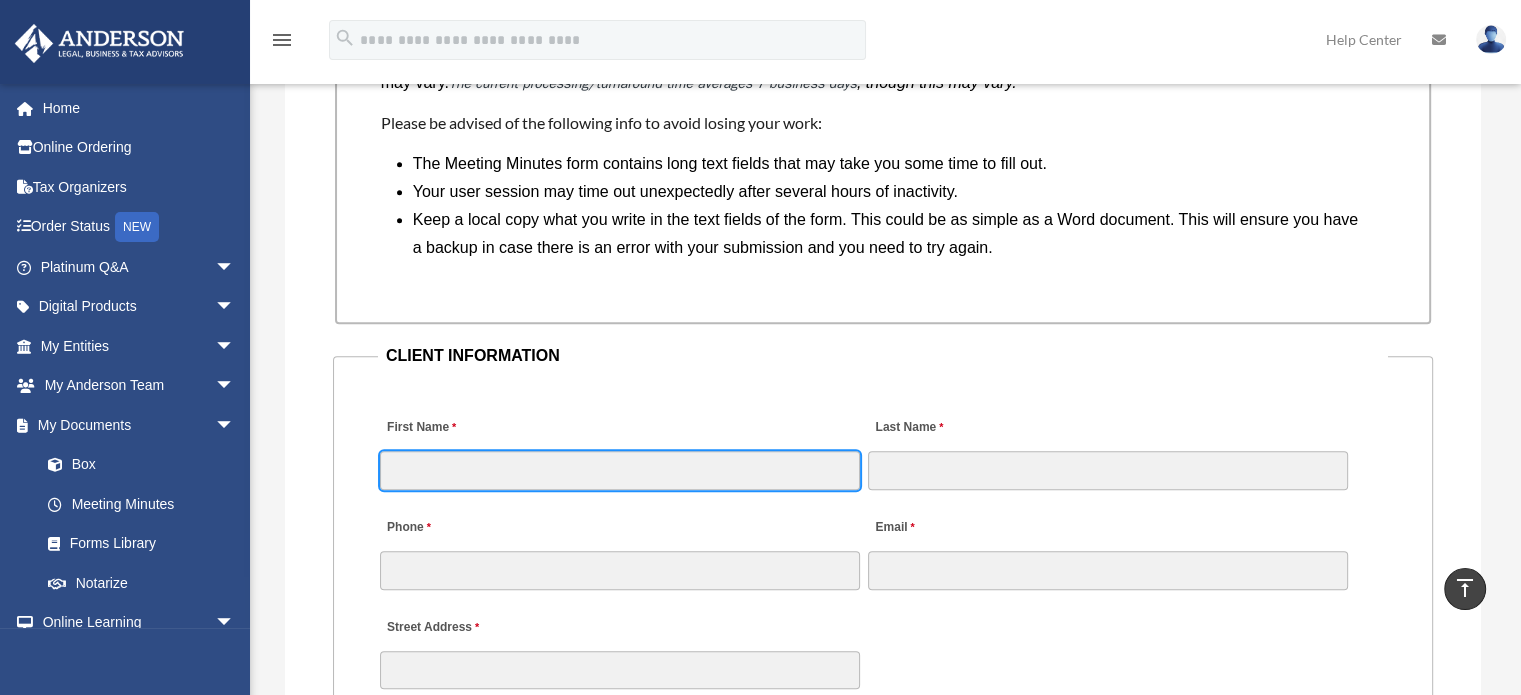 type on "********" 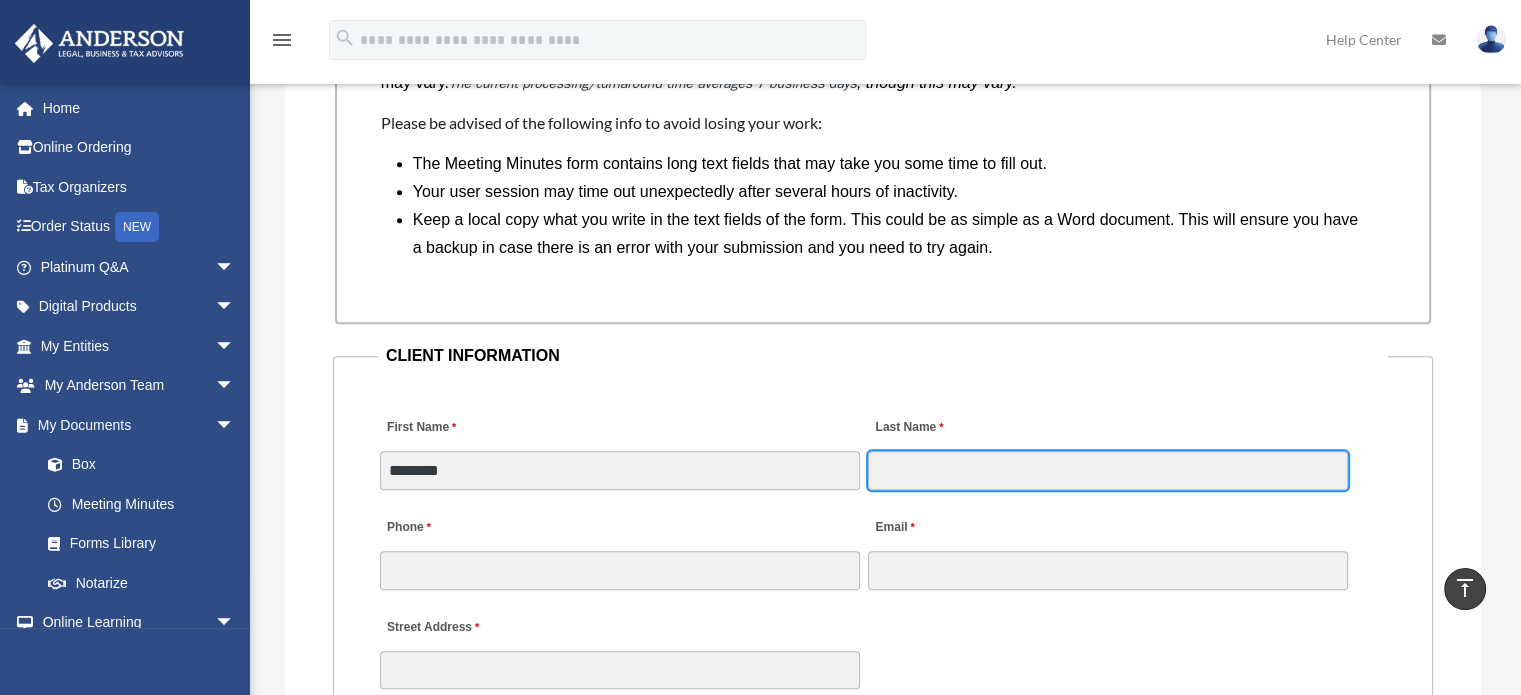 type on "****" 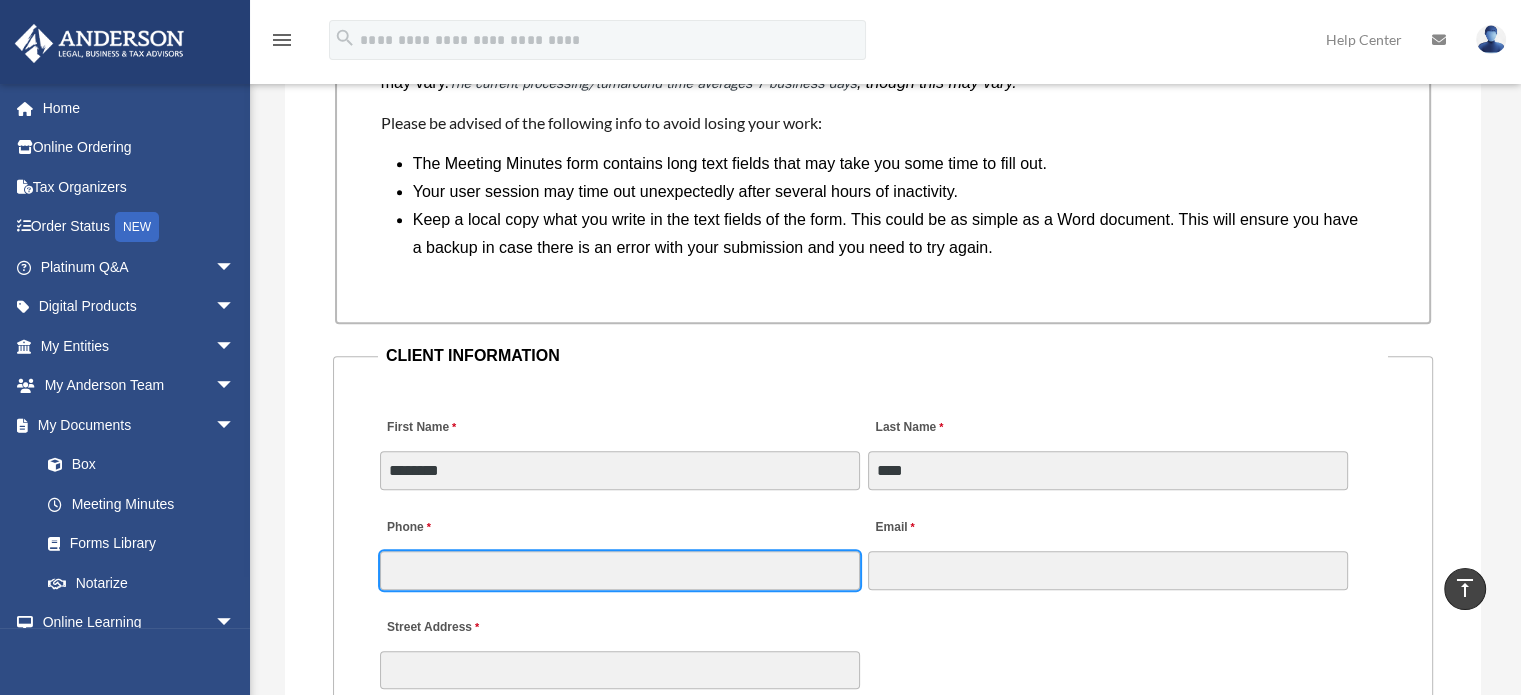 type on "**********" 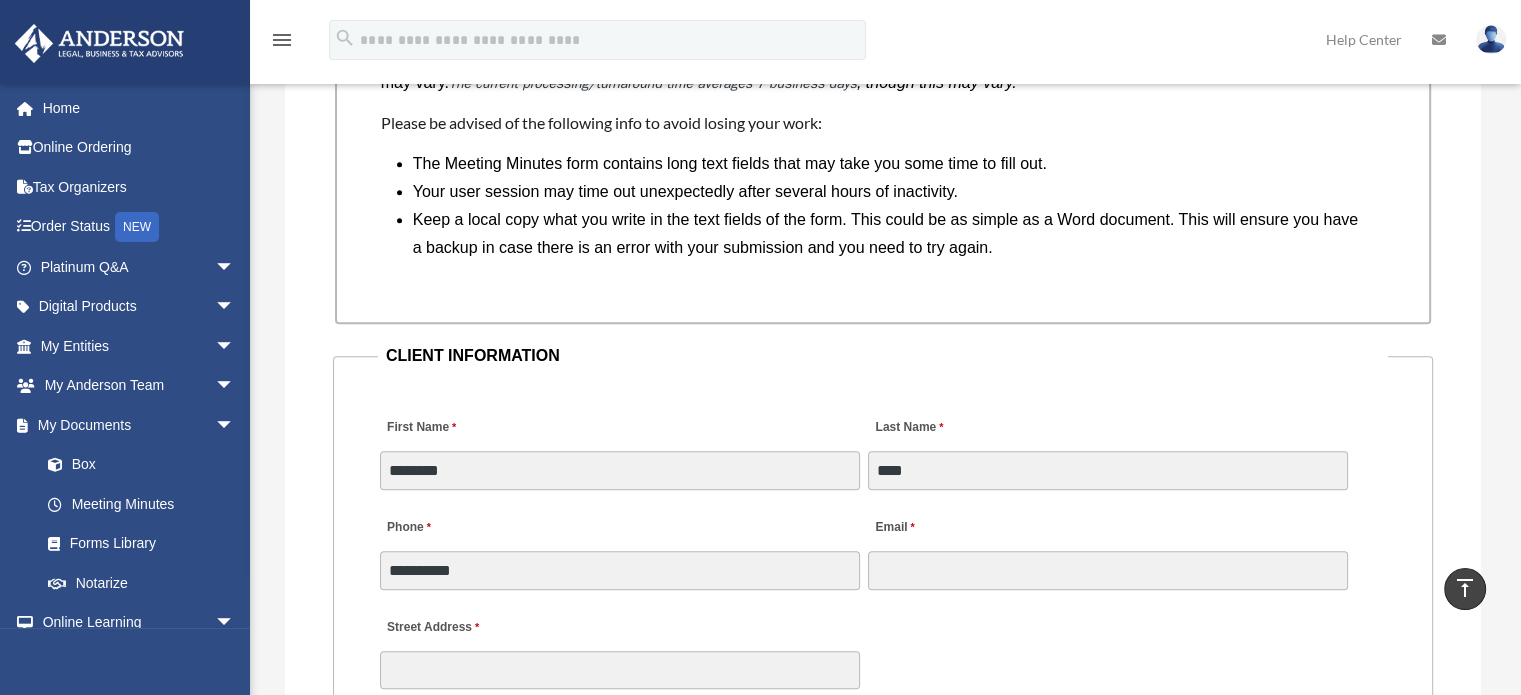 type on "**********" 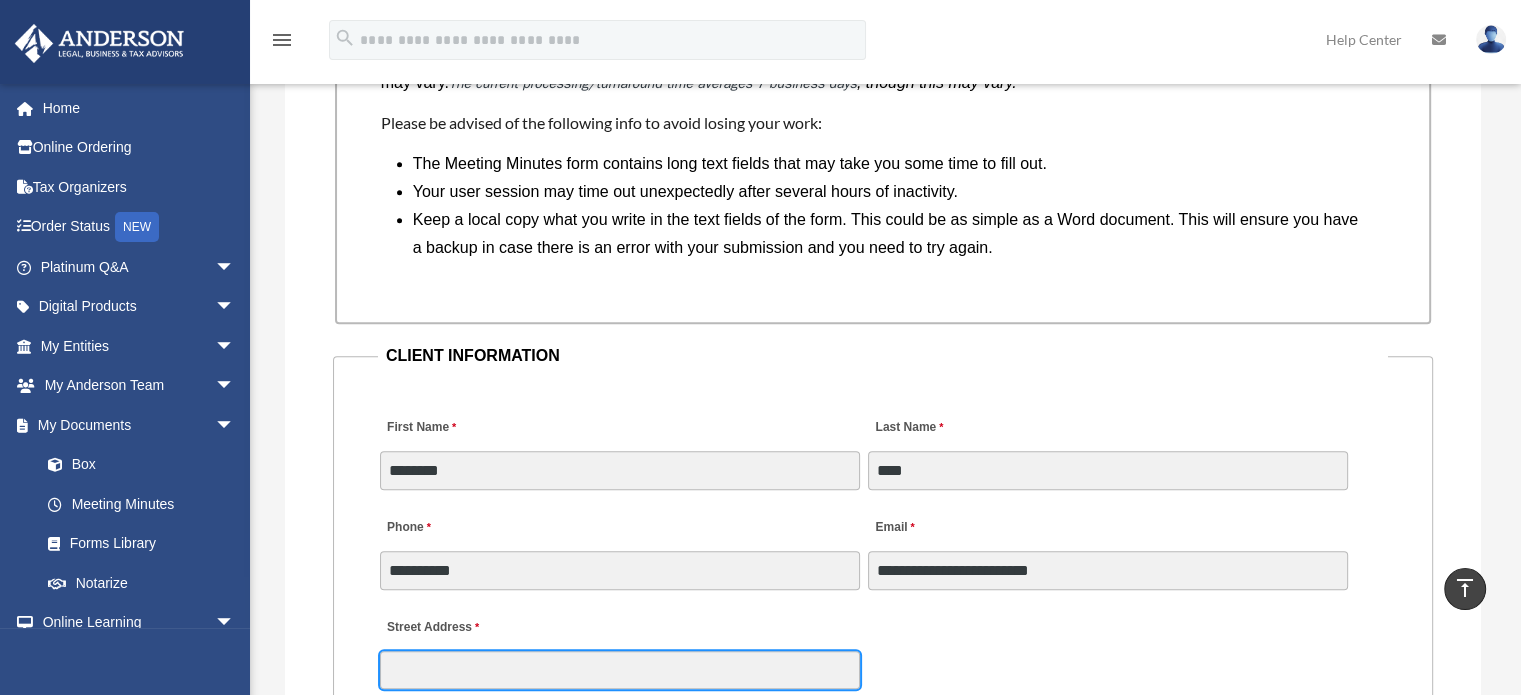 type on "**********" 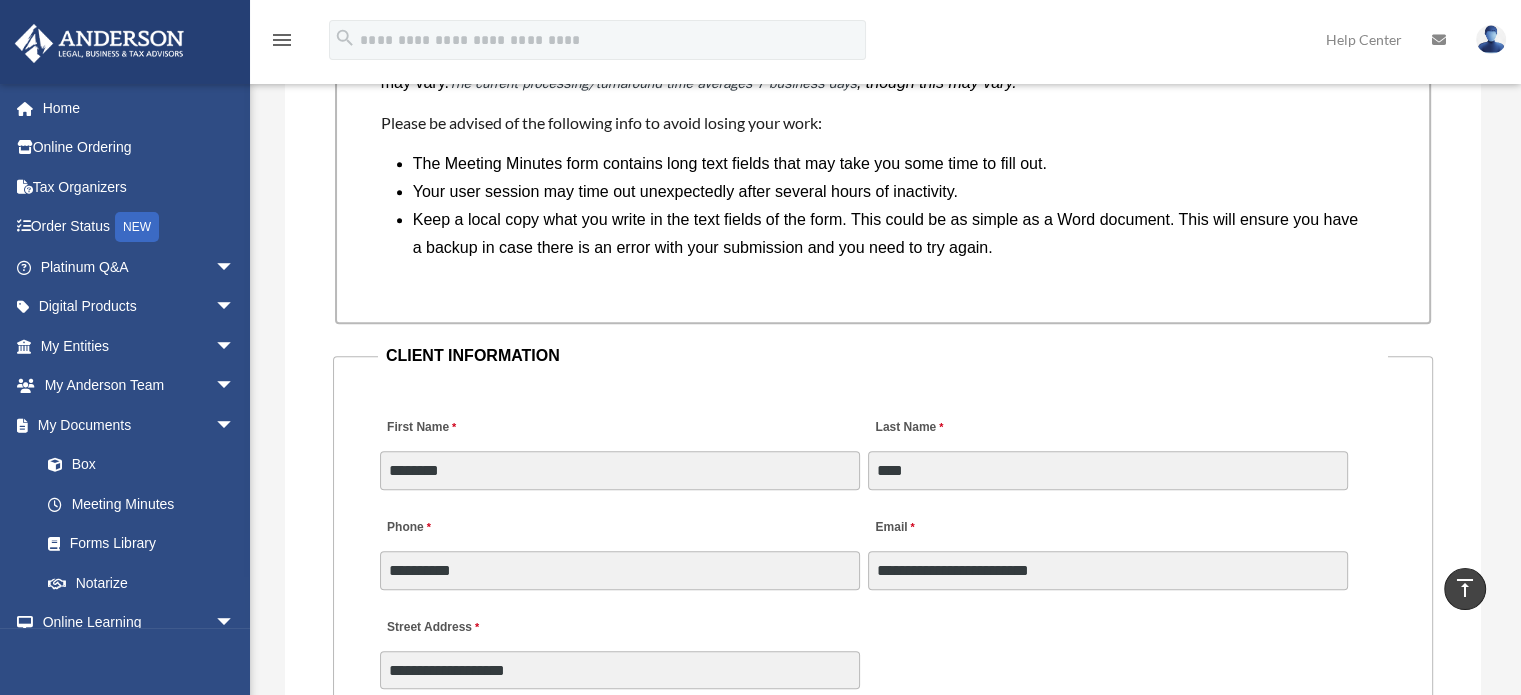 type on "**" 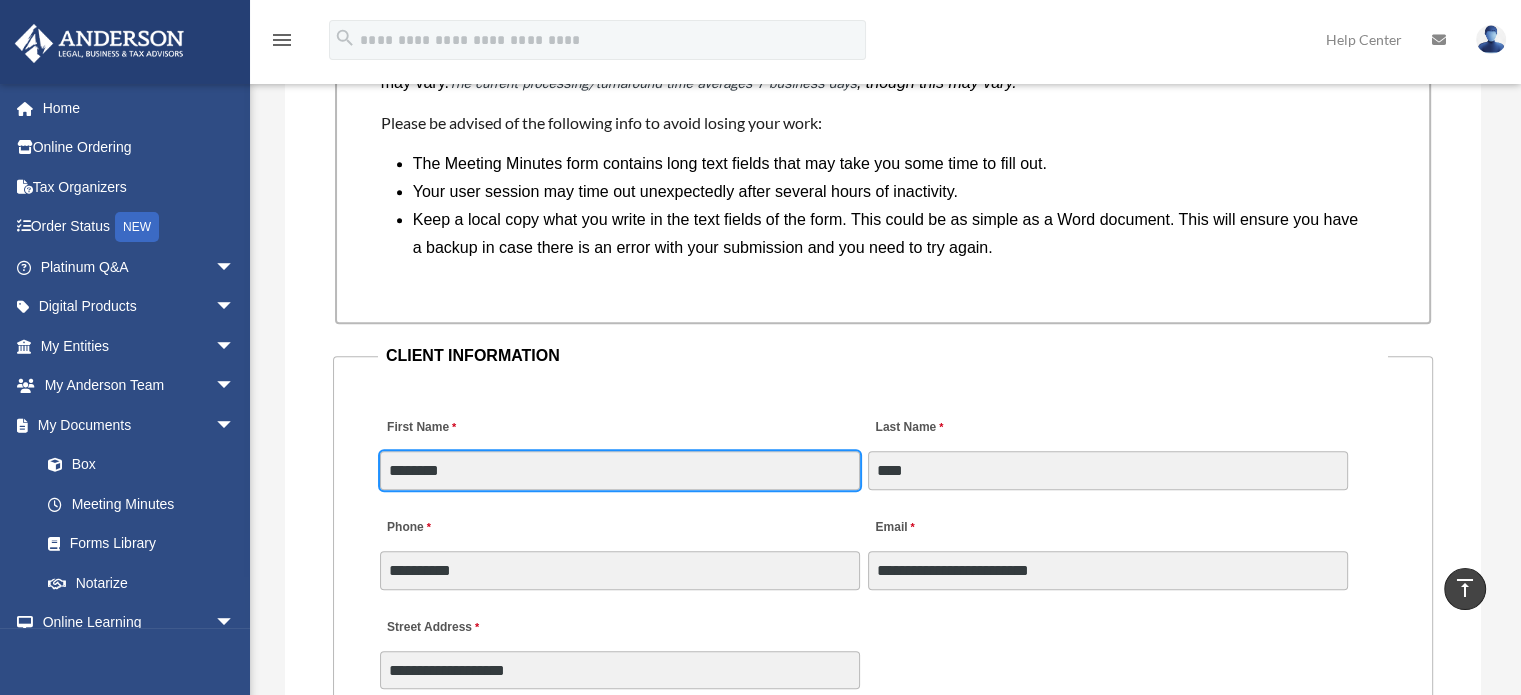 click on "********" at bounding box center (620, 470) 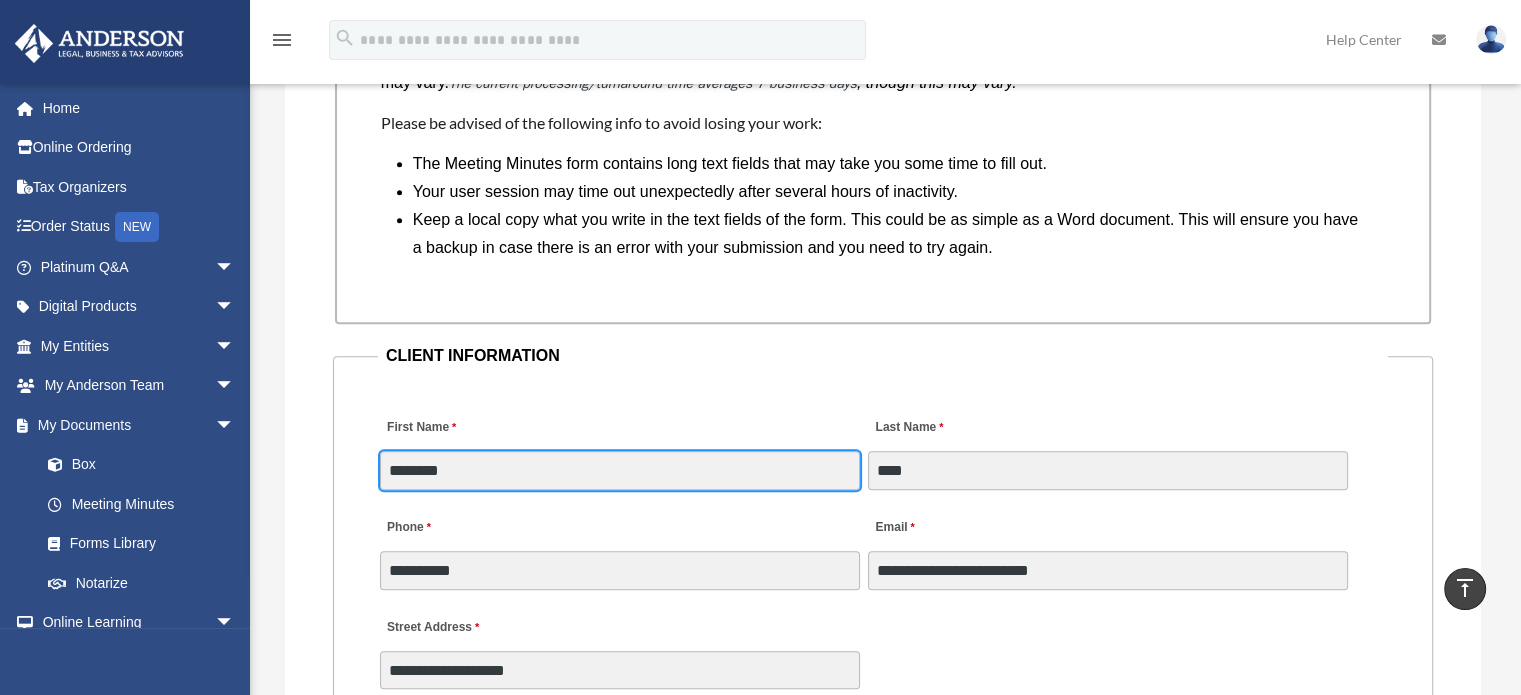 type on "*****" 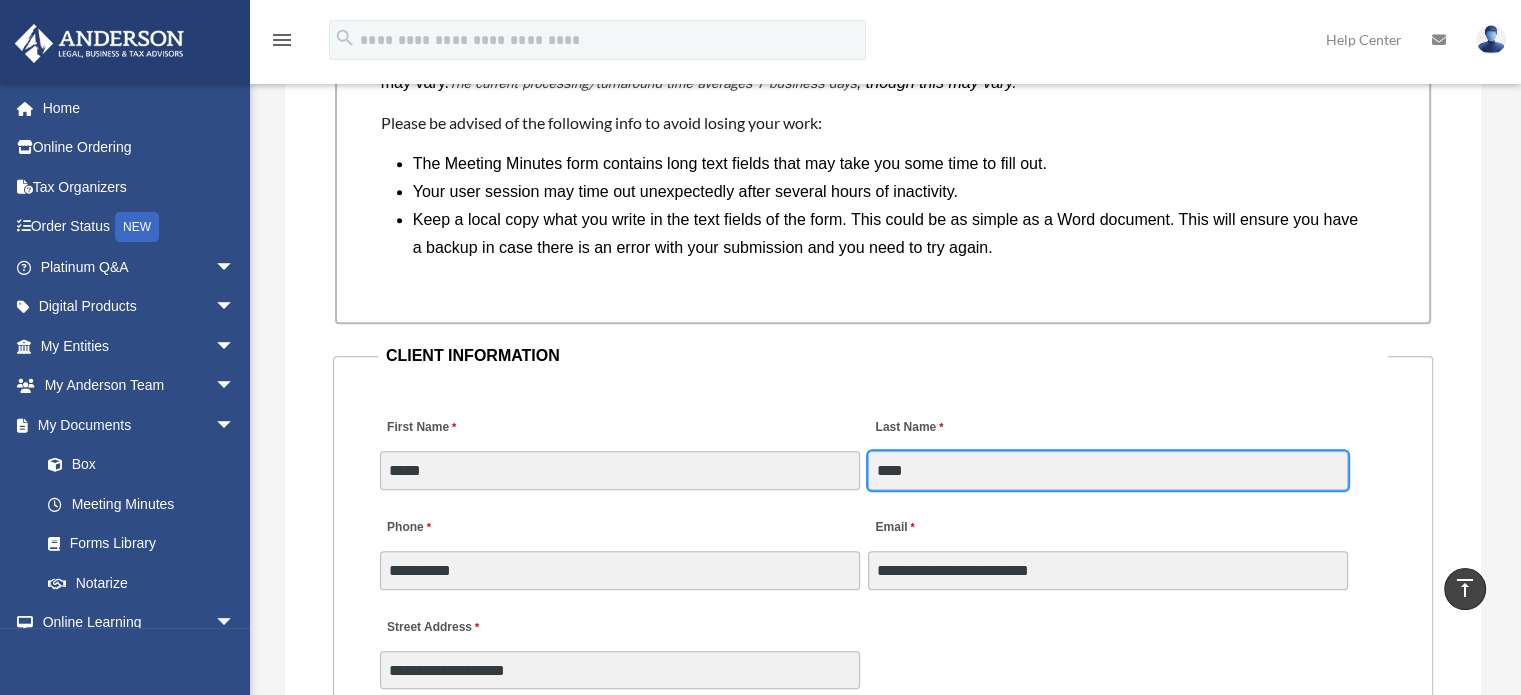 click on "****" at bounding box center (1108, 470) 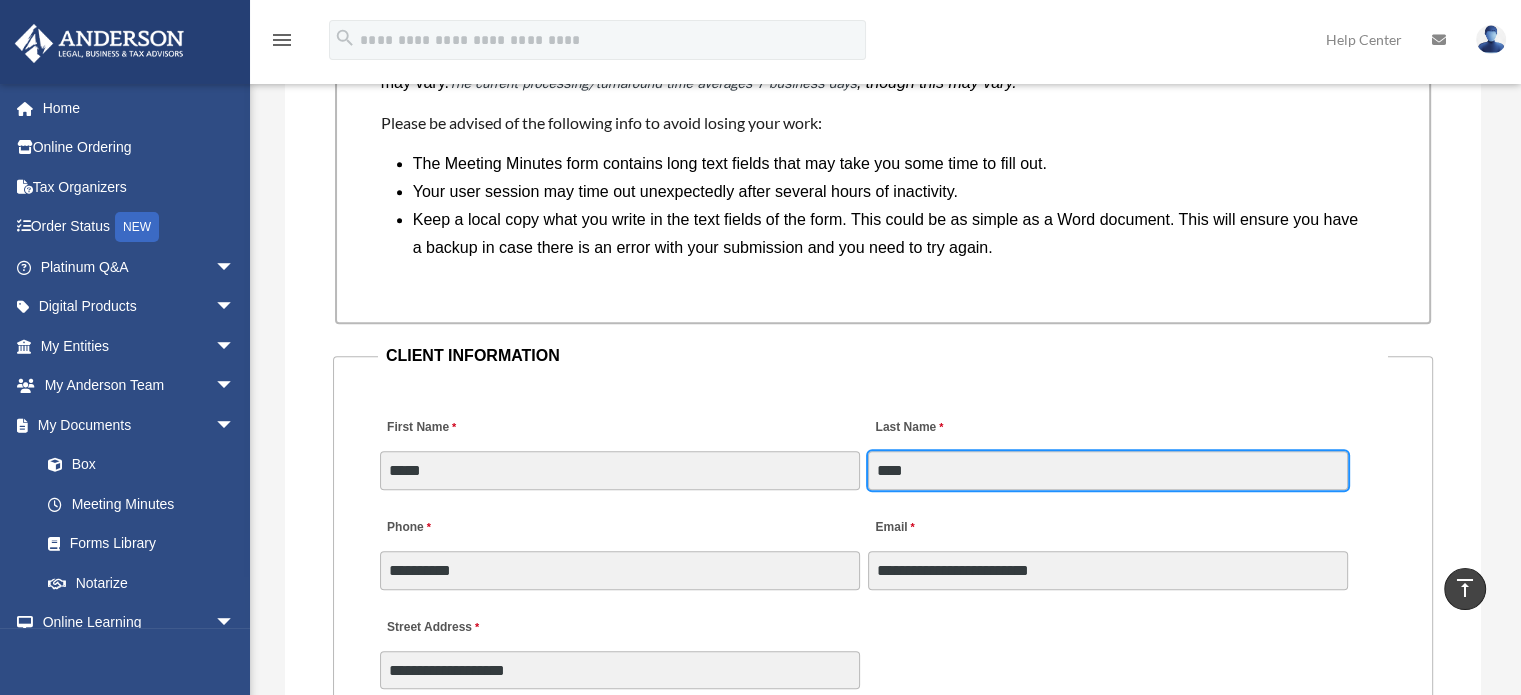 type on "**********" 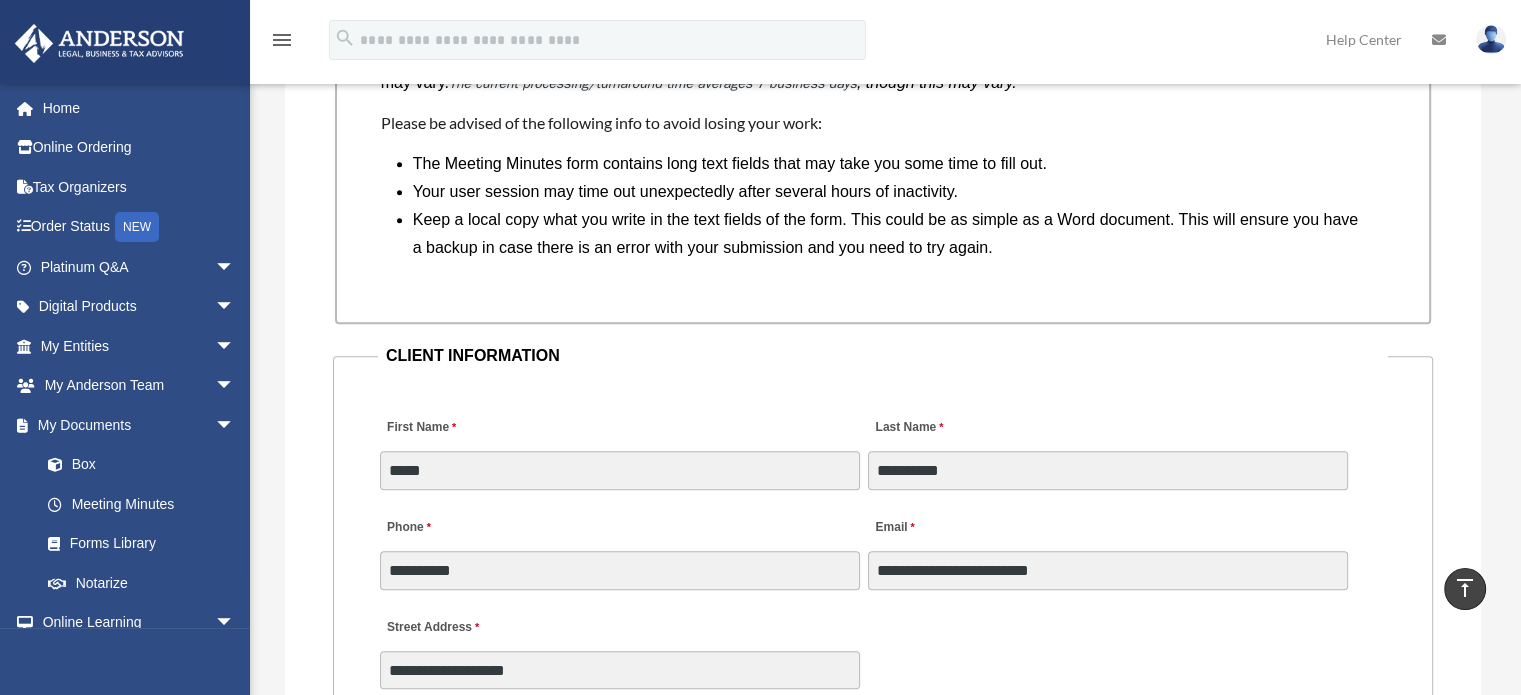 click on "Phone [PHONE]" at bounding box center (620, 548) 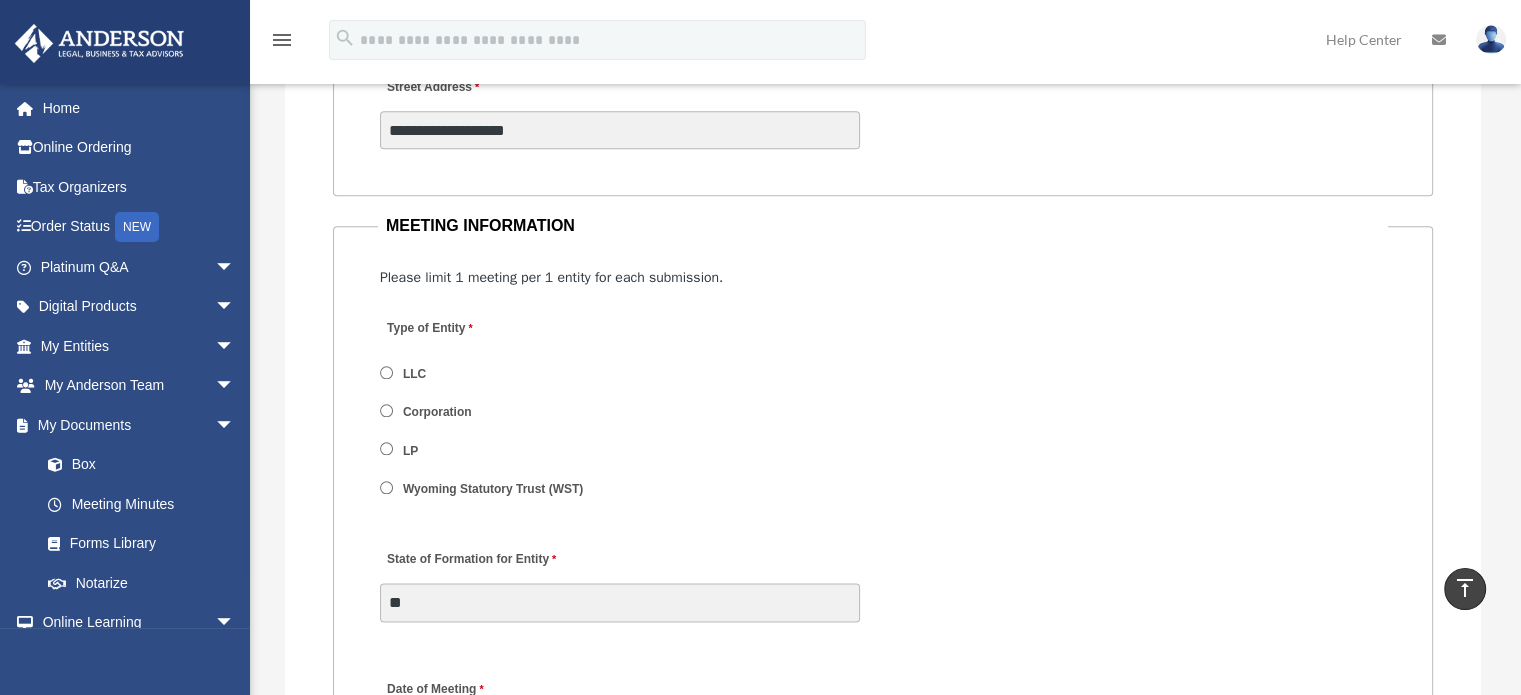 scroll, scrollTop: 2303, scrollLeft: 0, axis: vertical 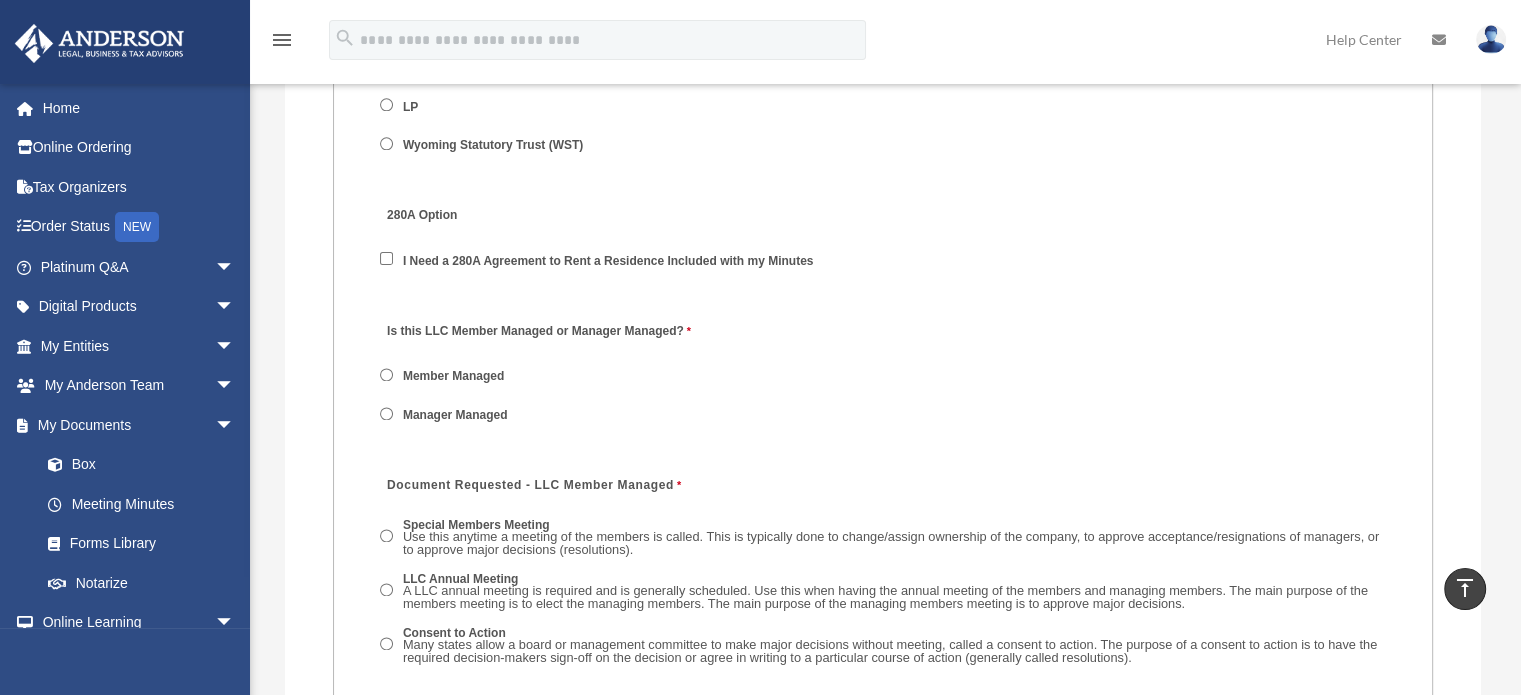 click on "Is this LLC Member Managed or Manager Managed? Member Managed Manager Managed" at bounding box center [883, 379] 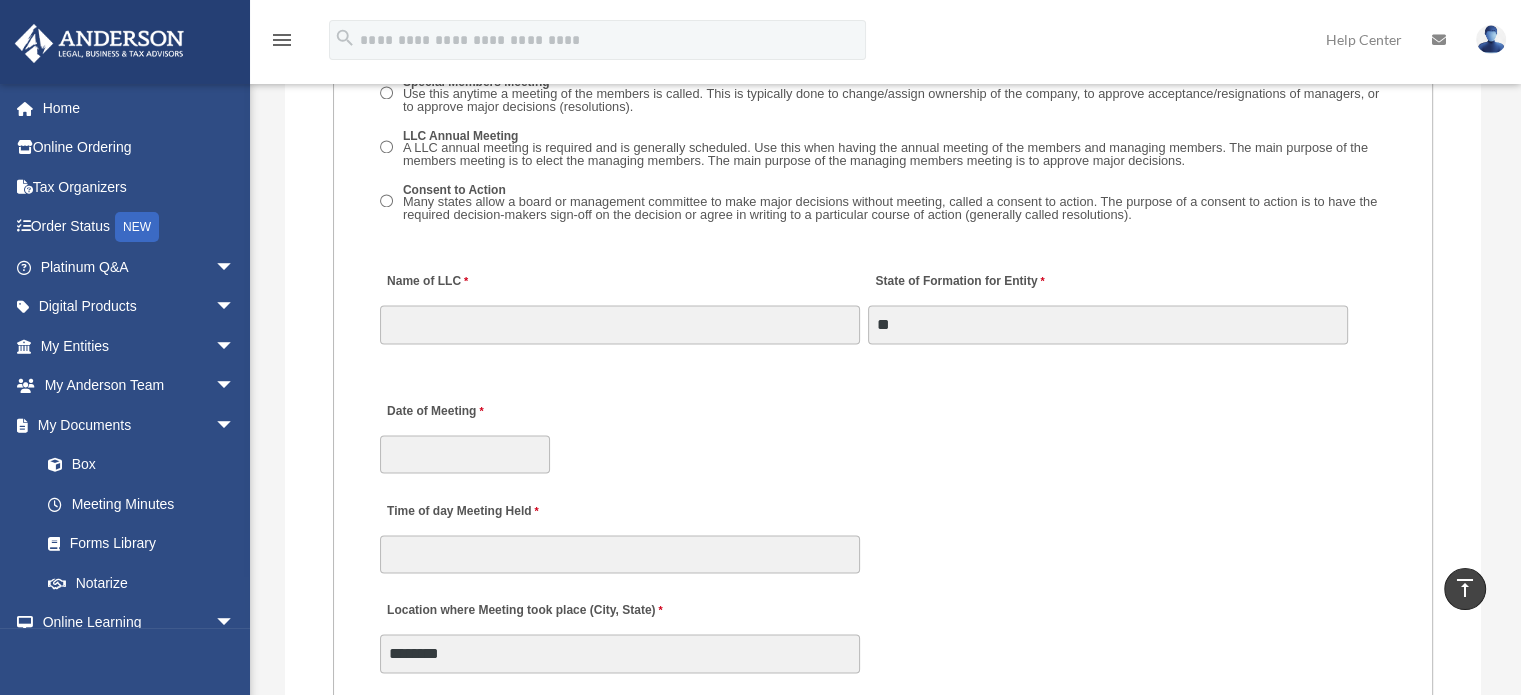 scroll, scrollTop: 3100, scrollLeft: 0, axis: vertical 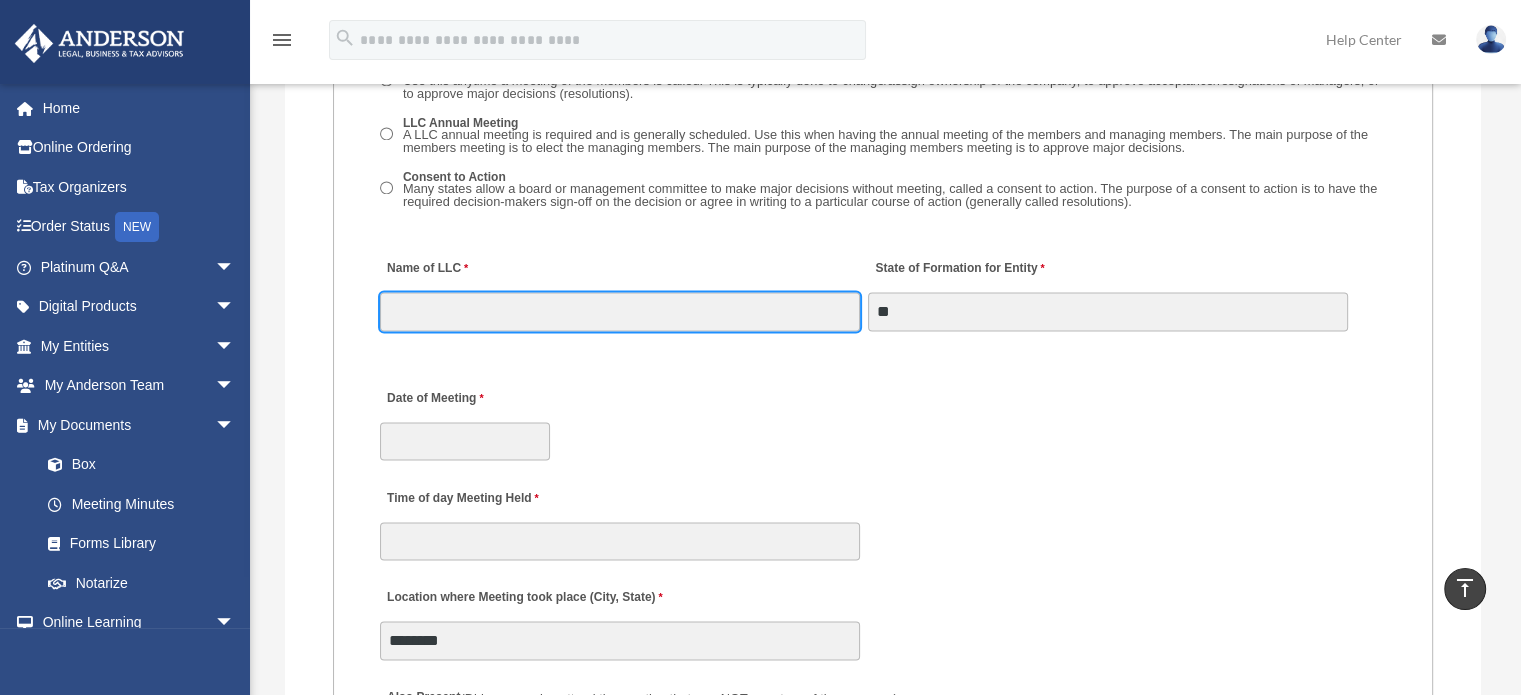 click on "Name of LLC" at bounding box center (620, 311) 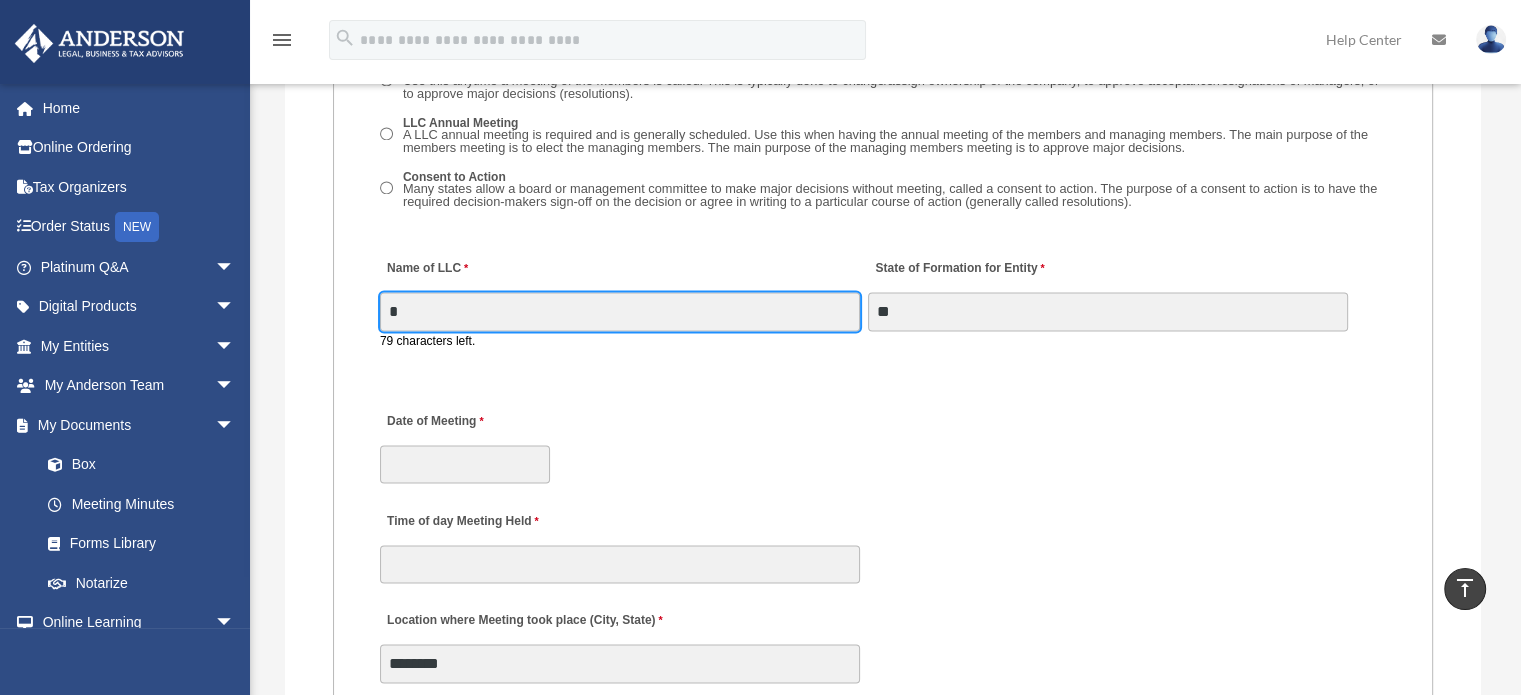 type on "**********" 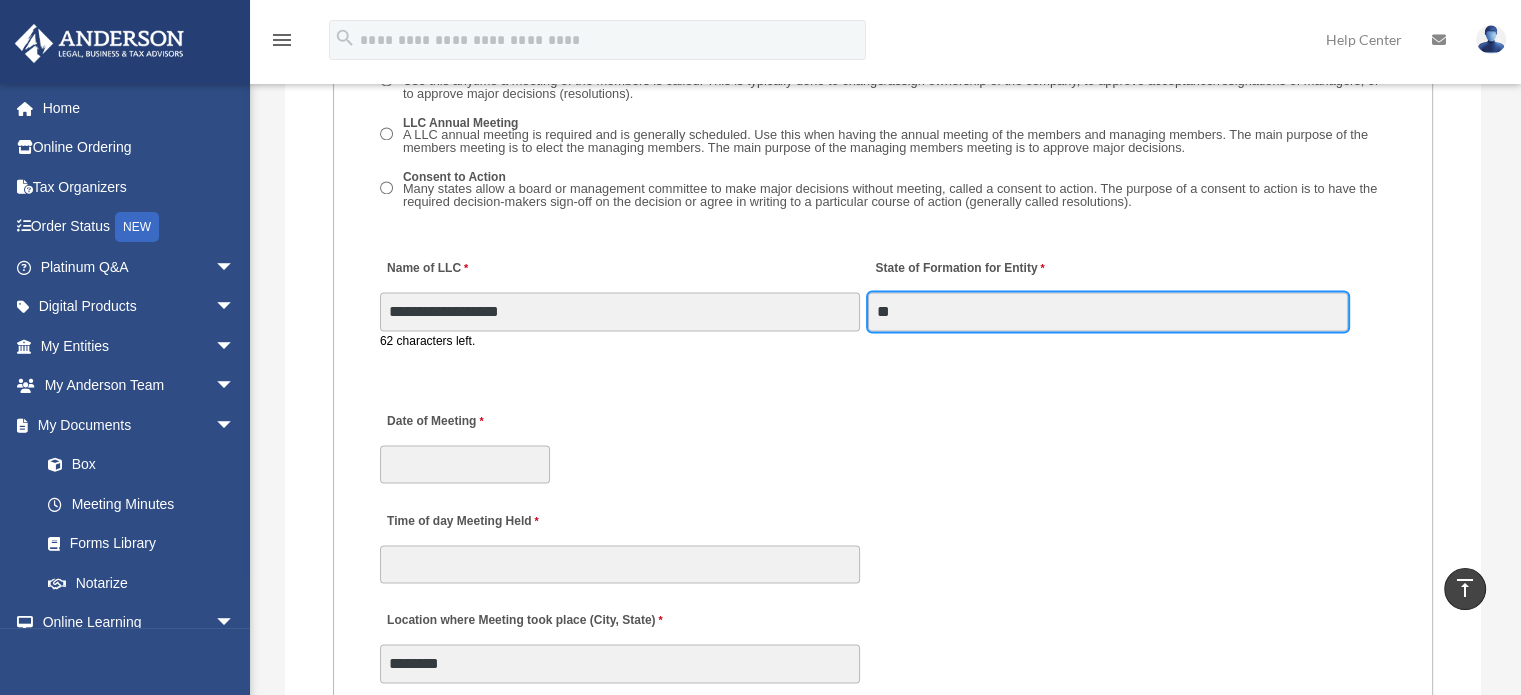 click on "**" at bounding box center (1108, 311) 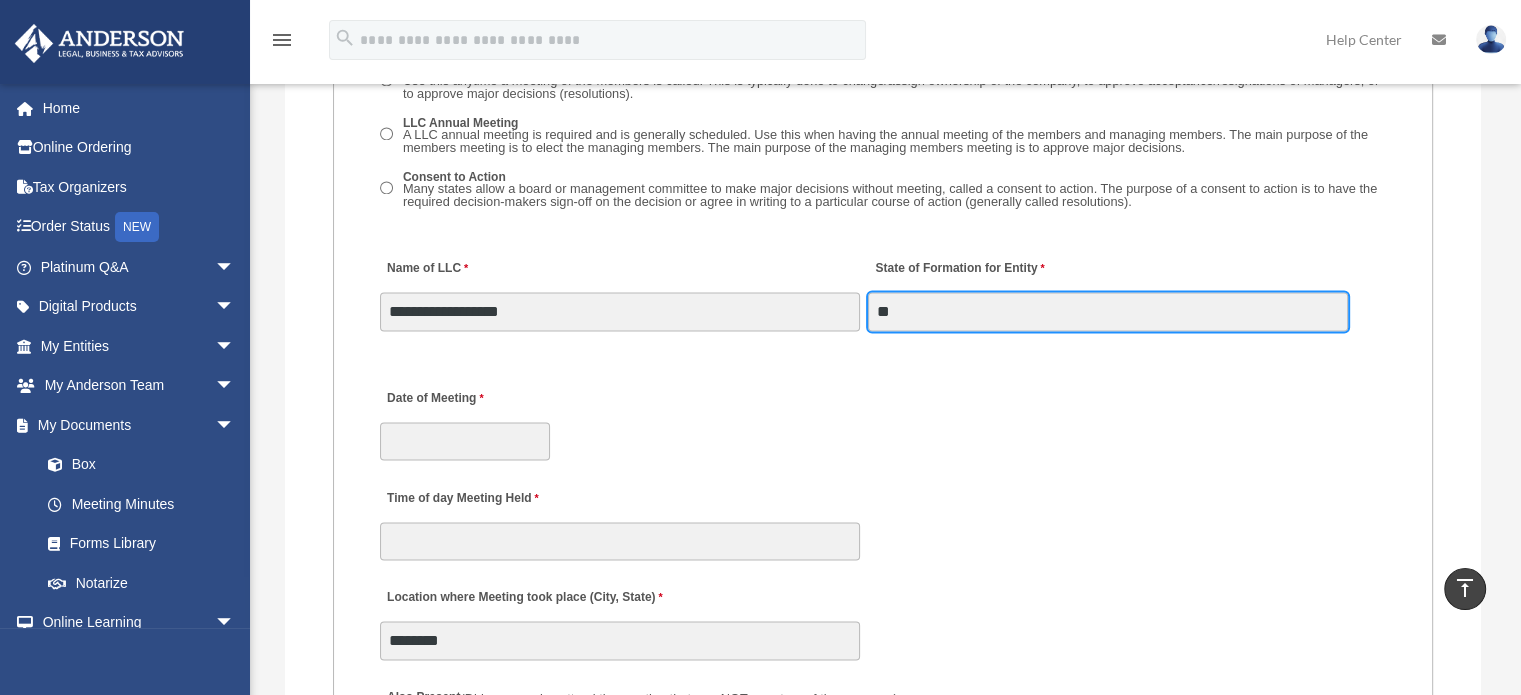 type on "**********" 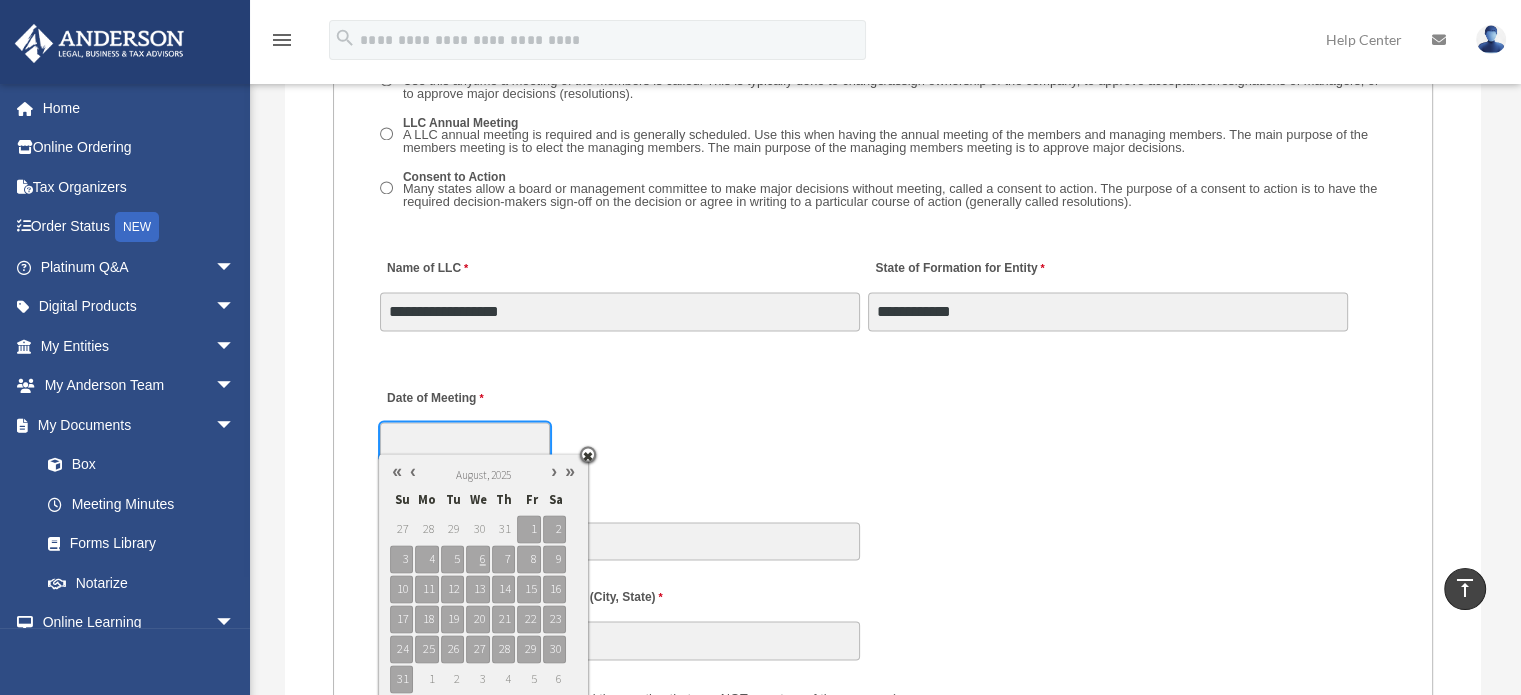 click on "Date of Meeting" at bounding box center (465, 441) 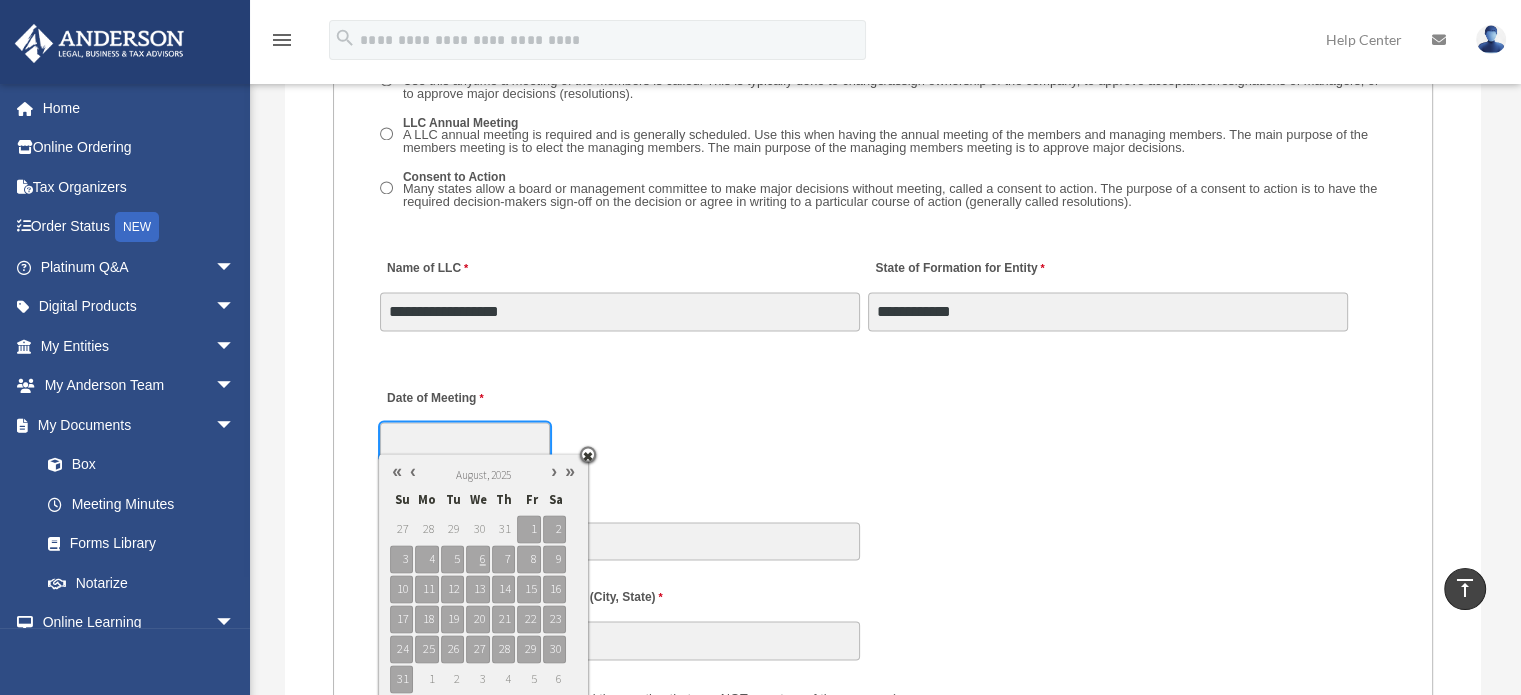 click at bounding box center [413, 471] 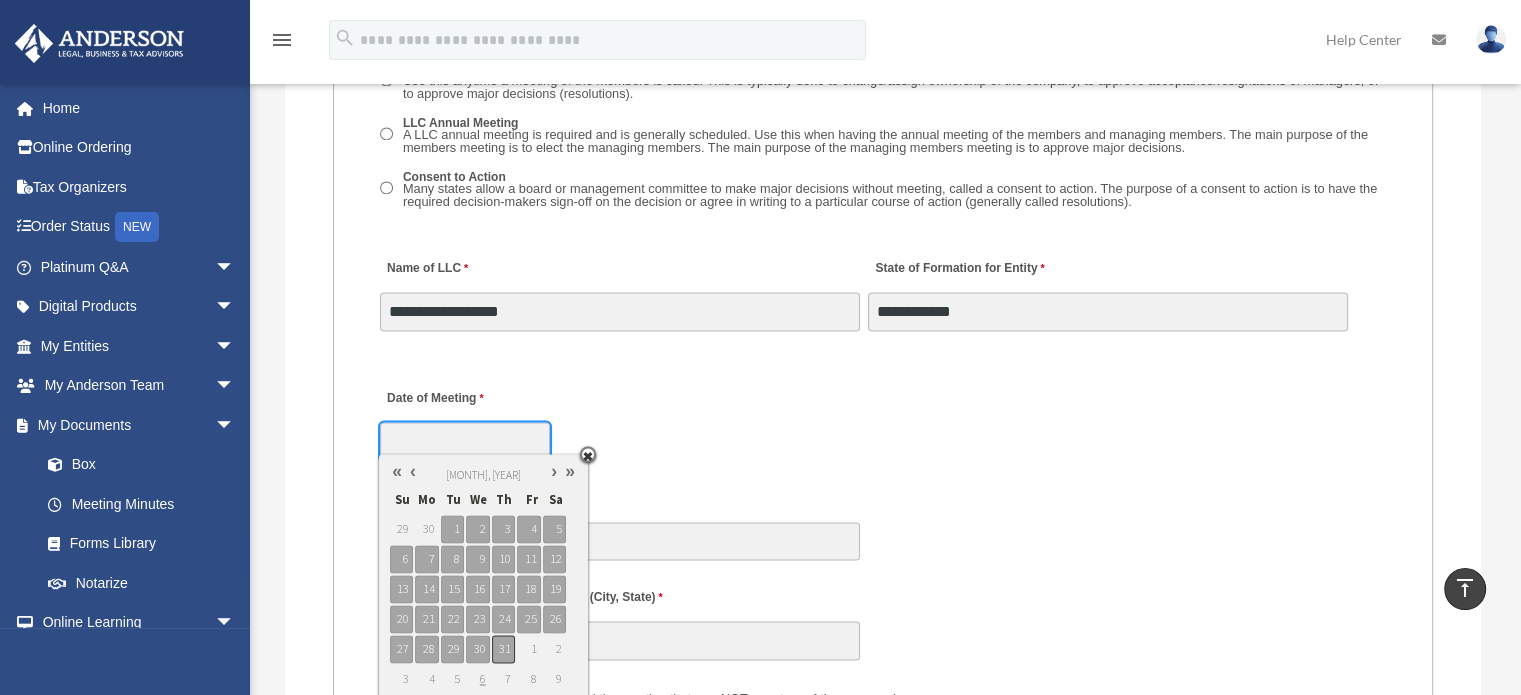 type on "**********" 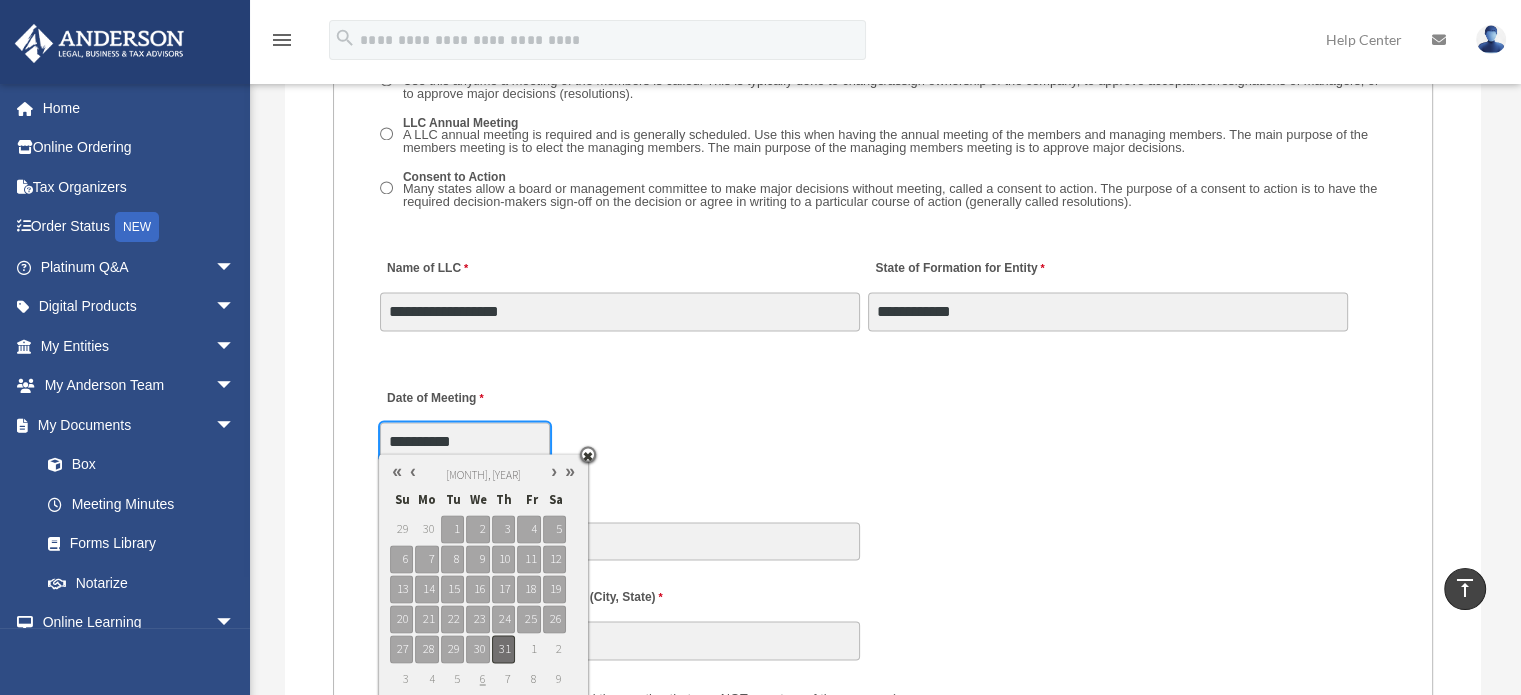 click on "31" at bounding box center (503, 649) 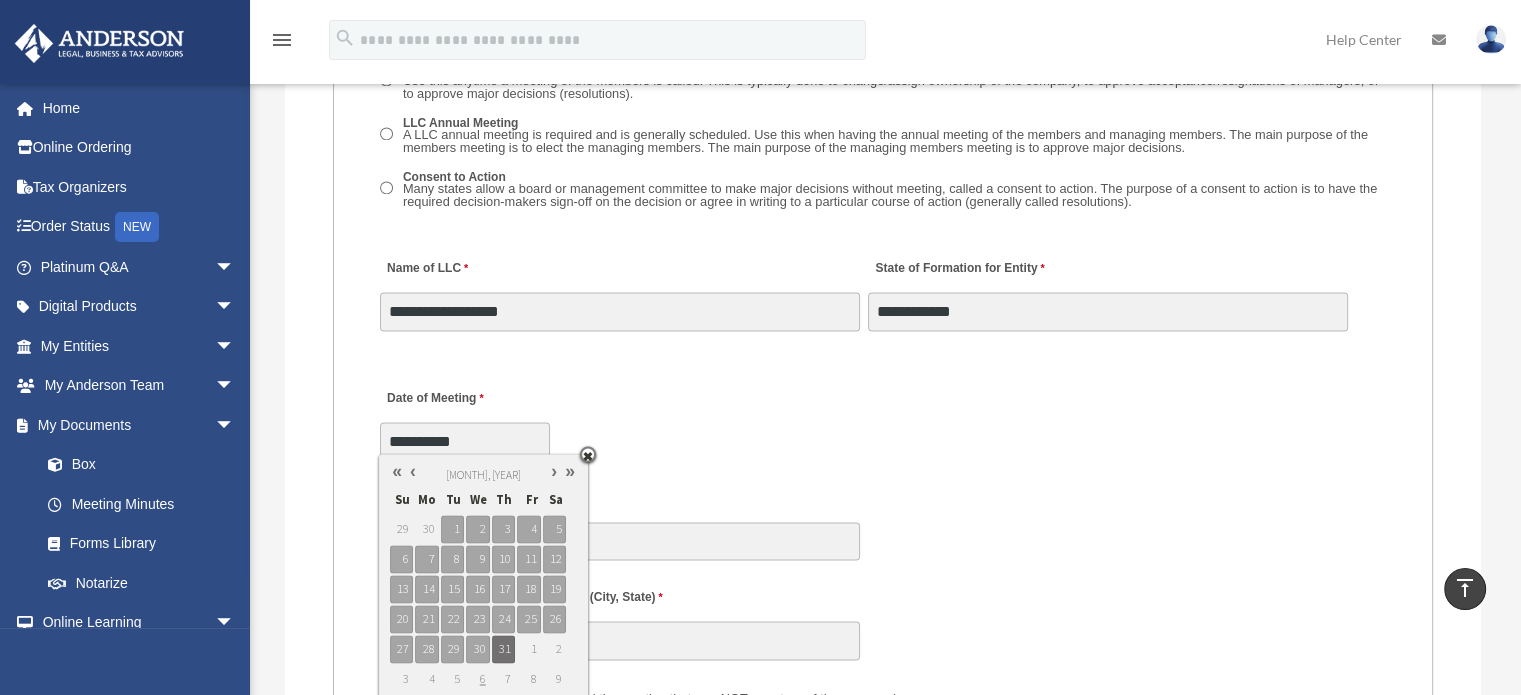 click on "**********" at bounding box center [883, 418] 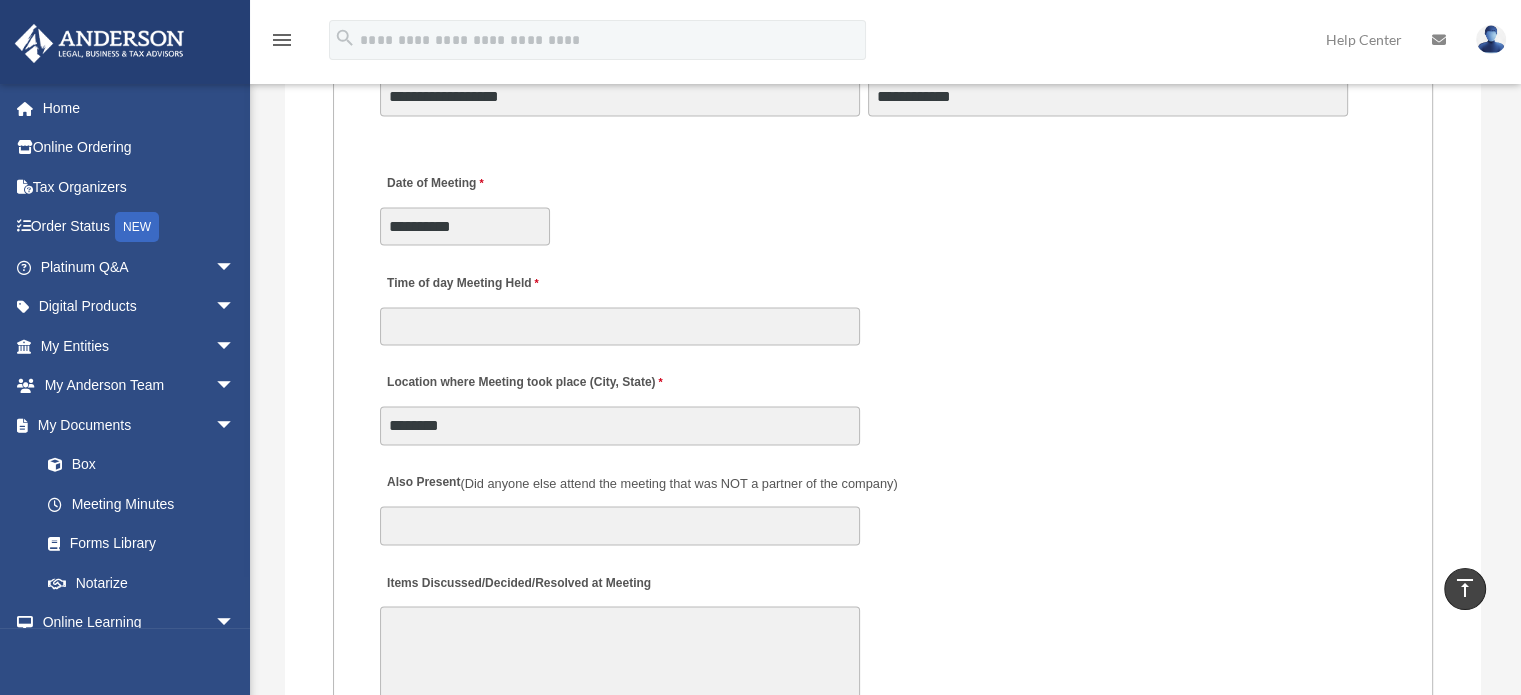 scroll, scrollTop: 3316, scrollLeft: 0, axis: vertical 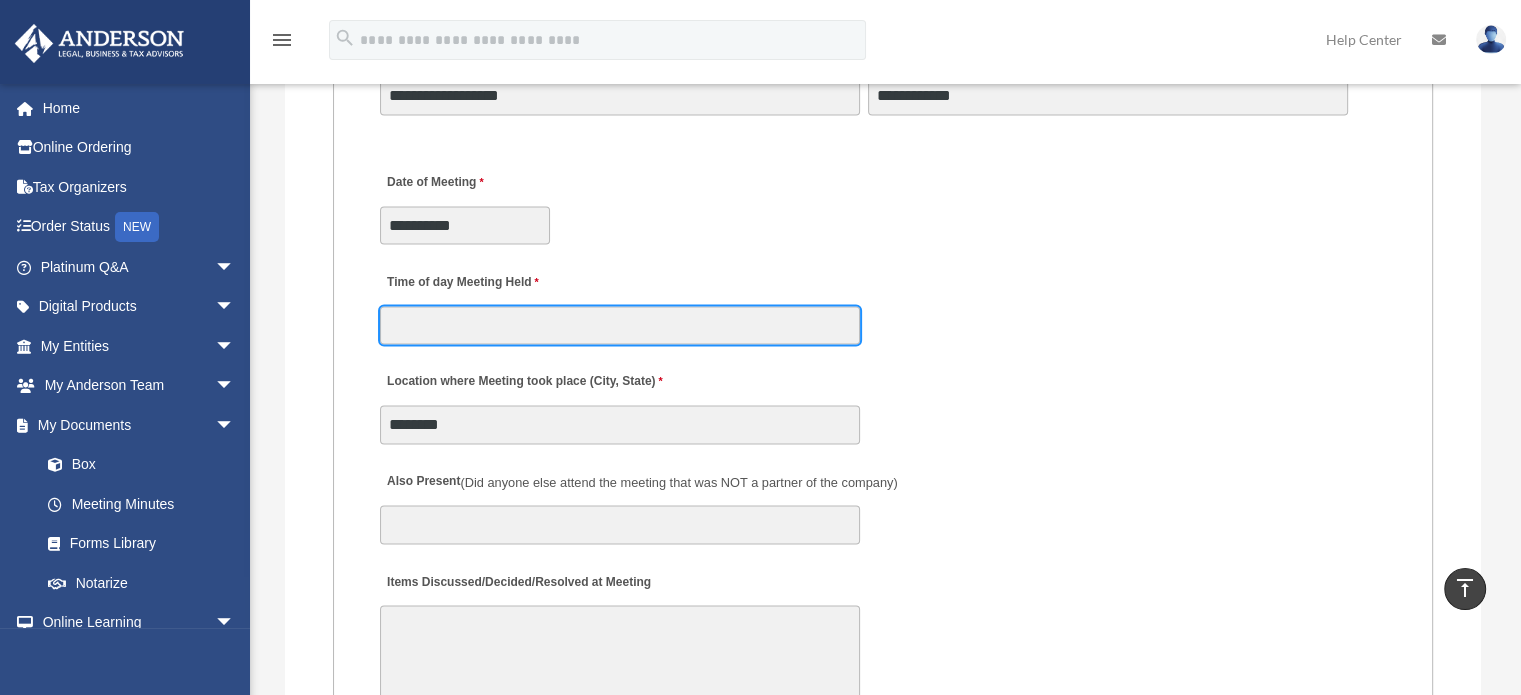 click on "Time of day Meeting Held" at bounding box center (620, 325) 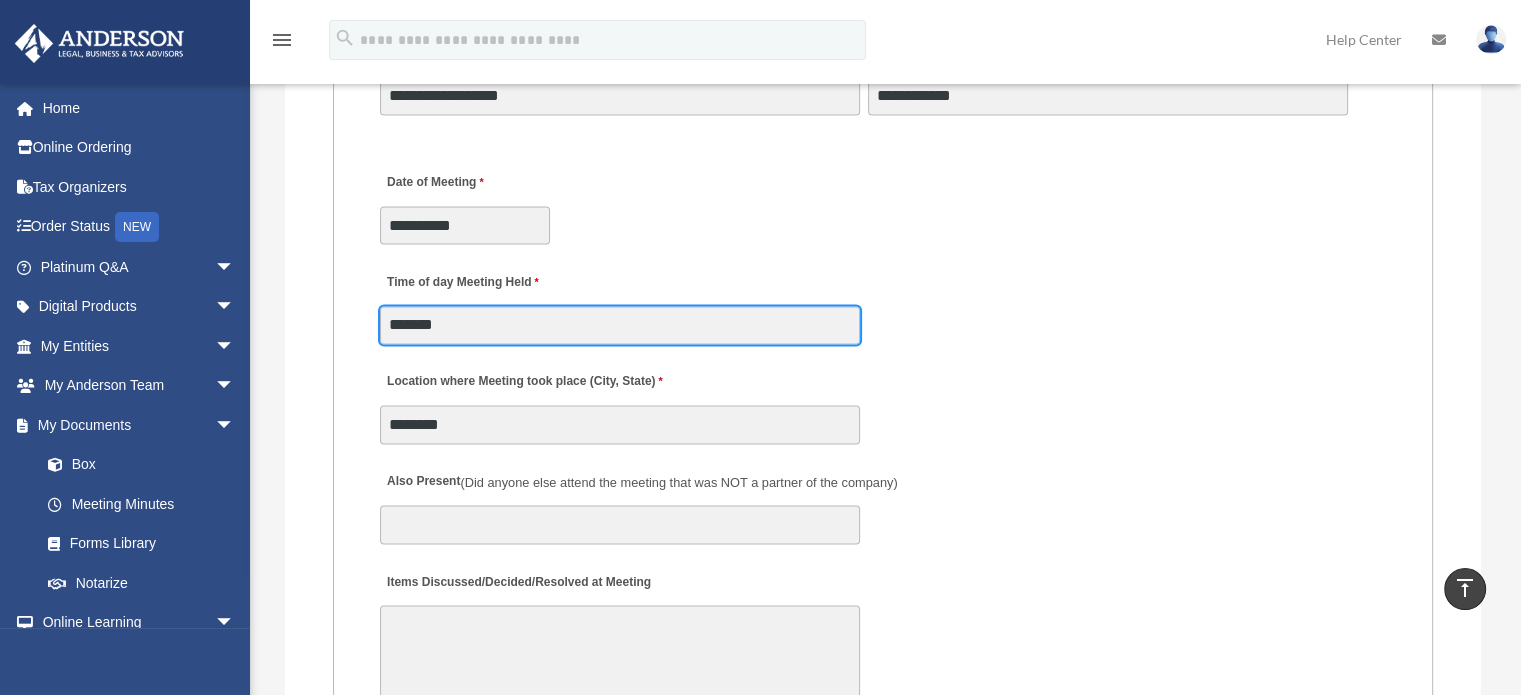 scroll, scrollTop: 3486, scrollLeft: 0, axis: vertical 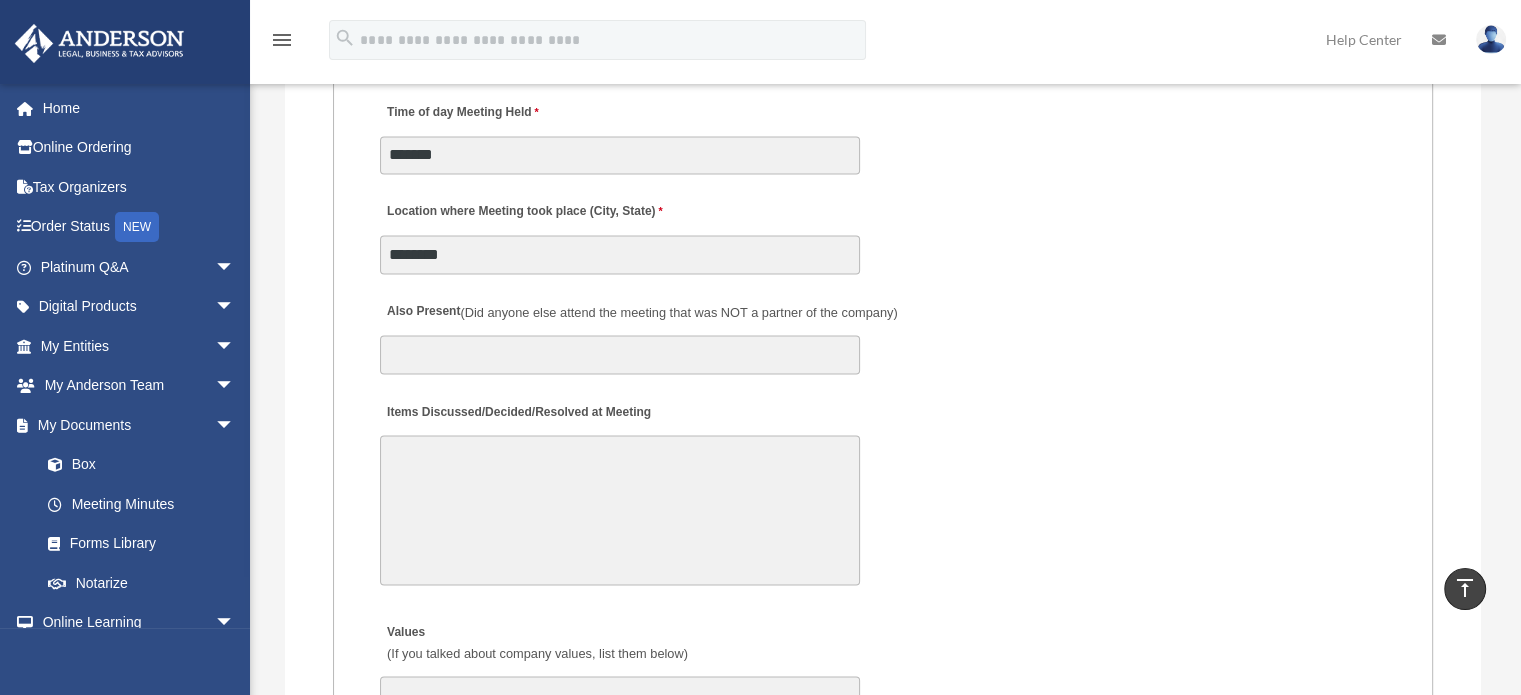 click on "Items Discussed/Decided/Resolved at Meeting" at bounding box center (620, 510) 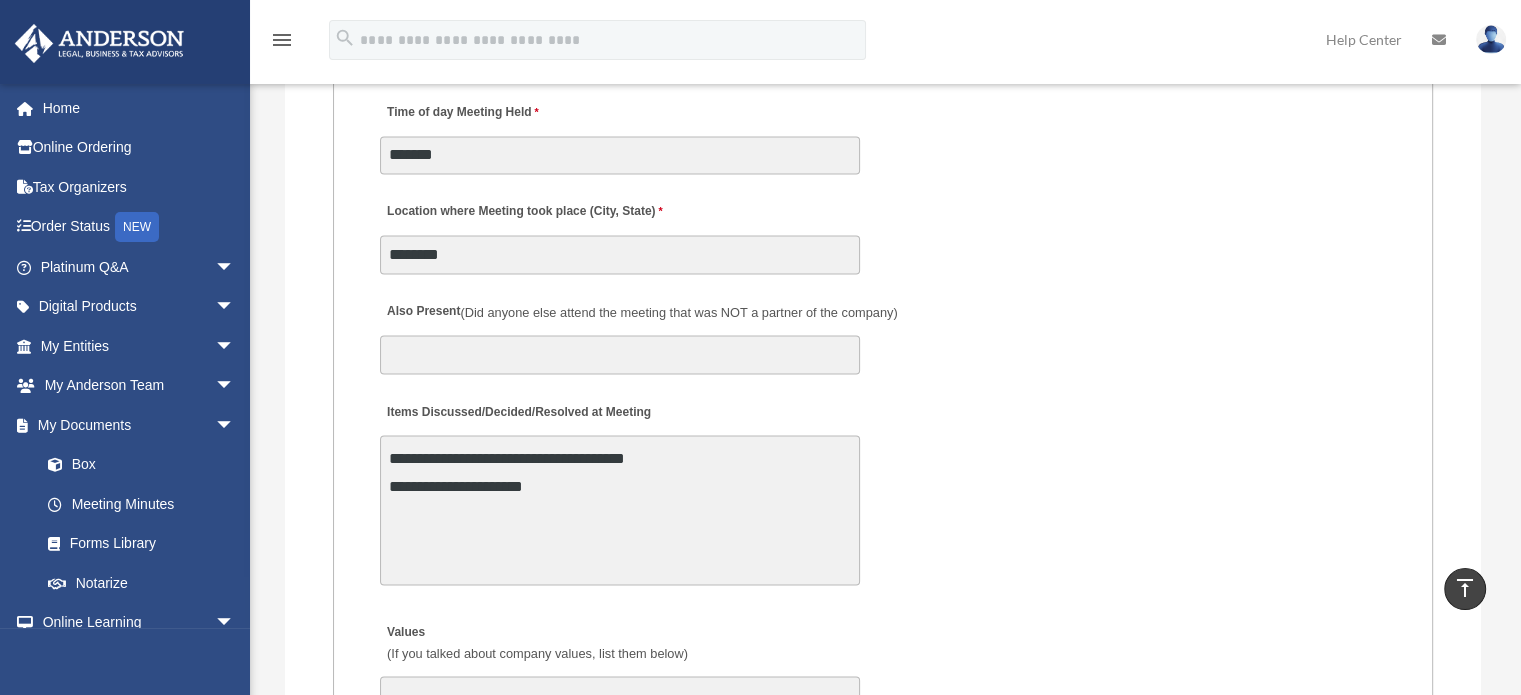 scroll, scrollTop: 3489, scrollLeft: 0, axis: vertical 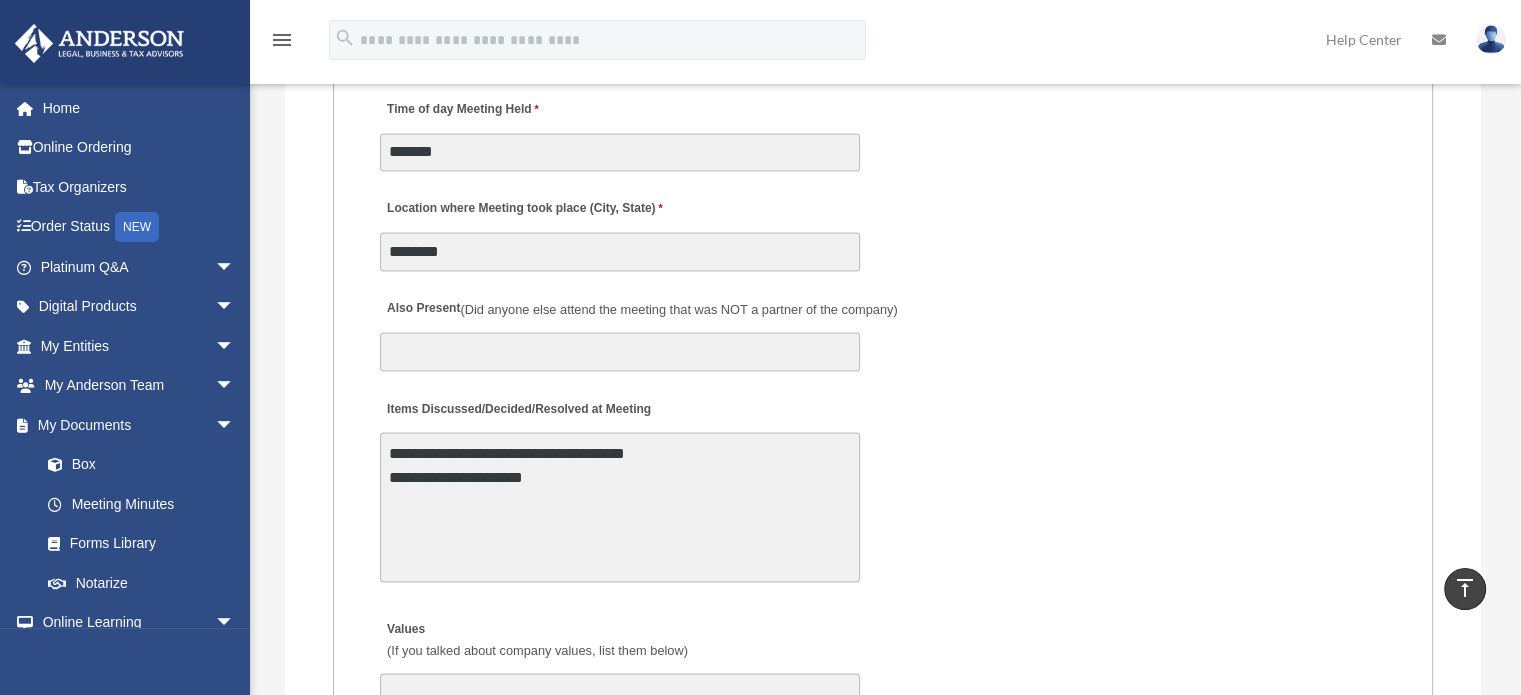 click on "**********" at bounding box center [620, 507] 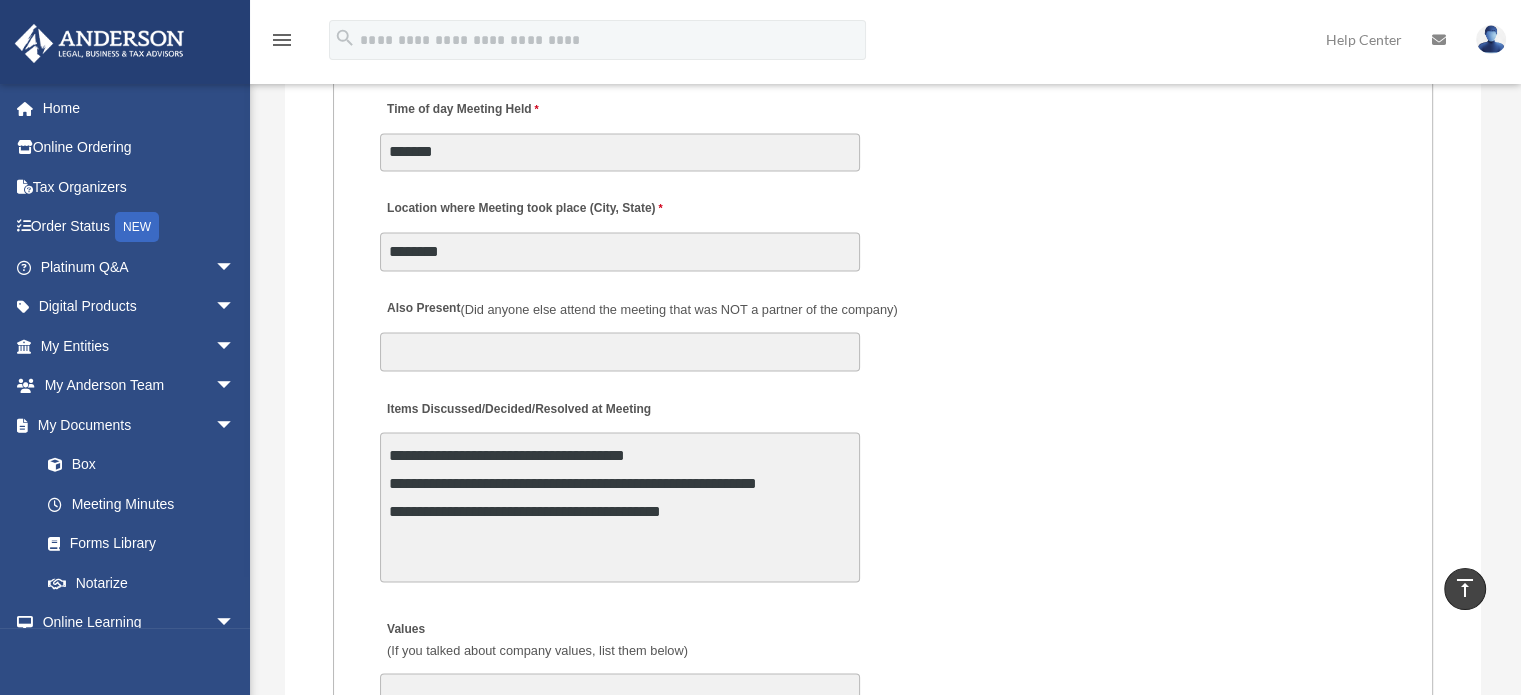 click on "**********" at bounding box center [883, 489] 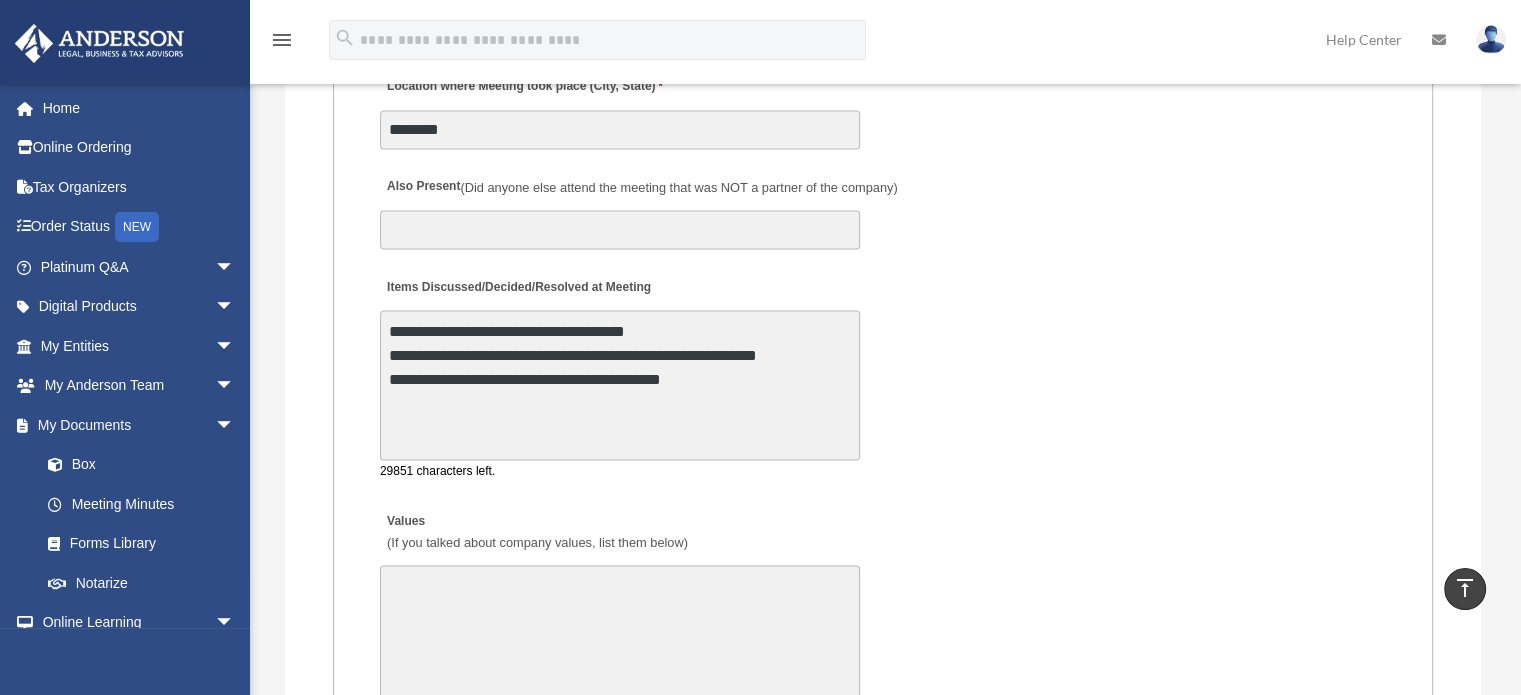 click on "**********" at bounding box center (620, 385) 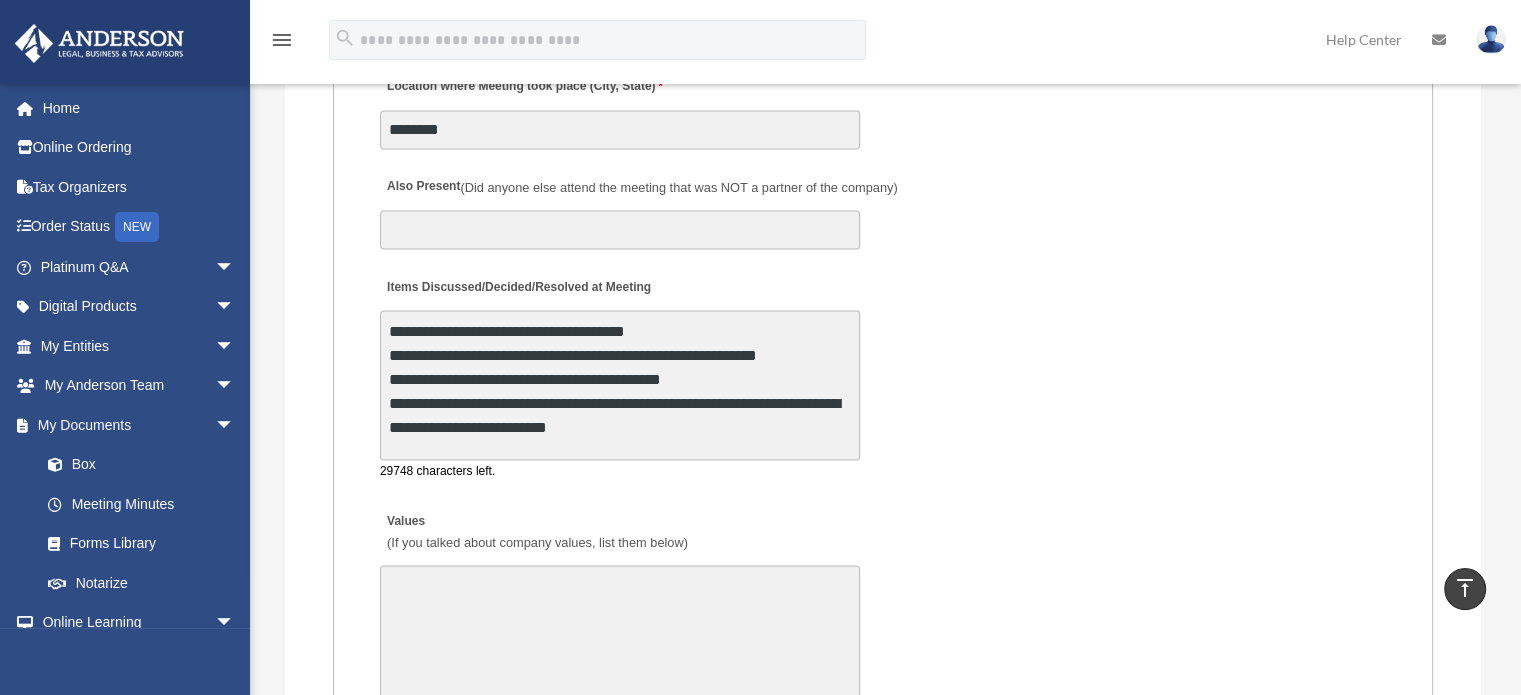 type on "**********" 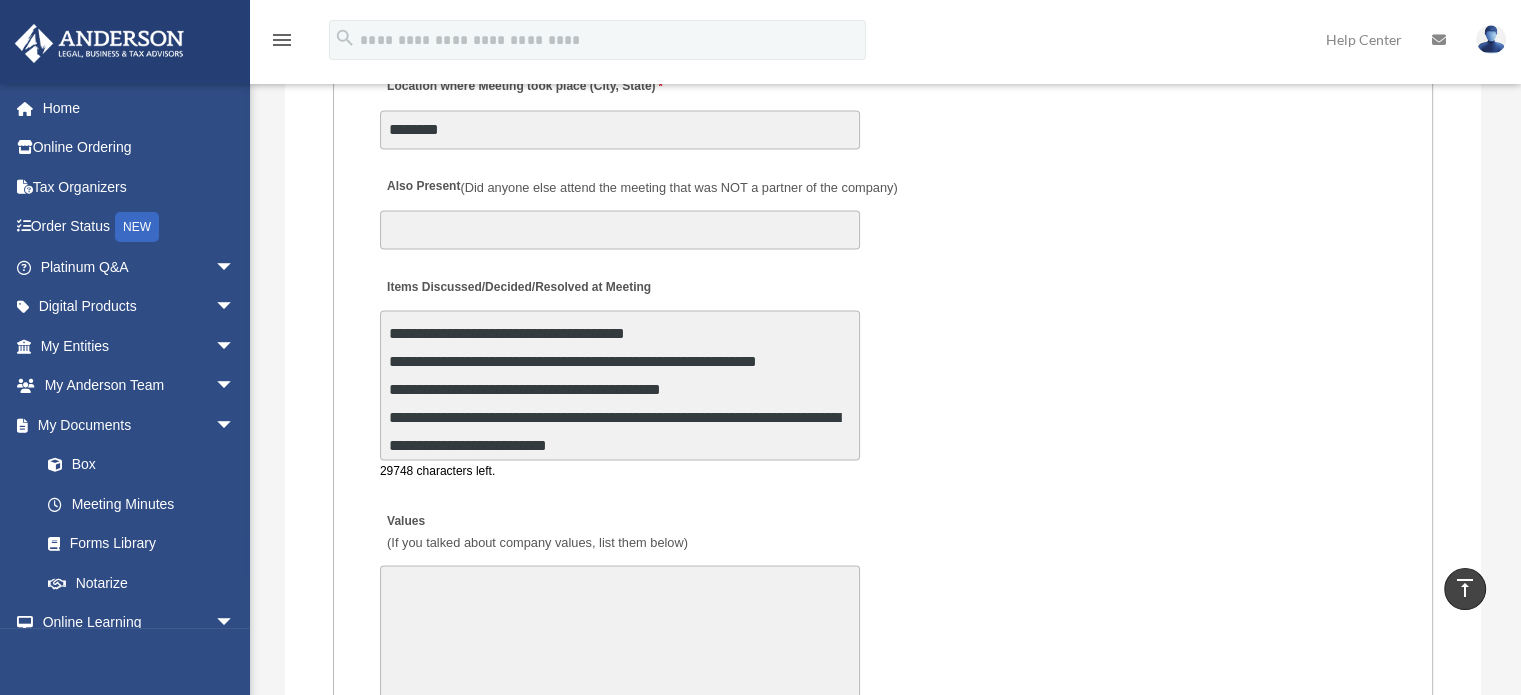 click on "Values (If you talked about company values, list them below) 30000 characters left." at bounding box center [883, 611] 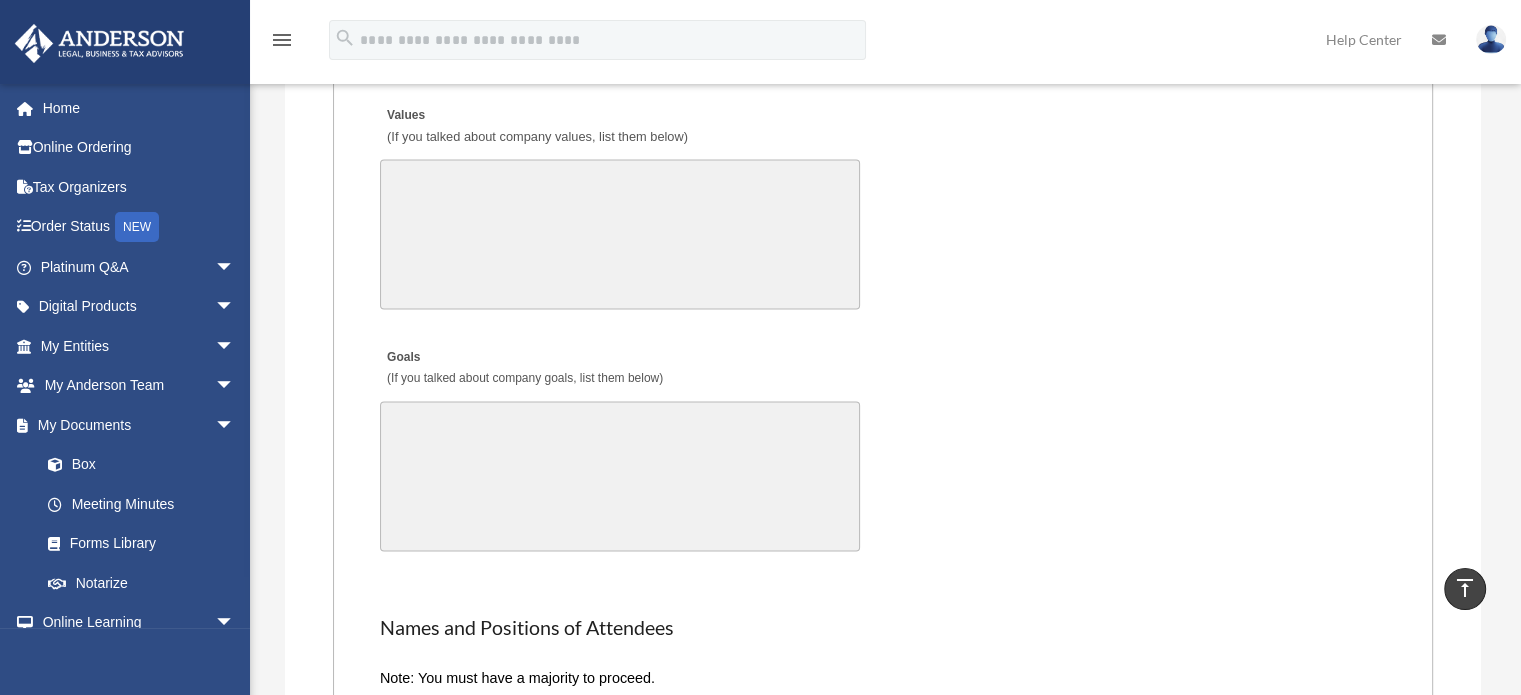 scroll, scrollTop: 4003, scrollLeft: 0, axis: vertical 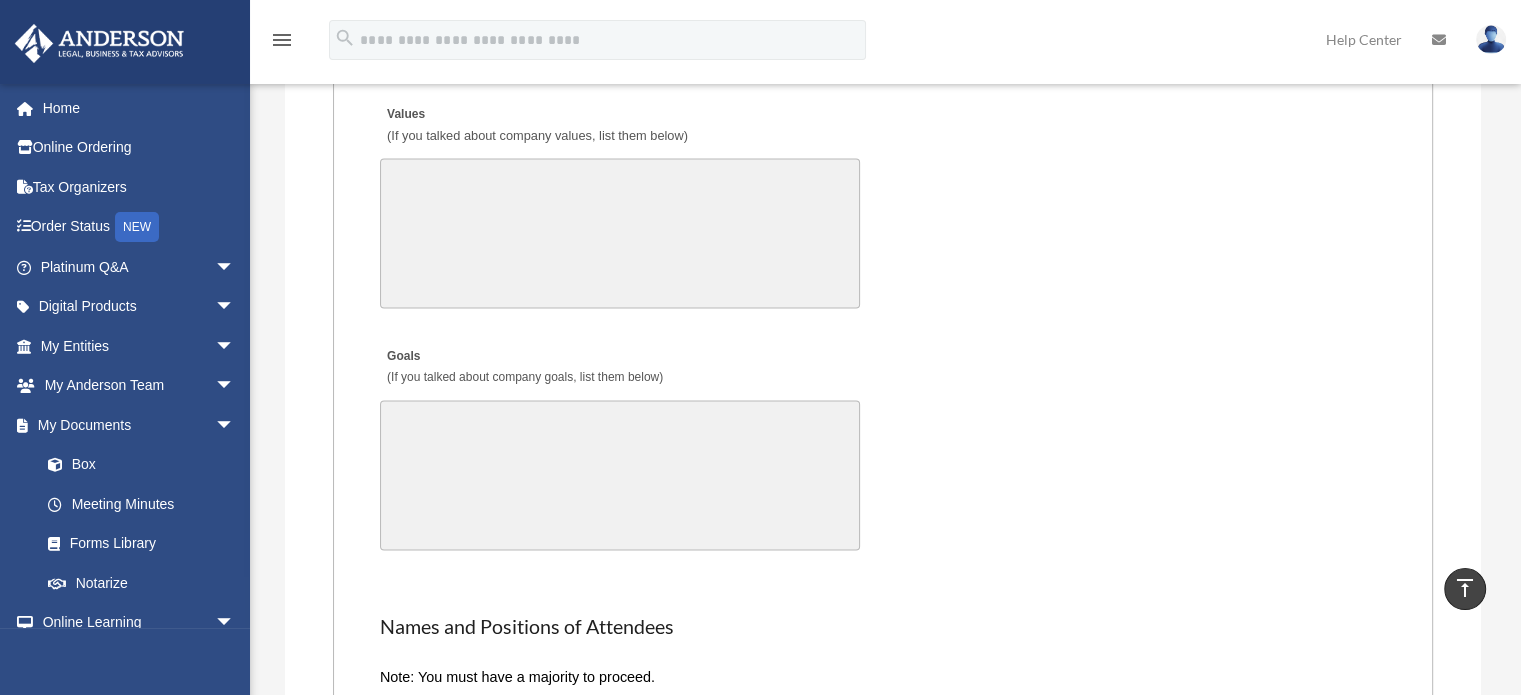 click on "Goals (If you talked about company goals, list them below)" at bounding box center (620, 476) 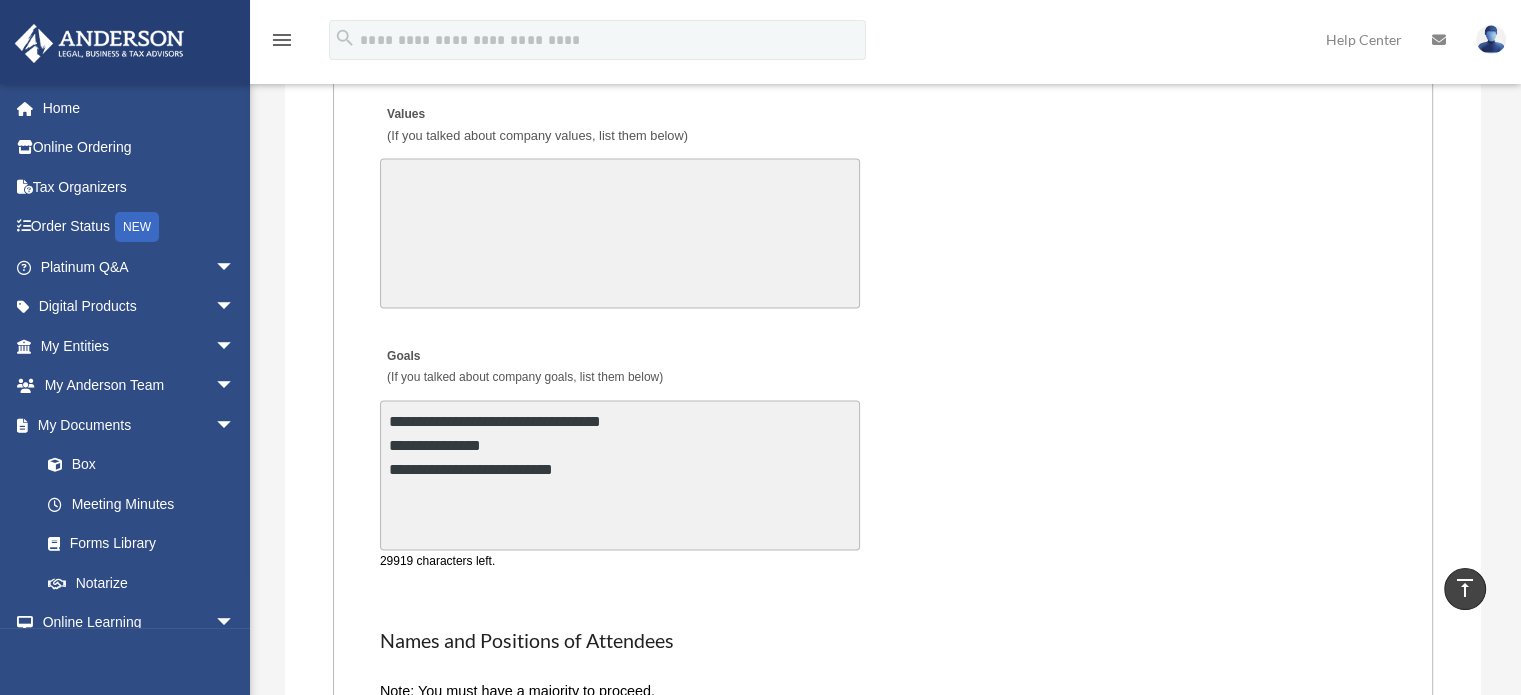 type on "**********" 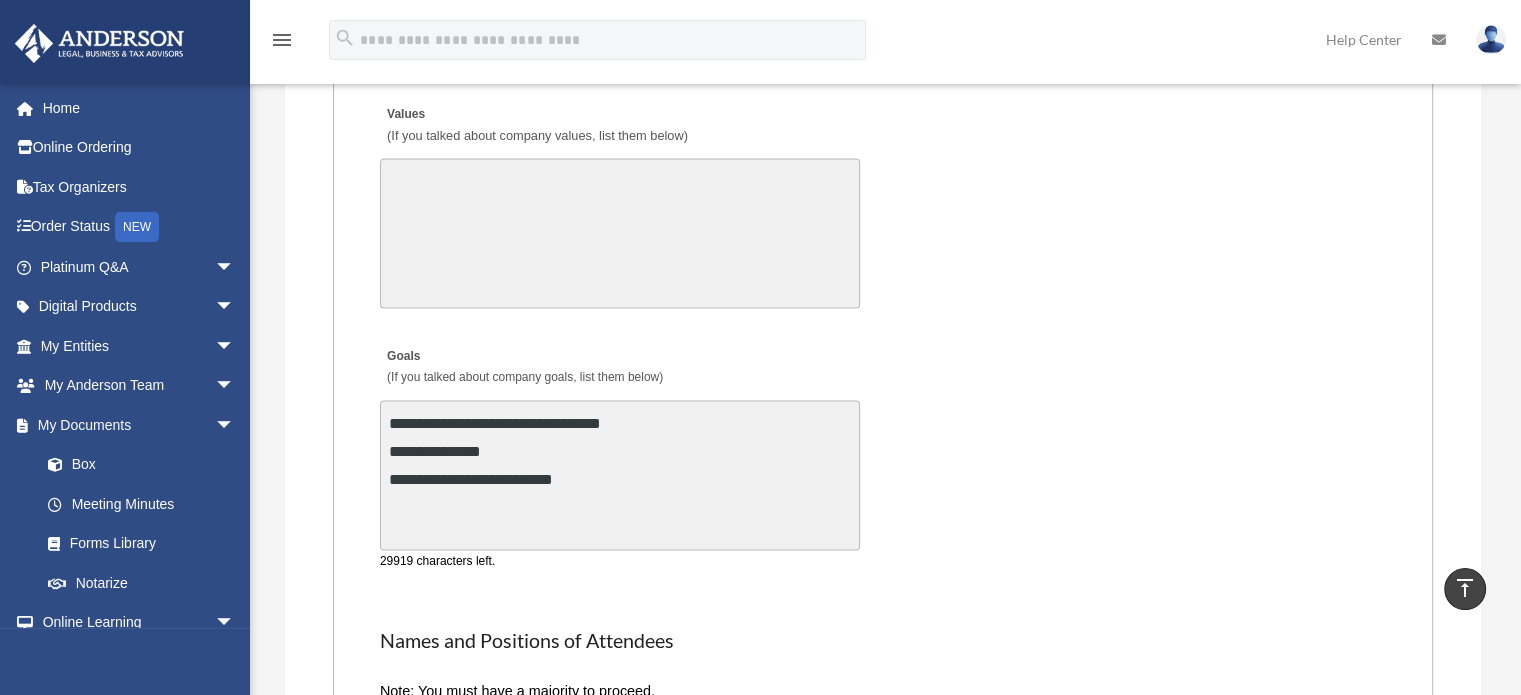 click on "**********" at bounding box center (883, 453) 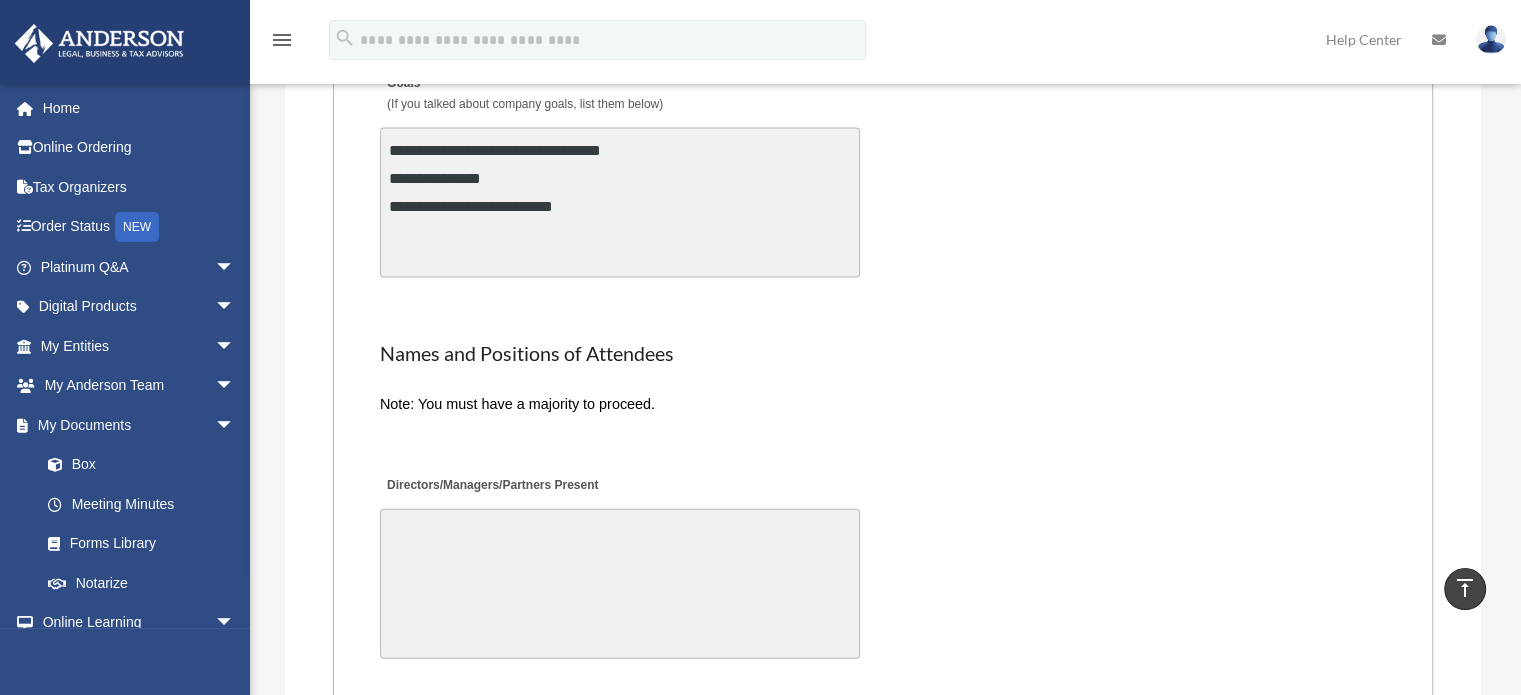 scroll, scrollTop: 4386, scrollLeft: 0, axis: vertical 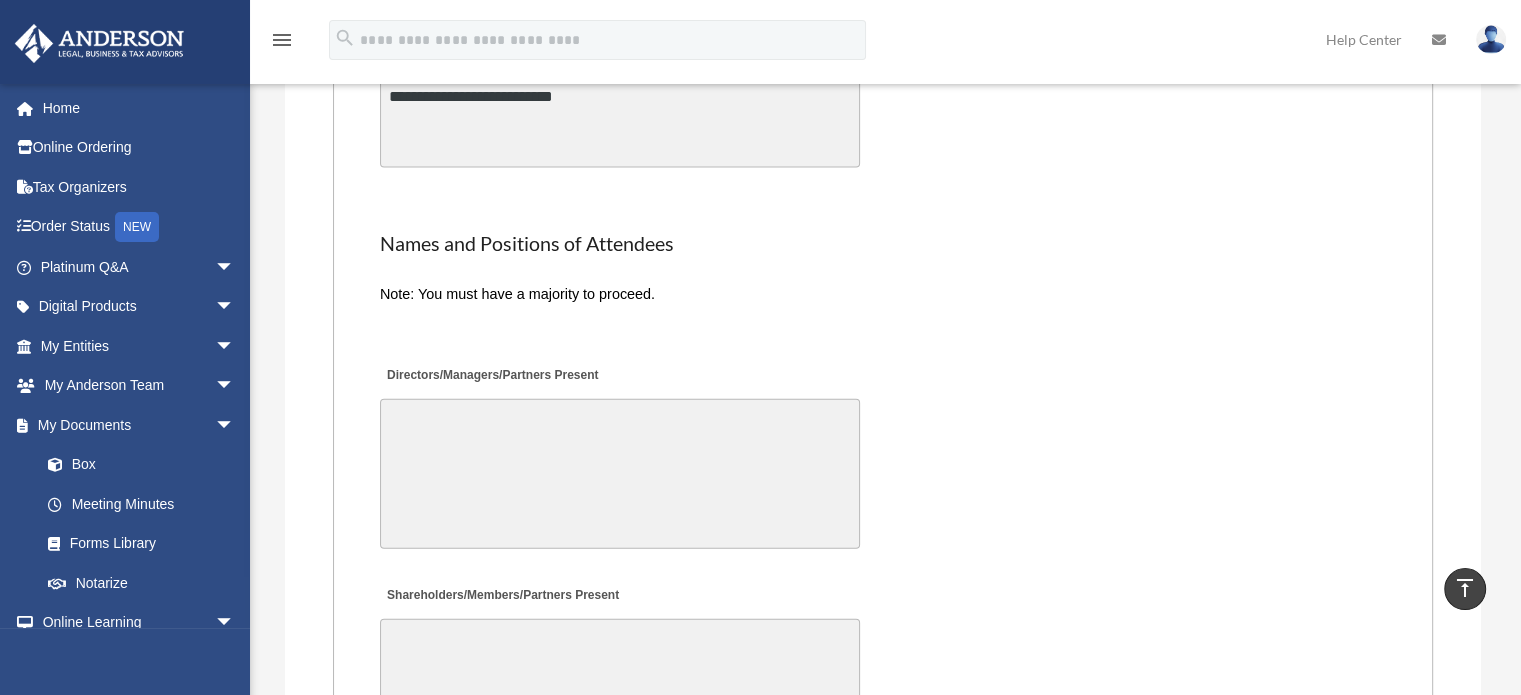 click on "Directors/Managers/Partners Present" at bounding box center [620, 474] 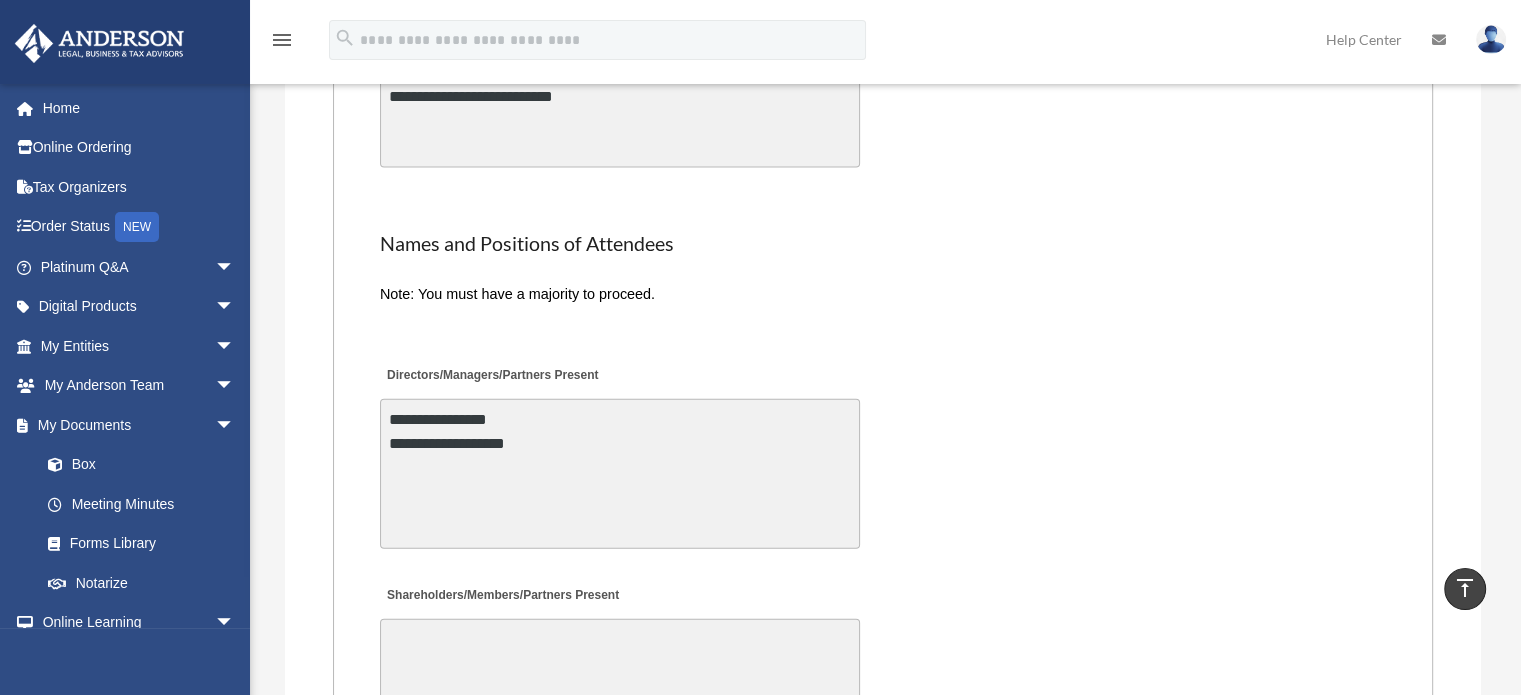 type on "**********" 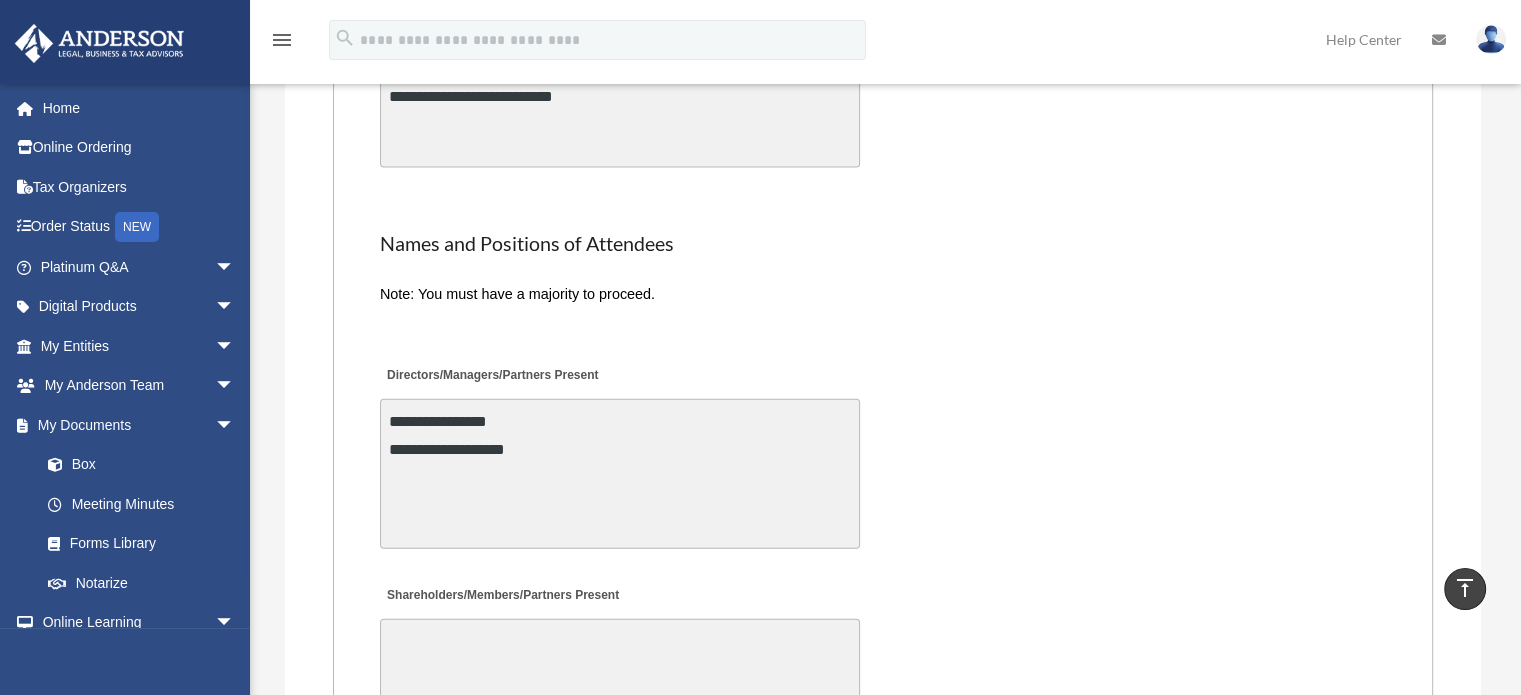 click on "**********" at bounding box center [883, 455] 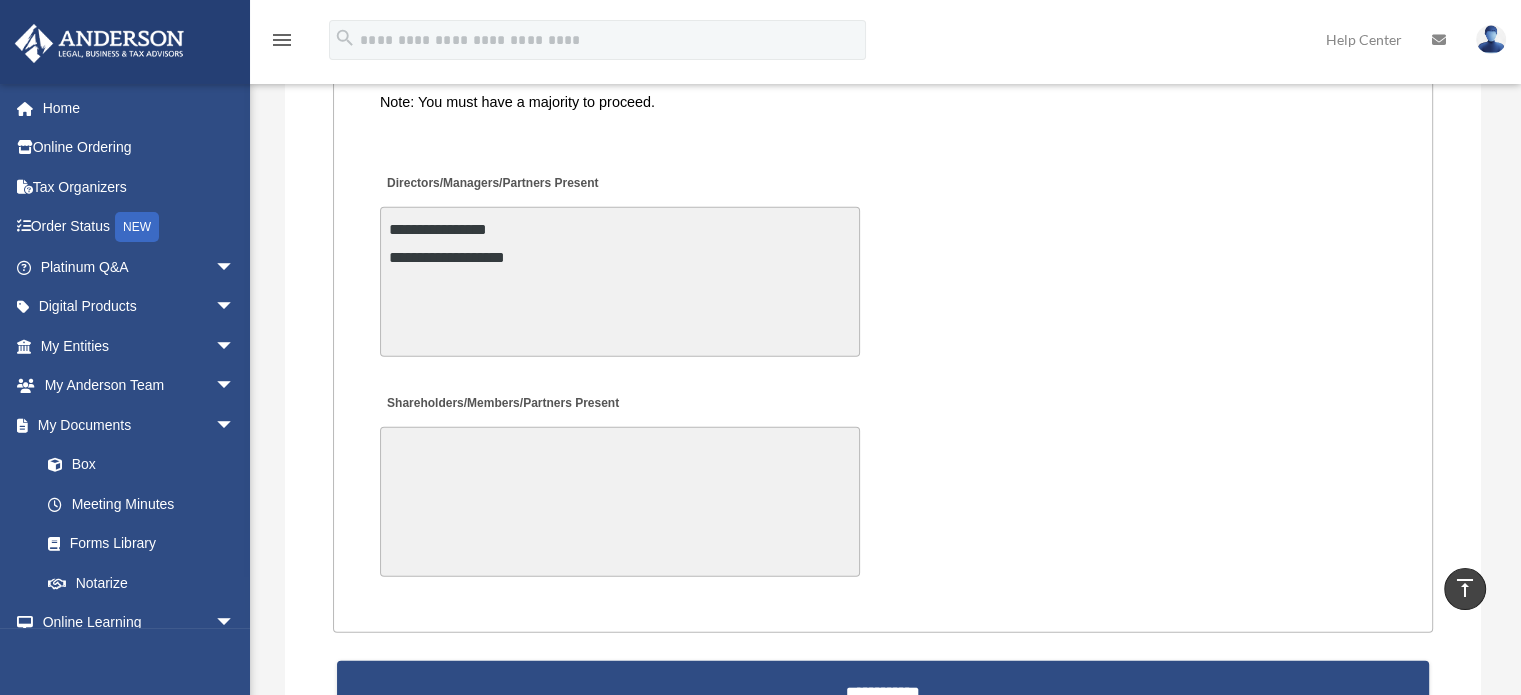 click on "Shareholders/Members/Partners Present" at bounding box center [620, 502] 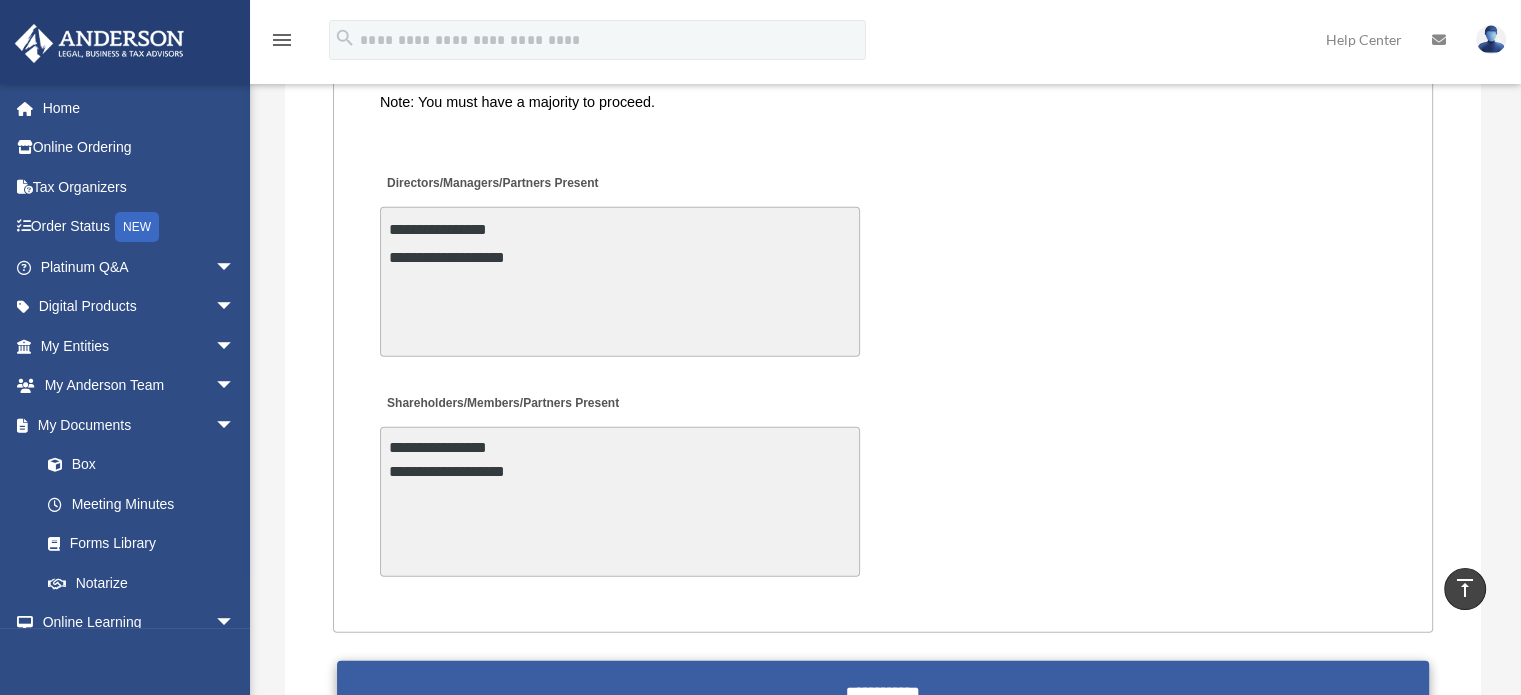 type on "**********" 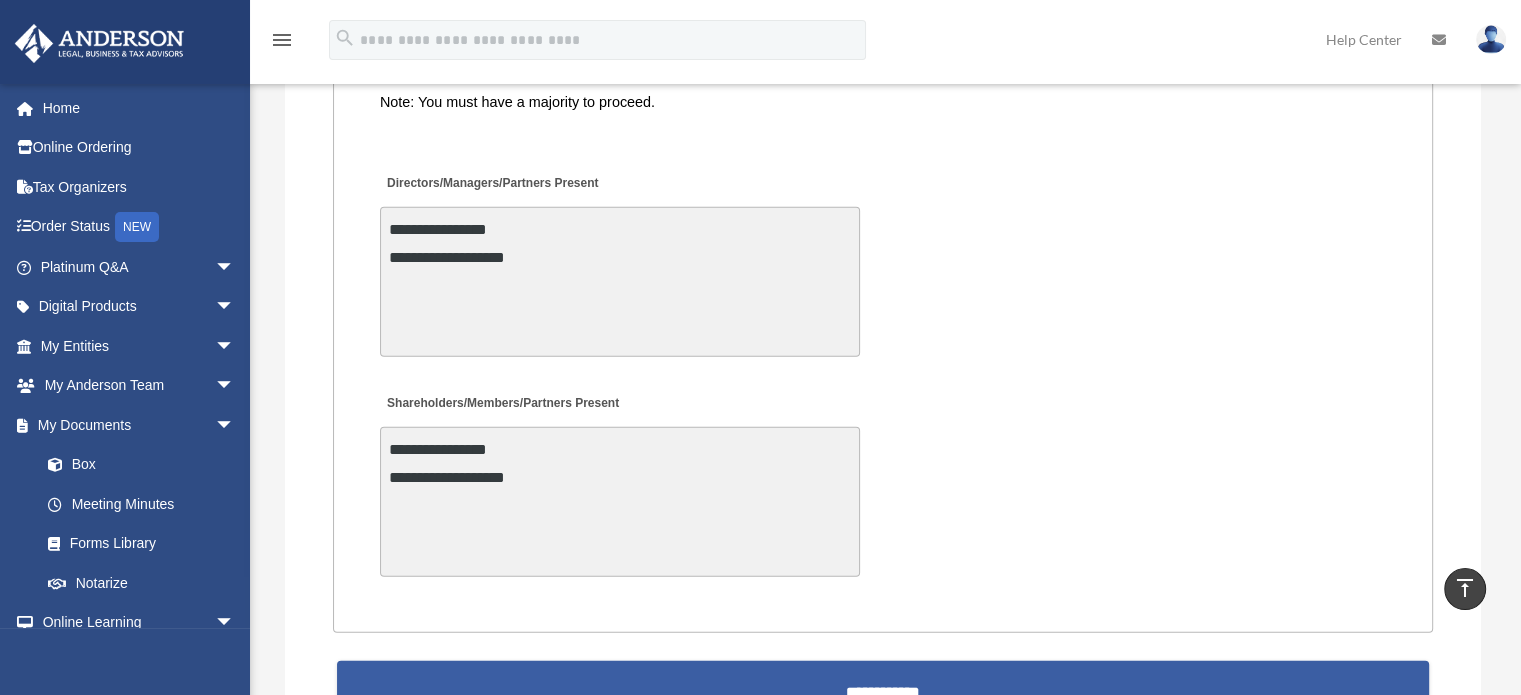 click on "**********" at bounding box center [883, 685] 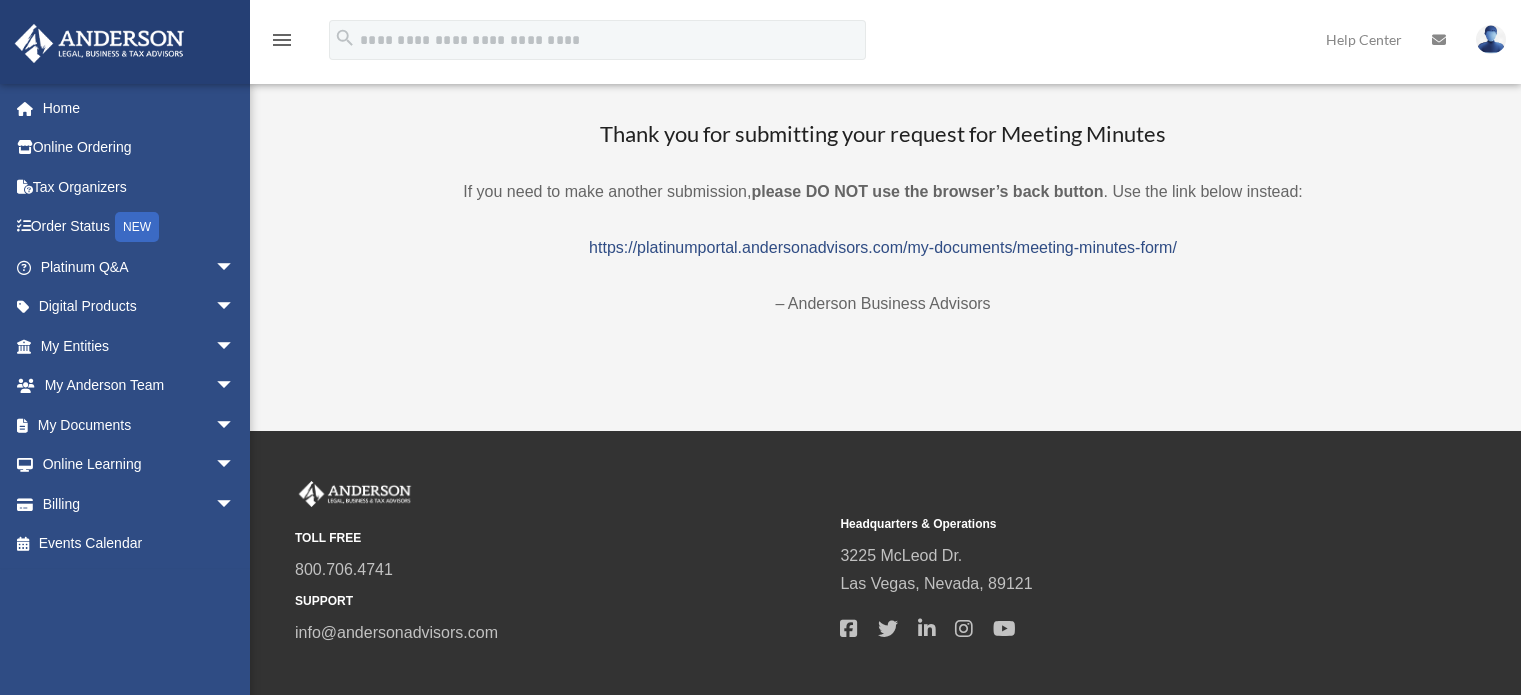 scroll, scrollTop: 0, scrollLeft: 0, axis: both 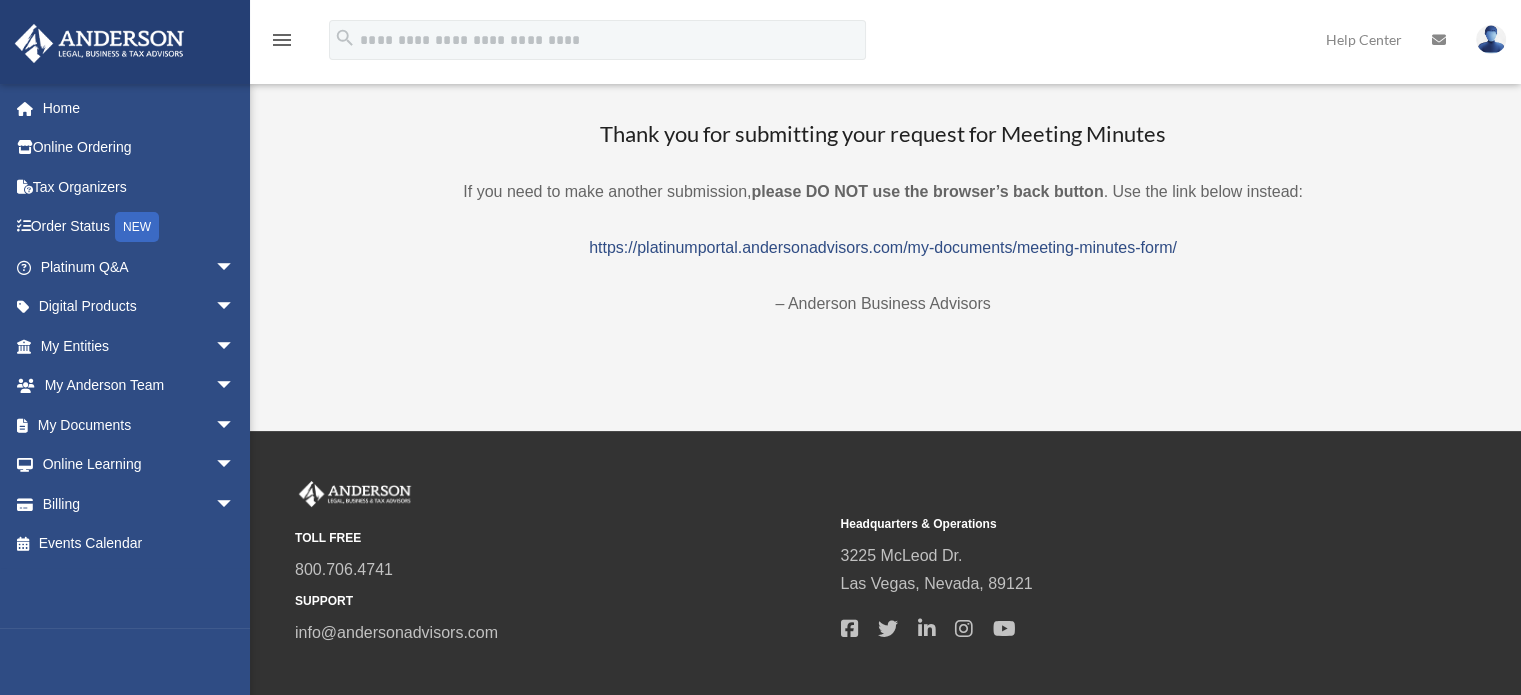 click at bounding box center [1491, 39] 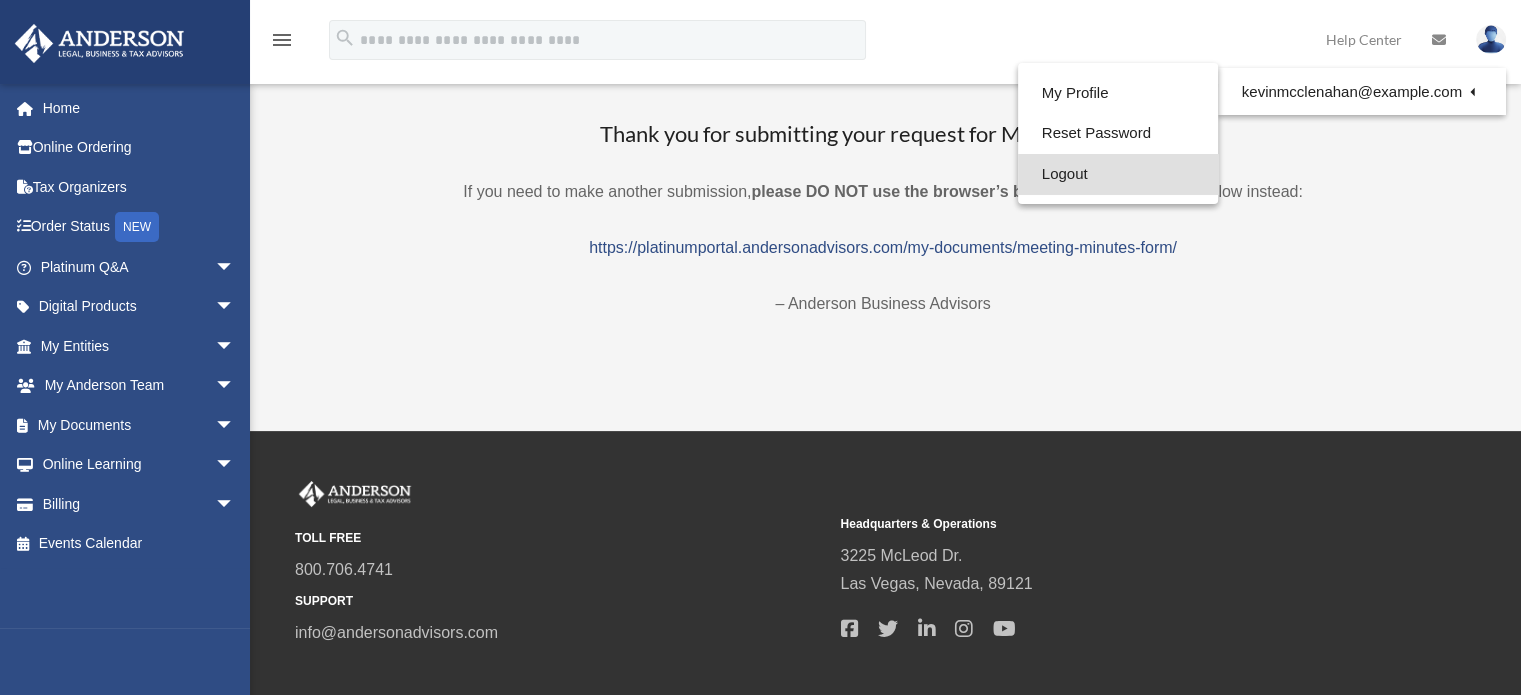 click on "Logout" at bounding box center (1118, 174) 